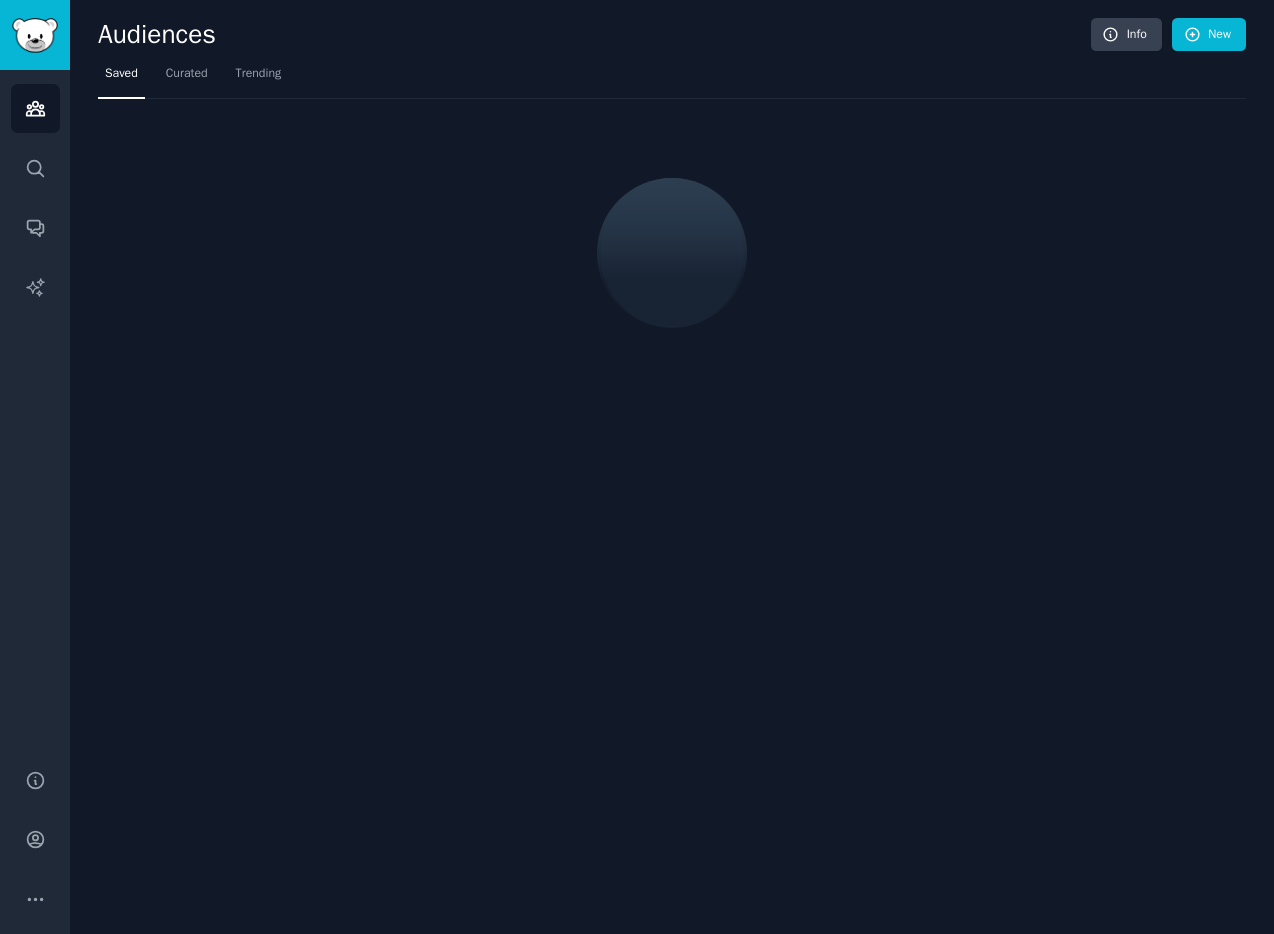 scroll, scrollTop: 0, scrollLeft: 0, axis: both 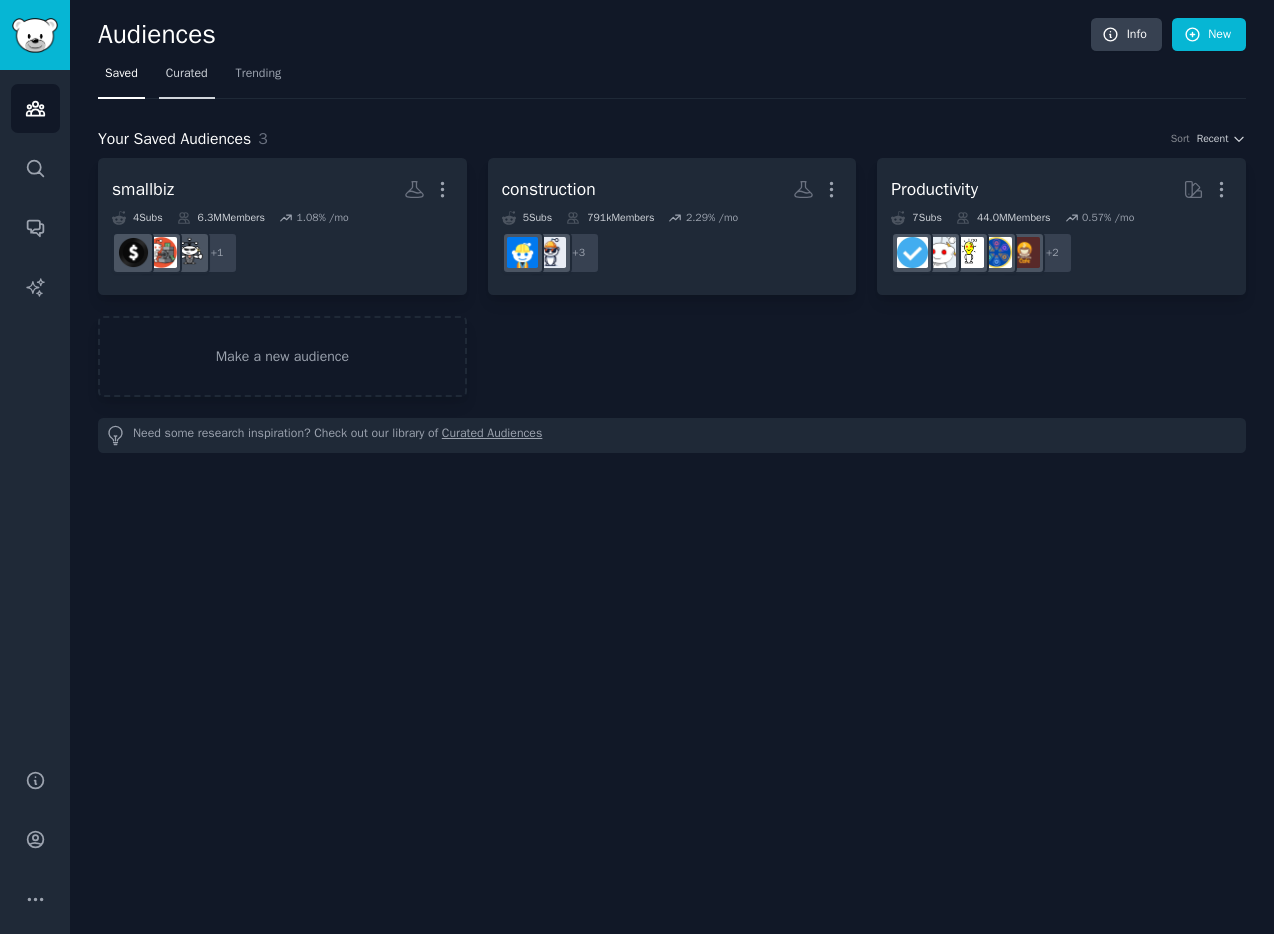 click on "Curated" at bounding box center [187, 74] 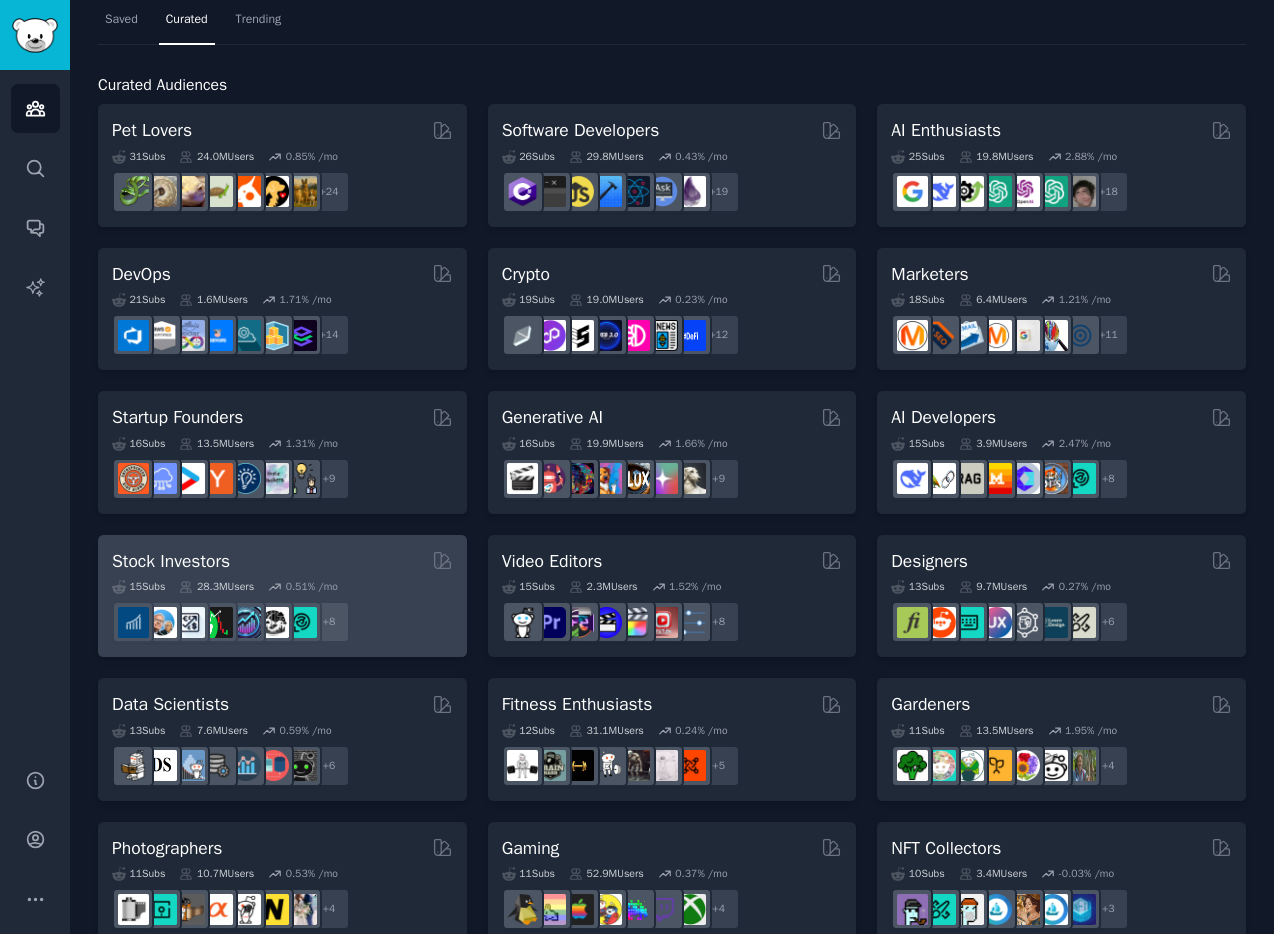 scroll, scrollTop: 93, scrollLeft: 0, axis: vertical 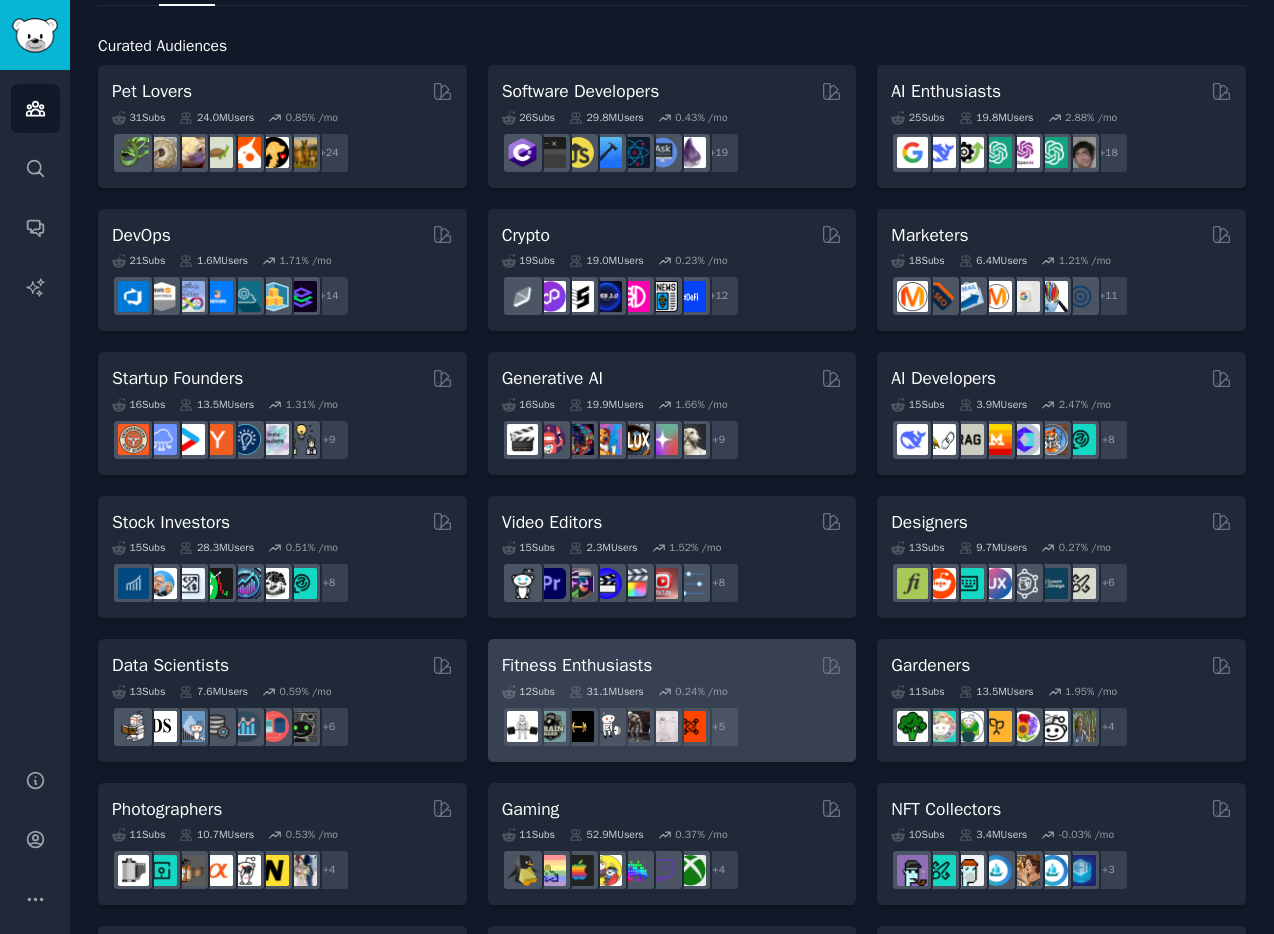 click on "Fitness Enthusiasts" at bounding box center [577, 665] 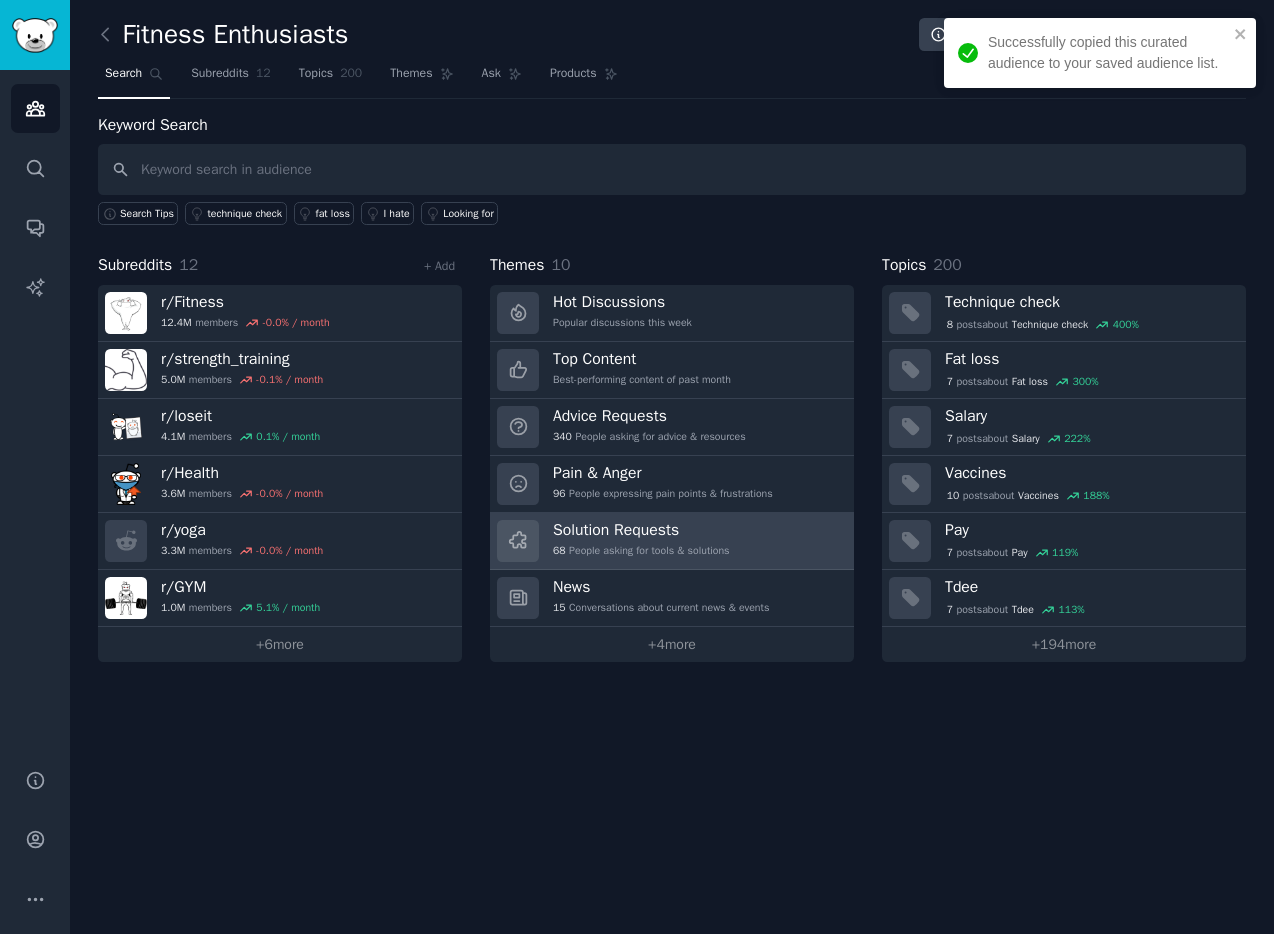 click on "Solution Requests" at bounding box center (641, 530) 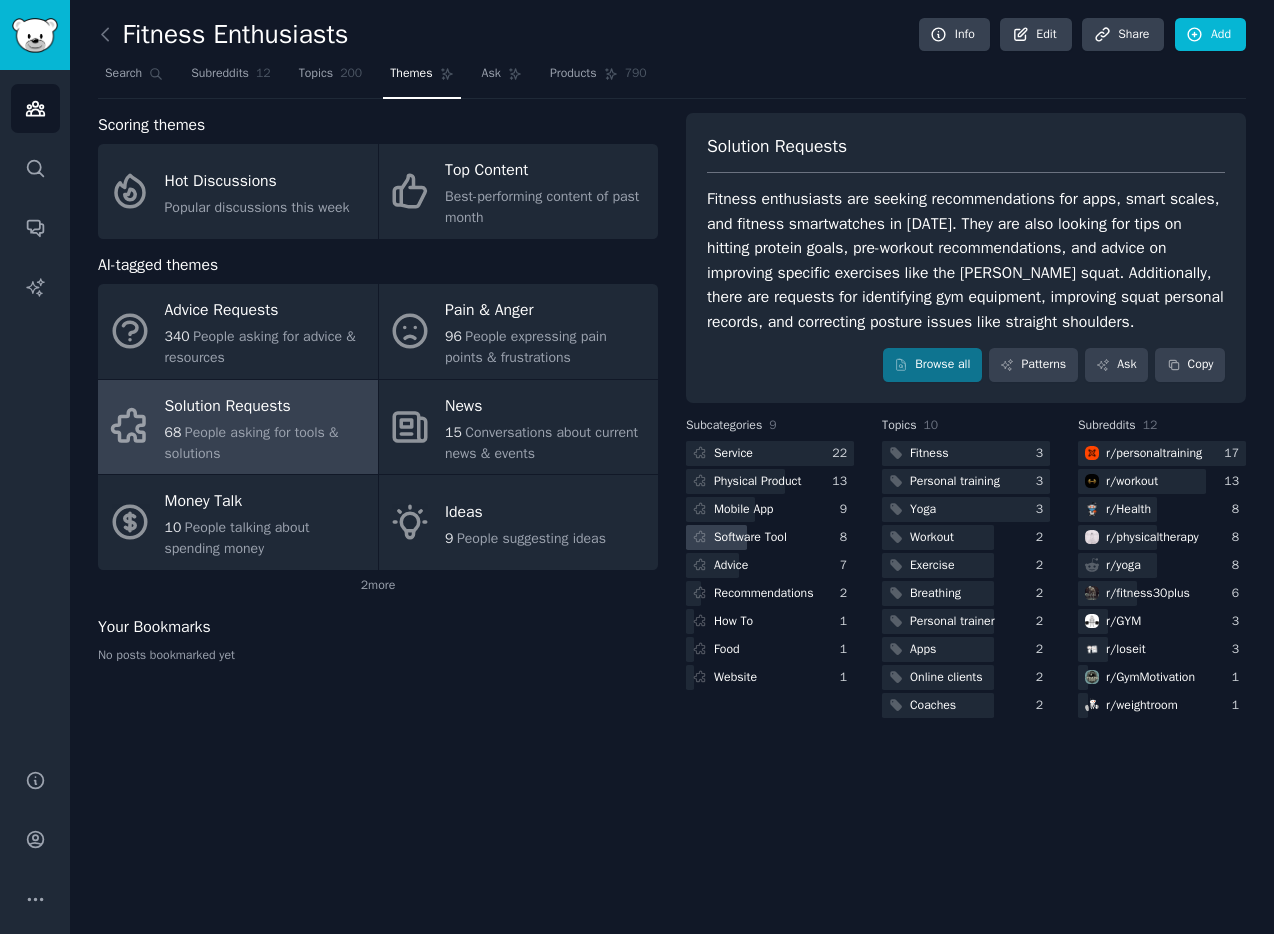 click on "Software Tool" at bounding box center [750, 538] 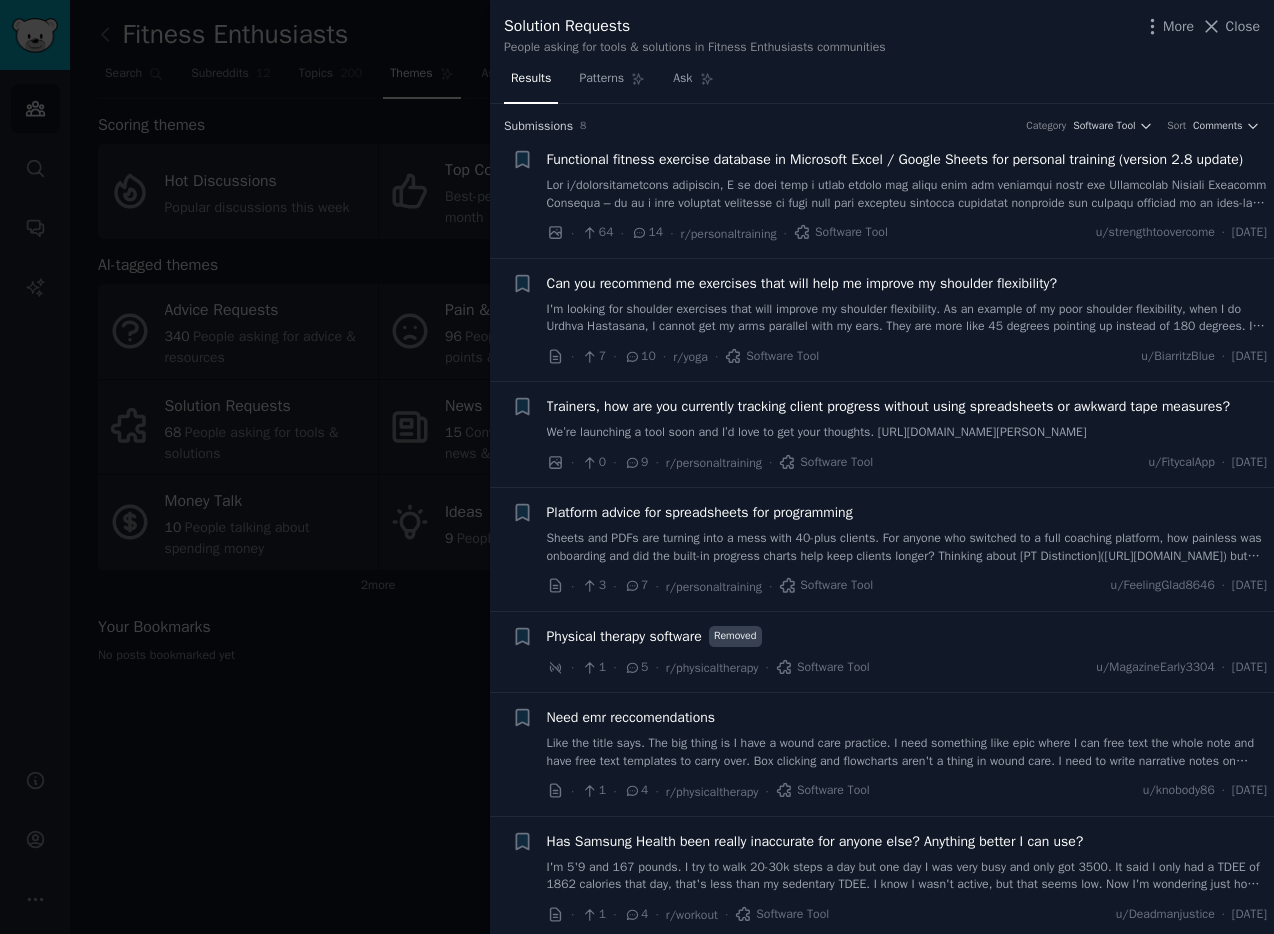 type 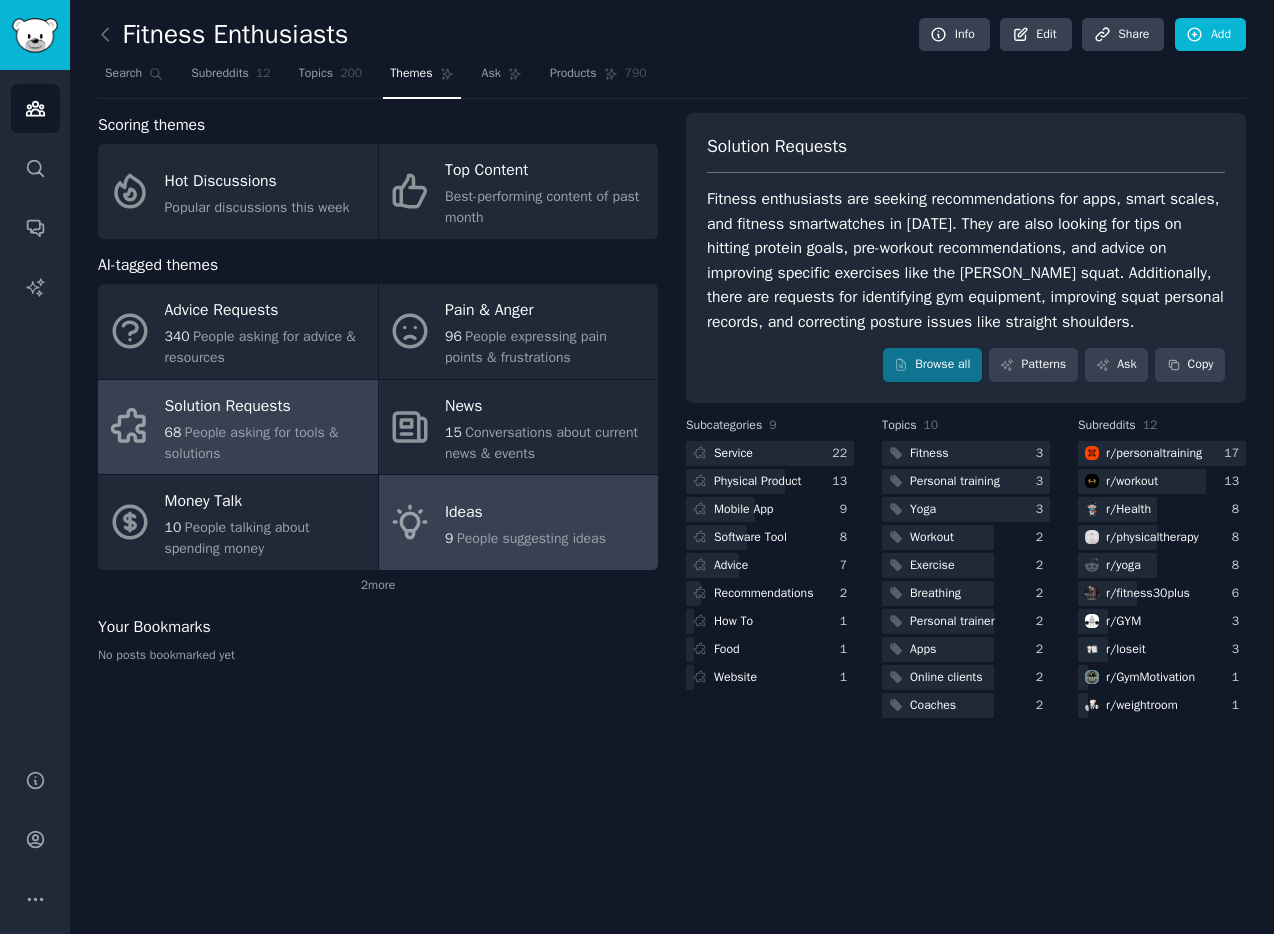 click on "Ideas" at bounding box center [525, 512] 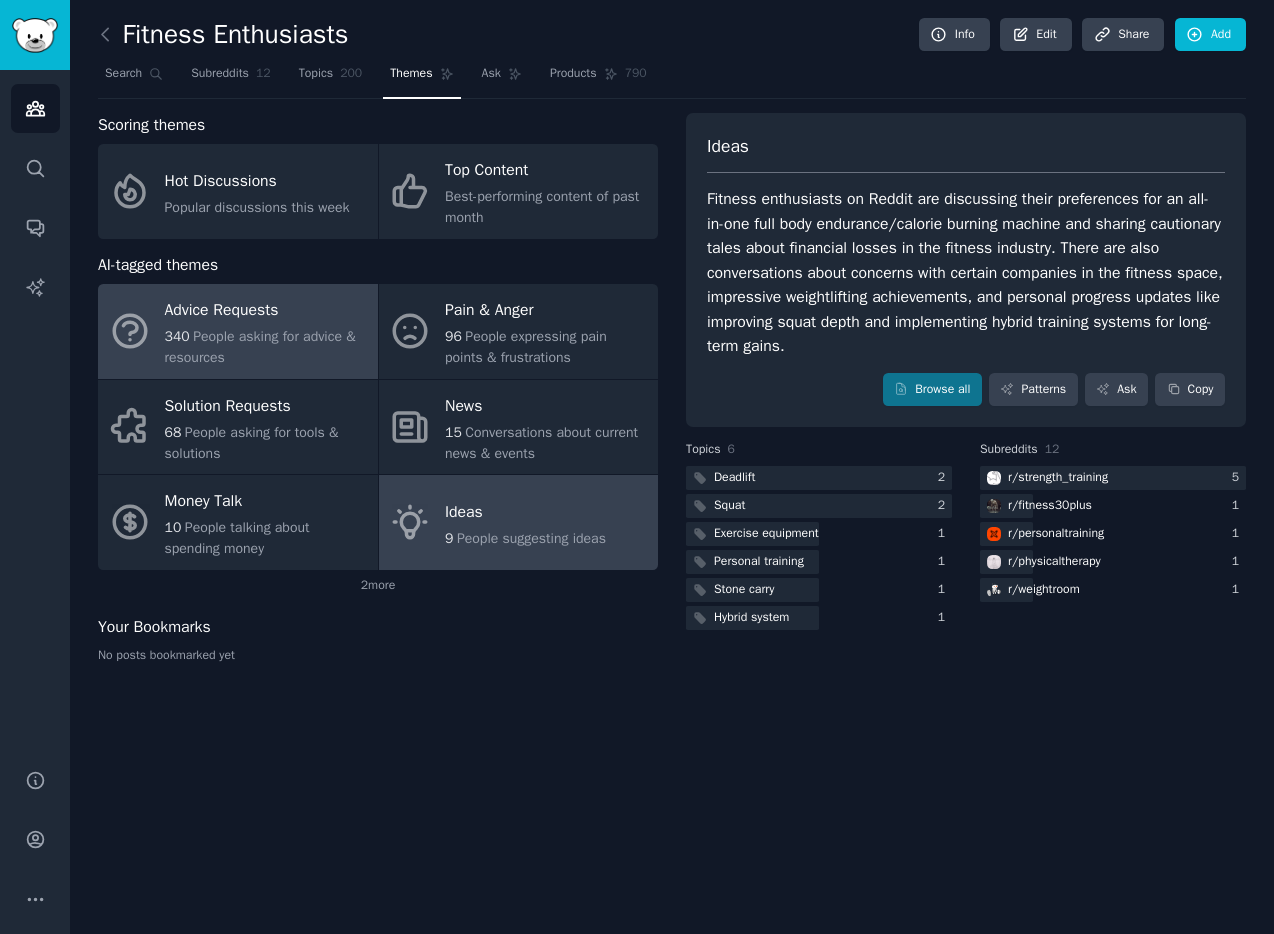 click on "340 People asking for advice & resources" at bounding box center (266, 347) 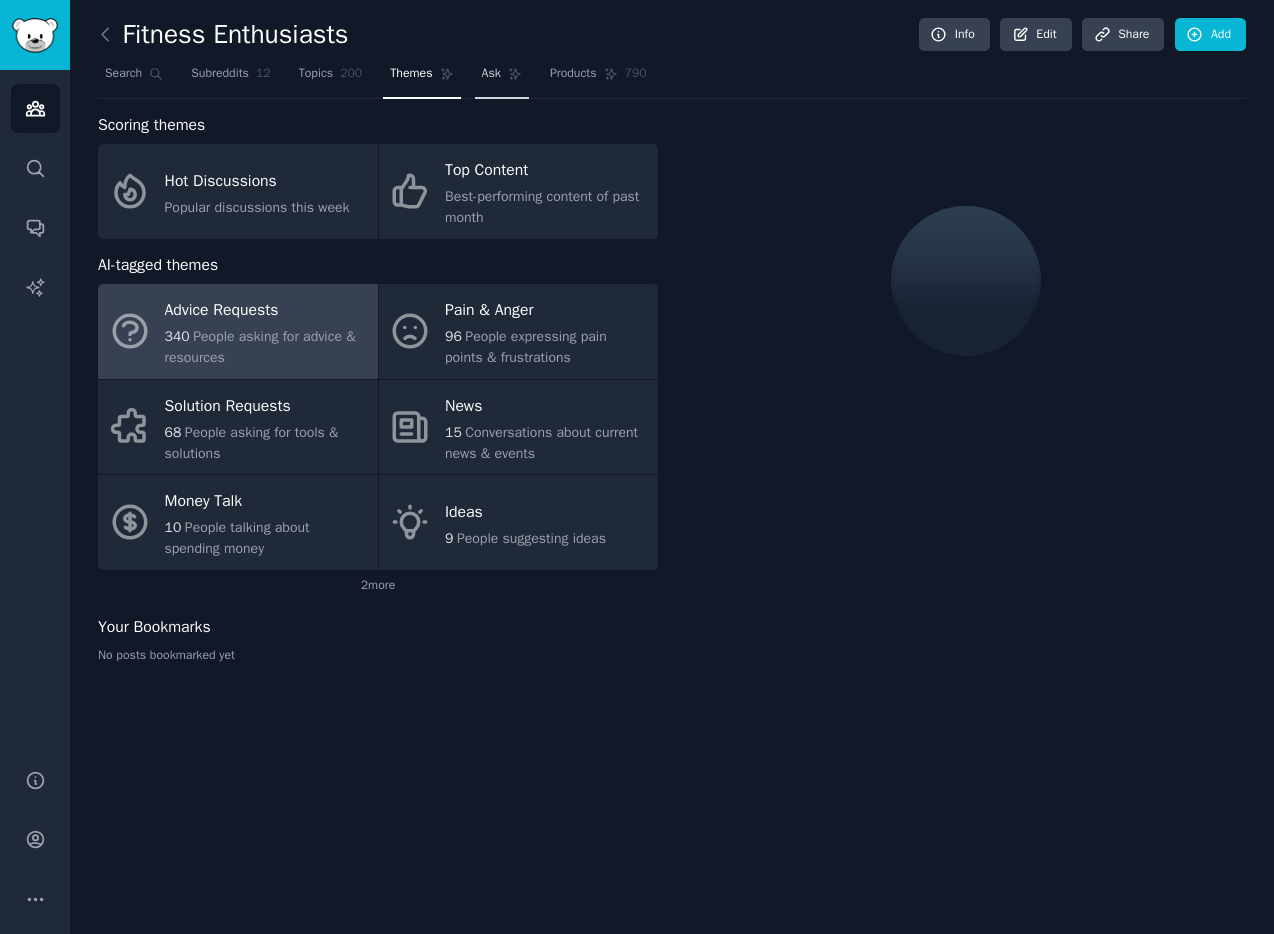 click on "Ask" at bounding box center [491, 74] 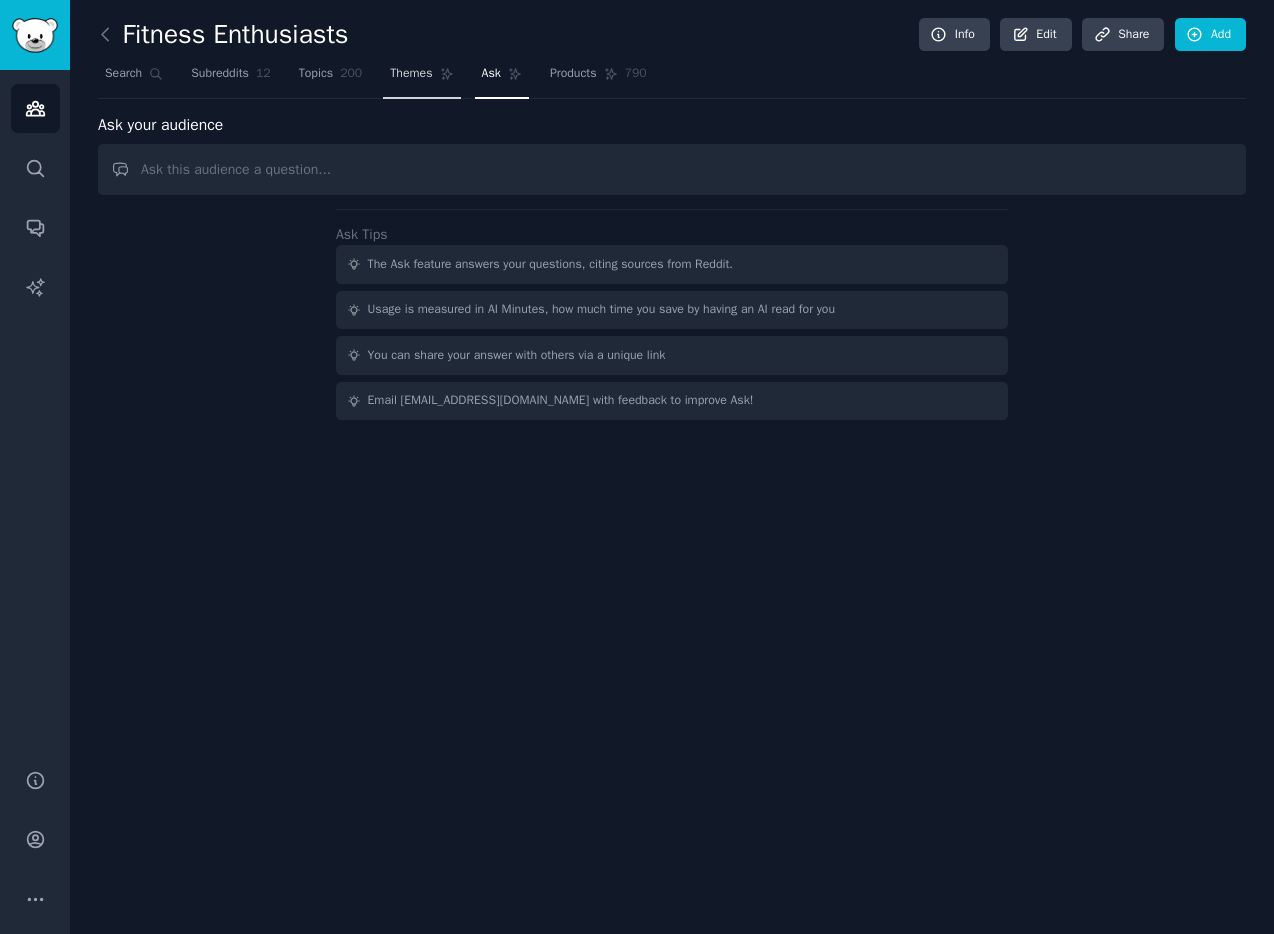 click on "Themes" at bounding box center (411, 74) 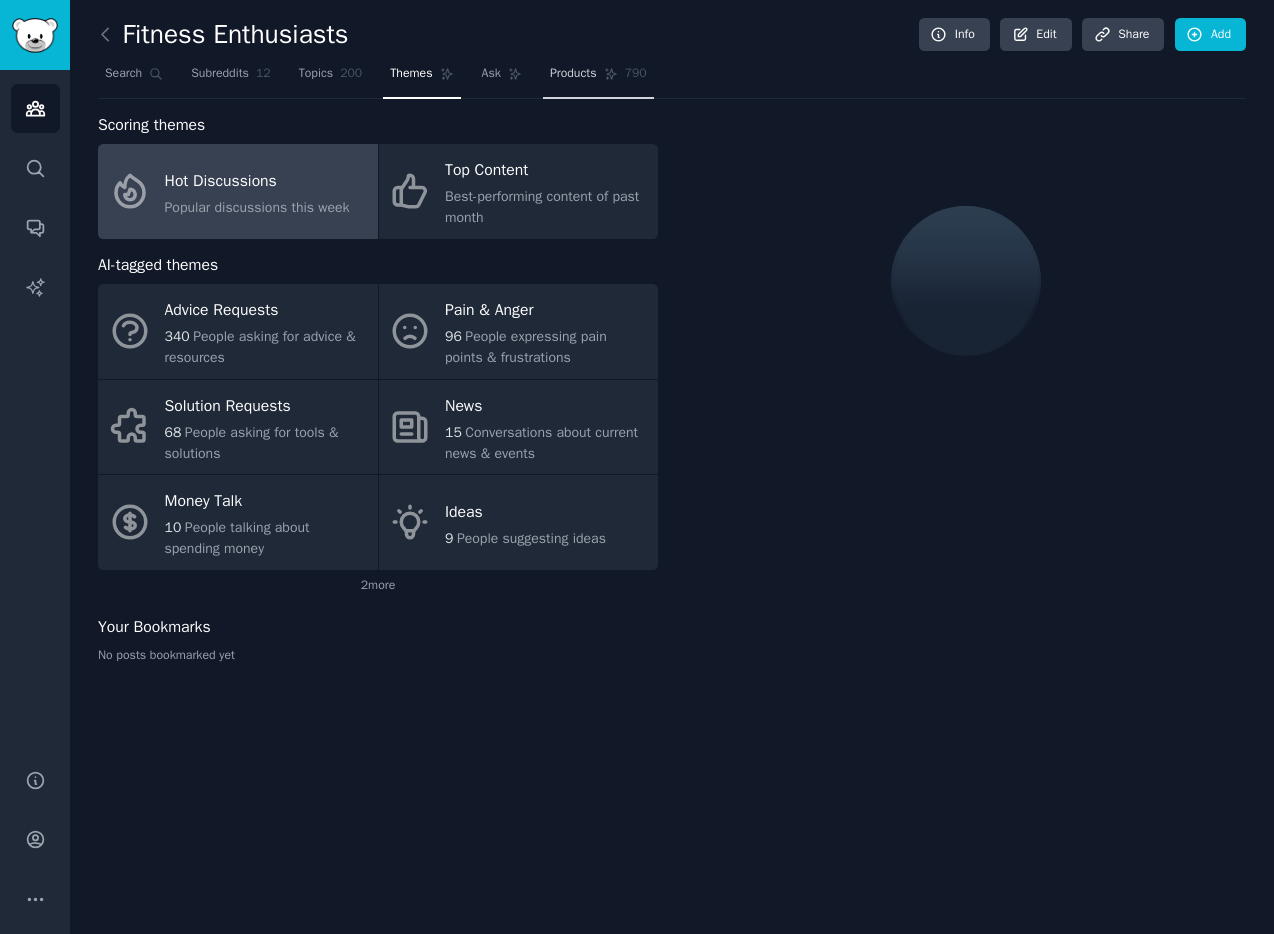 click on "Products" at bounding box center [573, 74] 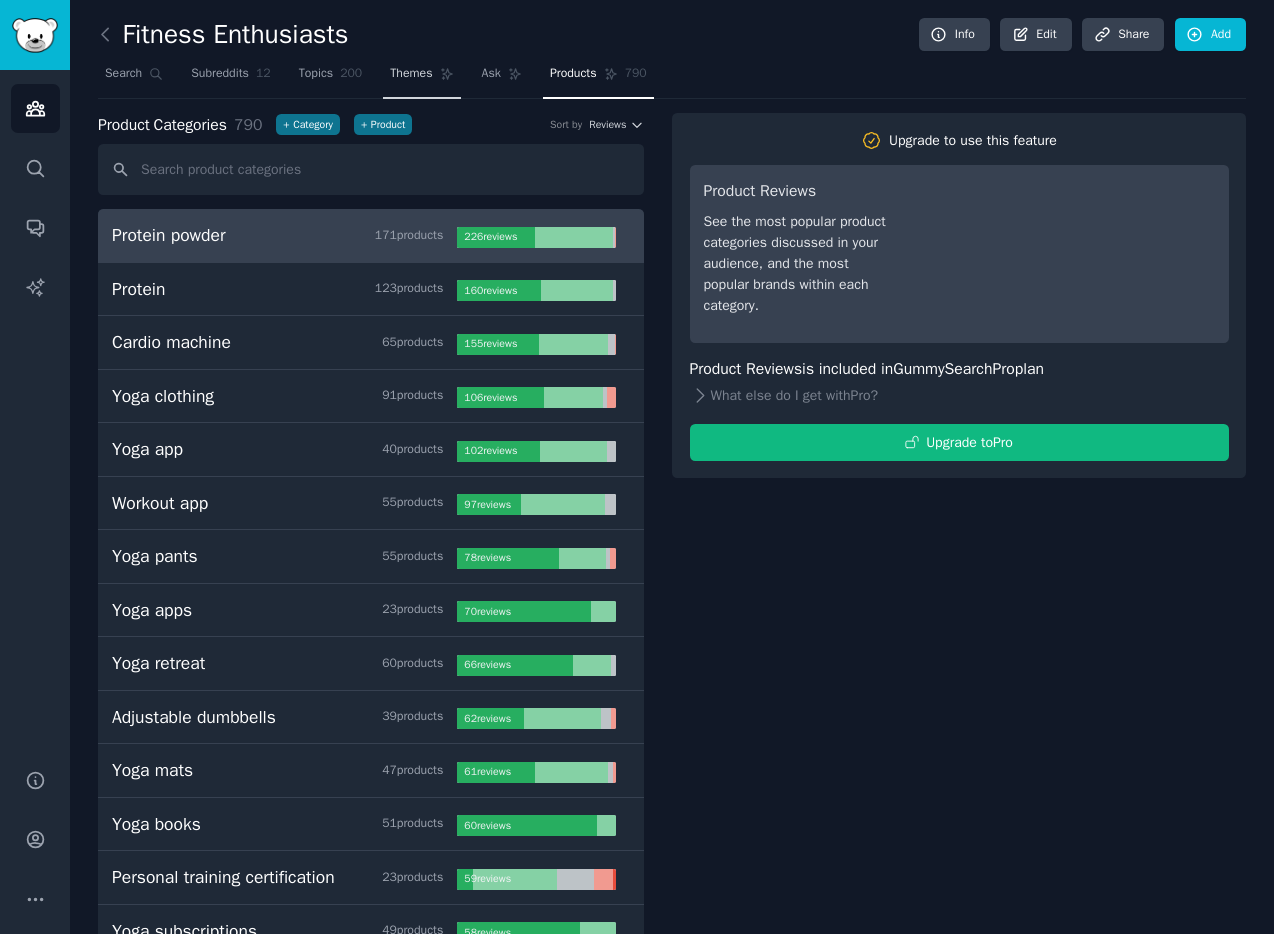 click on "Themes" at bounding box center (411, 74) 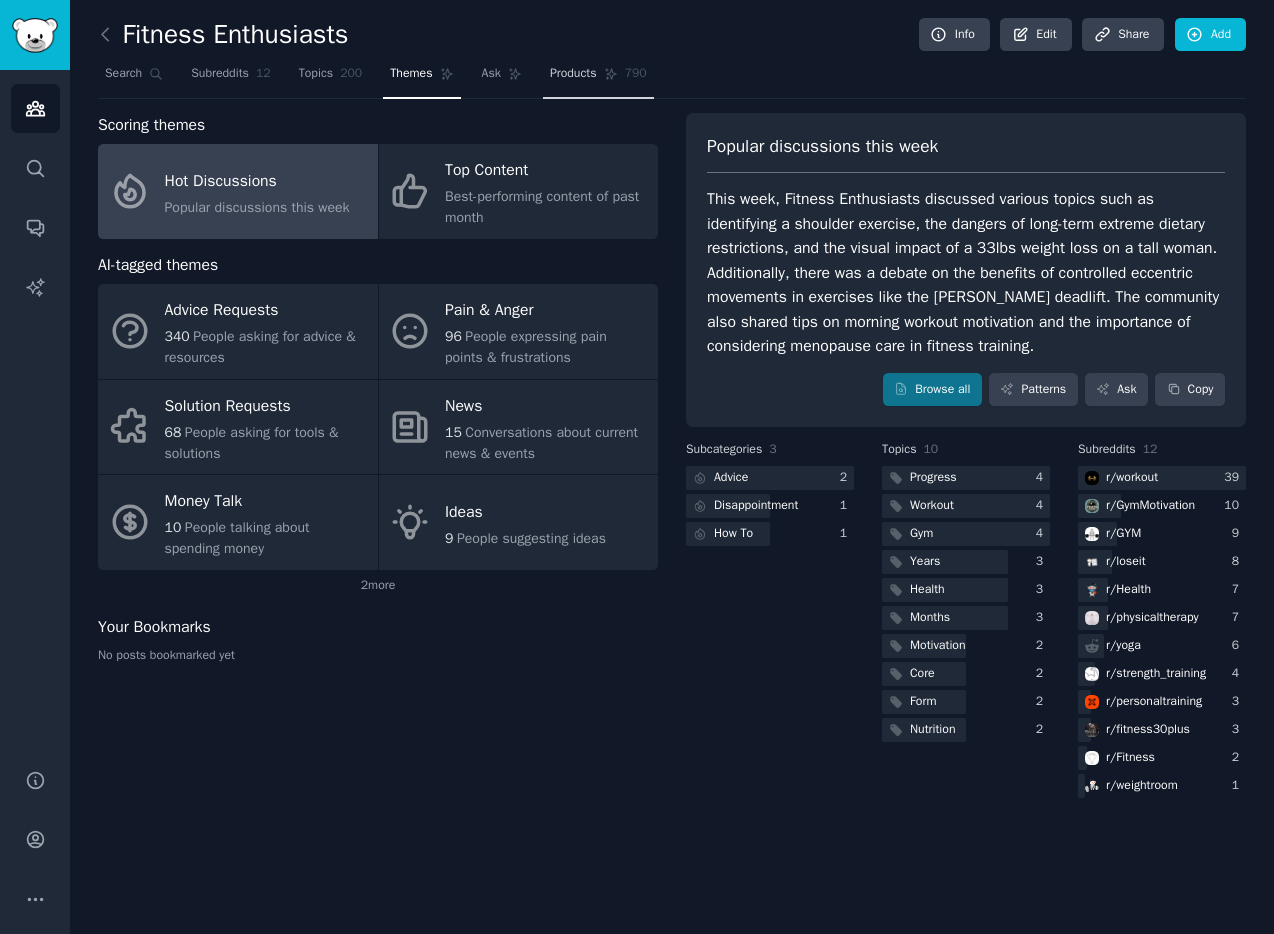 click on "Products 790" at bounding box center [598, 78] 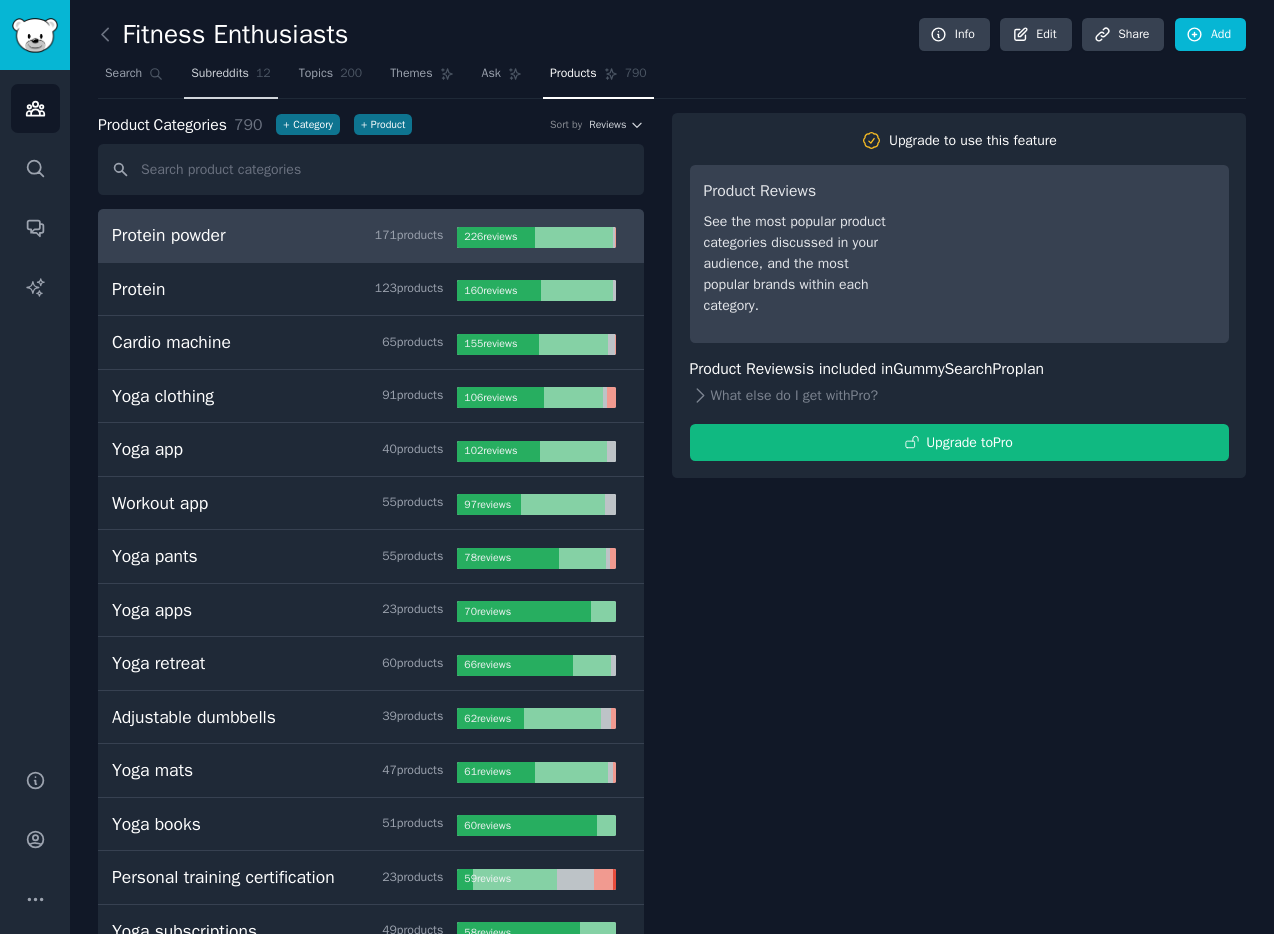 click on "Subreddits" at bounding box center [220, 74] 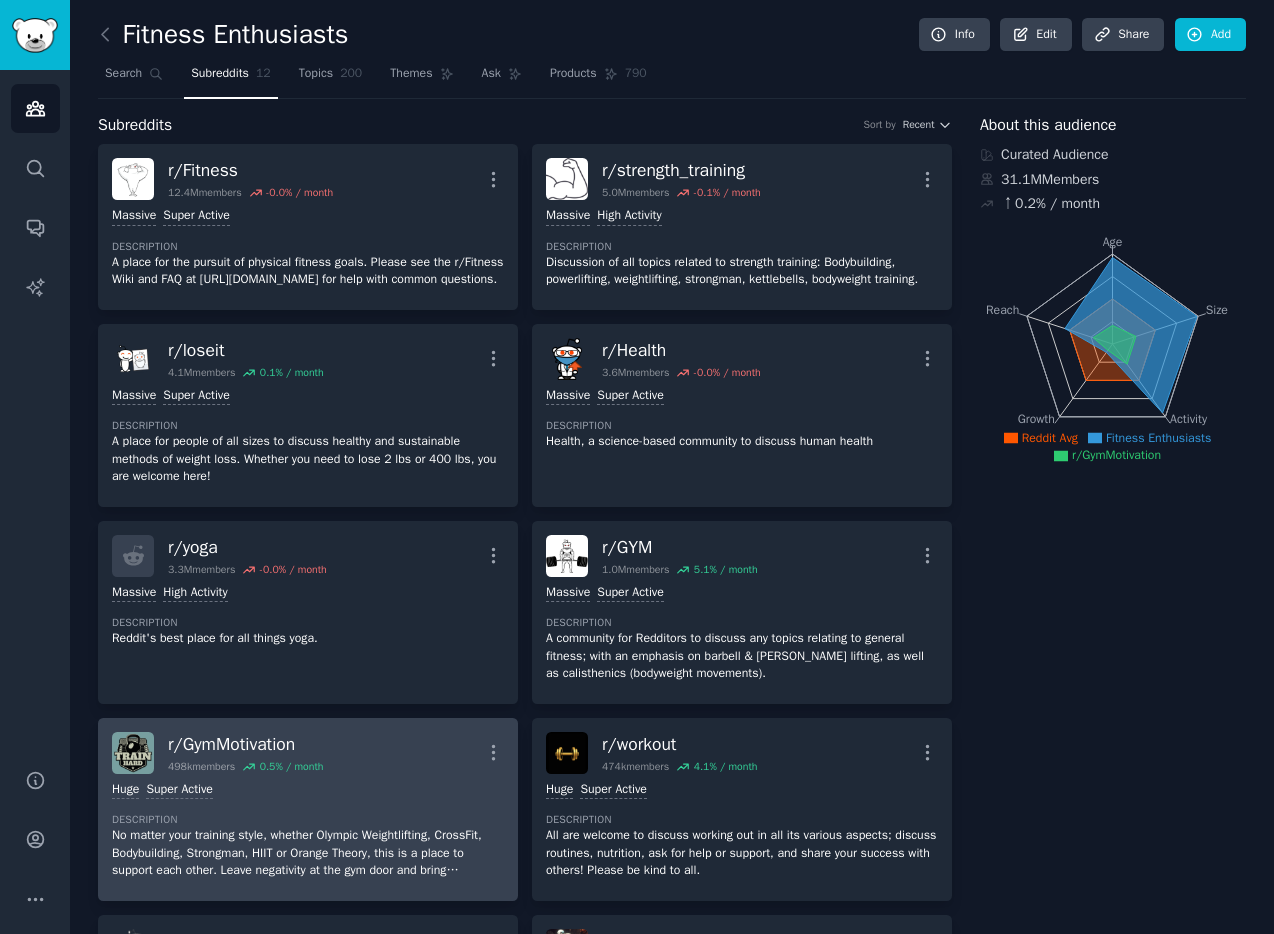 click on "Huge Super Active" at bounding box center (308, 790) 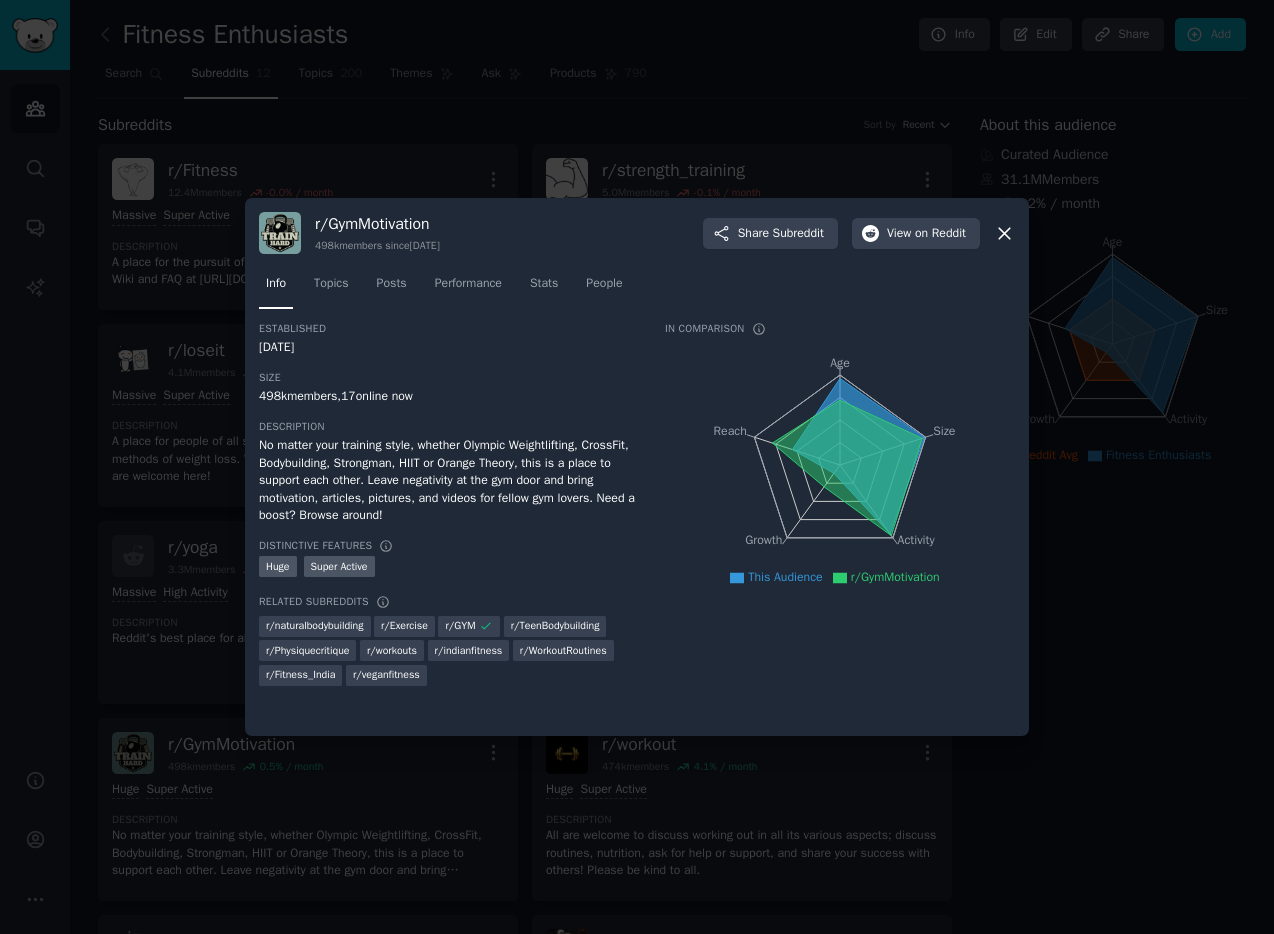 click at bounding box center [637, 467] 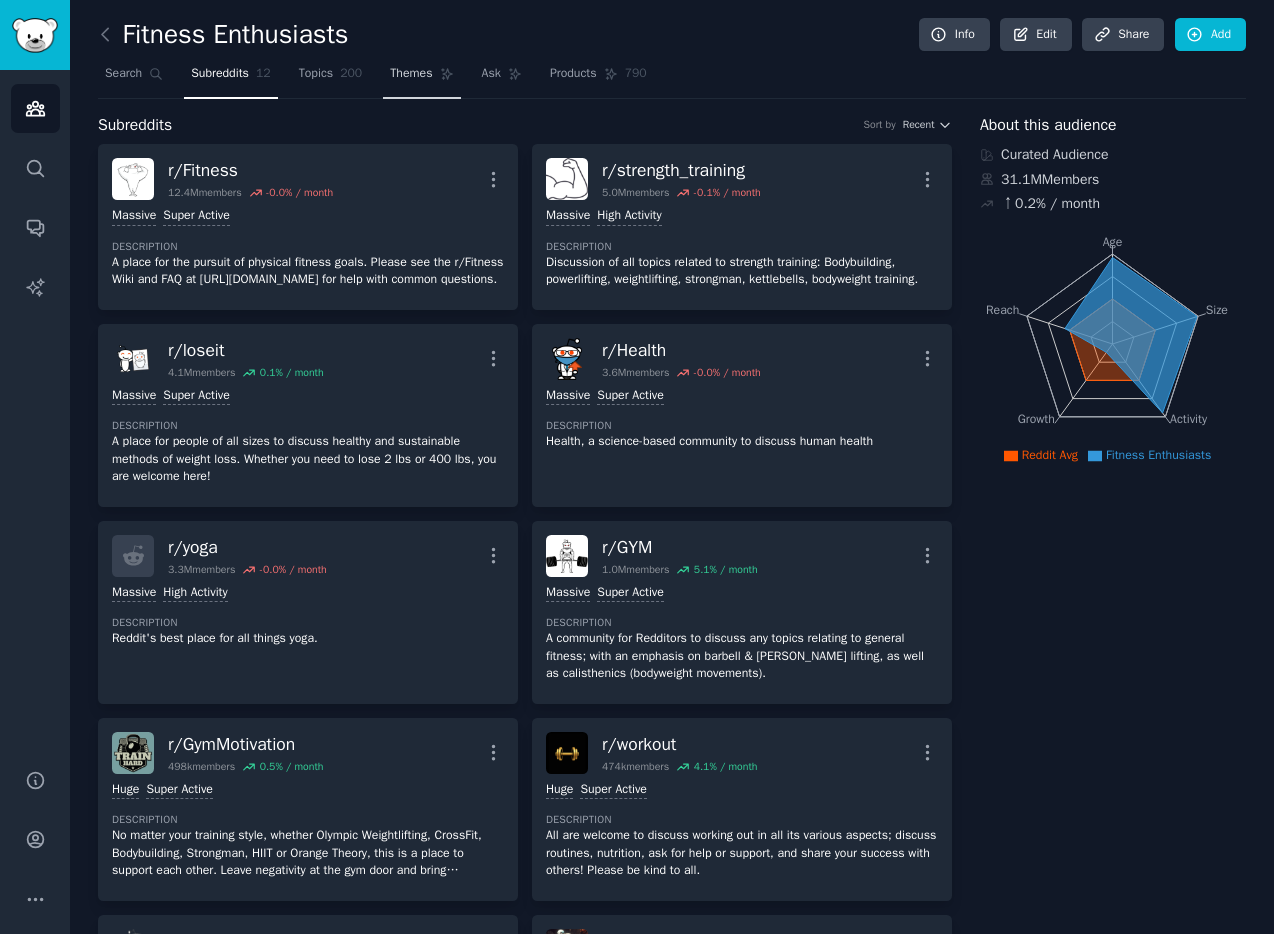 click on "Themes" at bounding box center [411, 74] 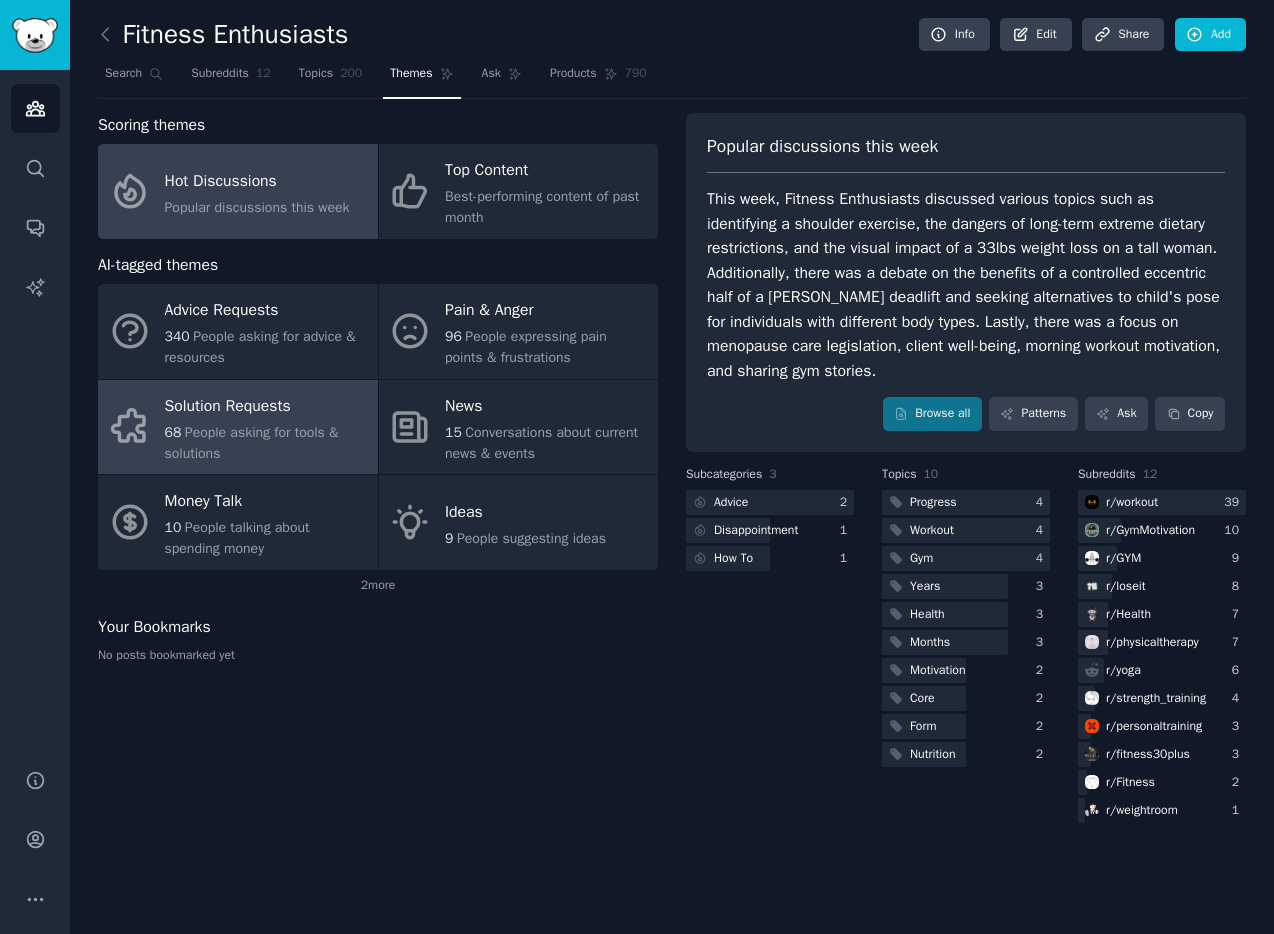 click on "Solution Requests" at bounding box center [266, 406] 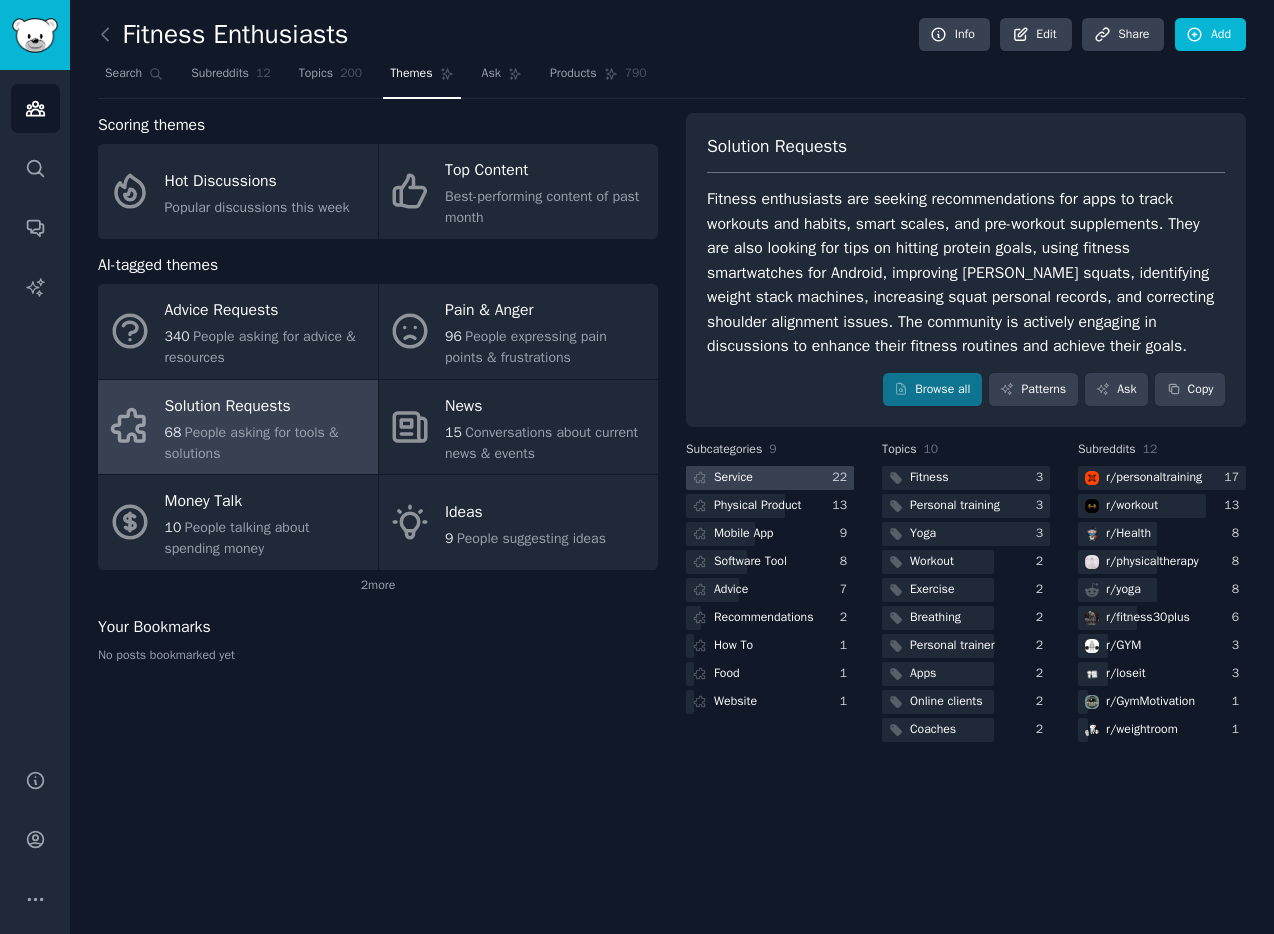 click on "Service" at bounding box center [733, 478] 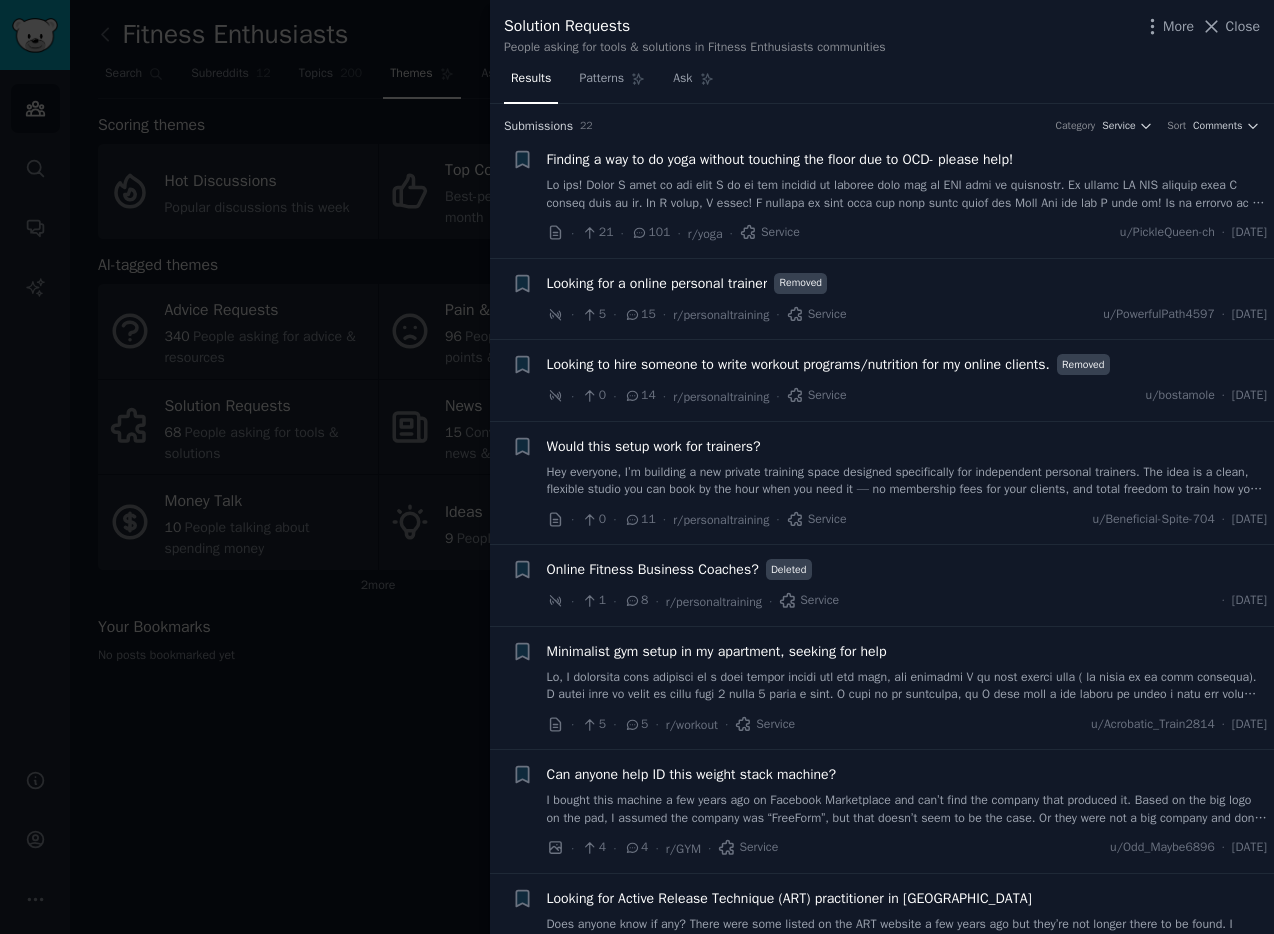 click at bounding box center [637, 467] 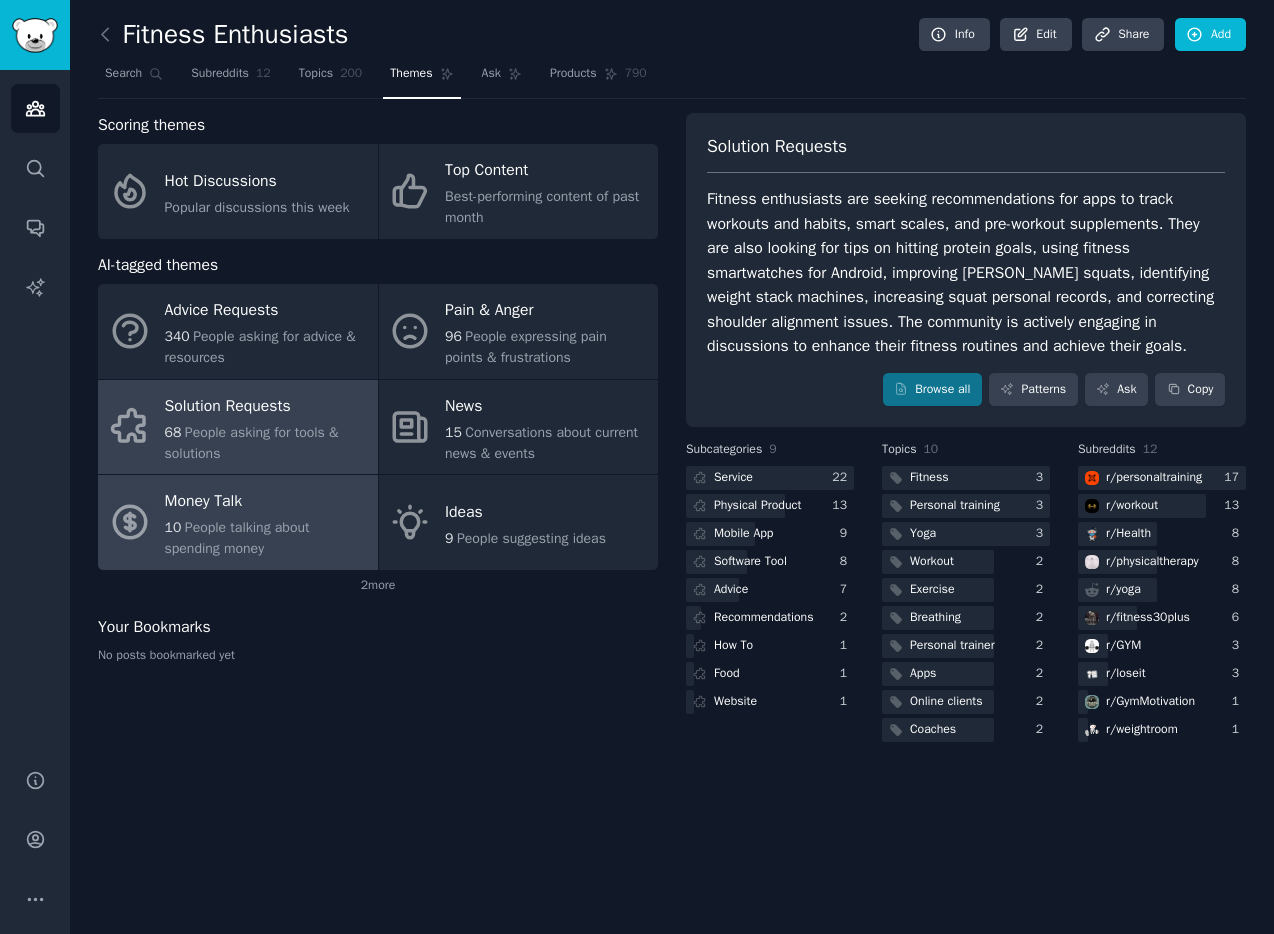 click on "People talking about spending money" at bounding box center [237, 538] 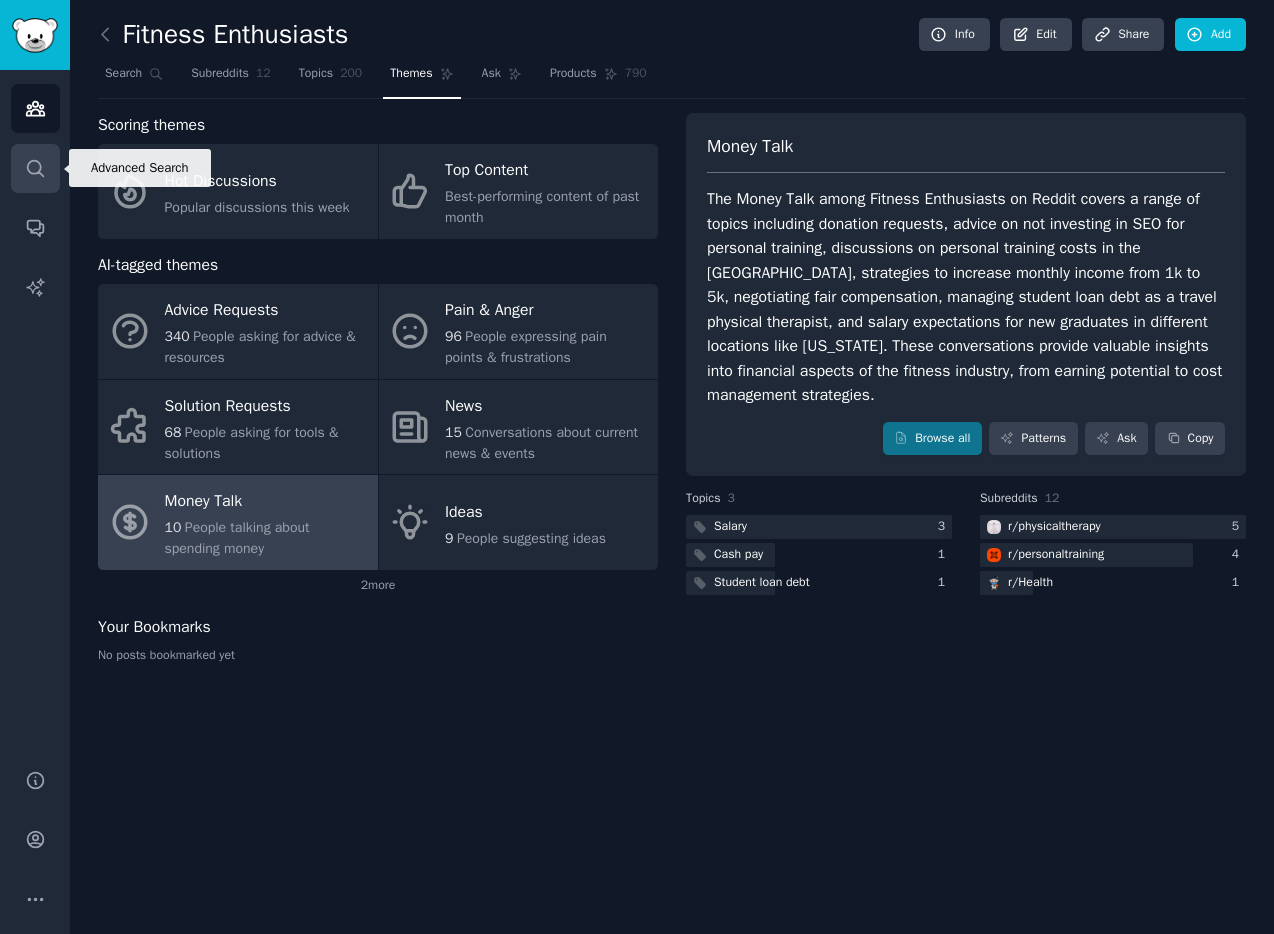 click 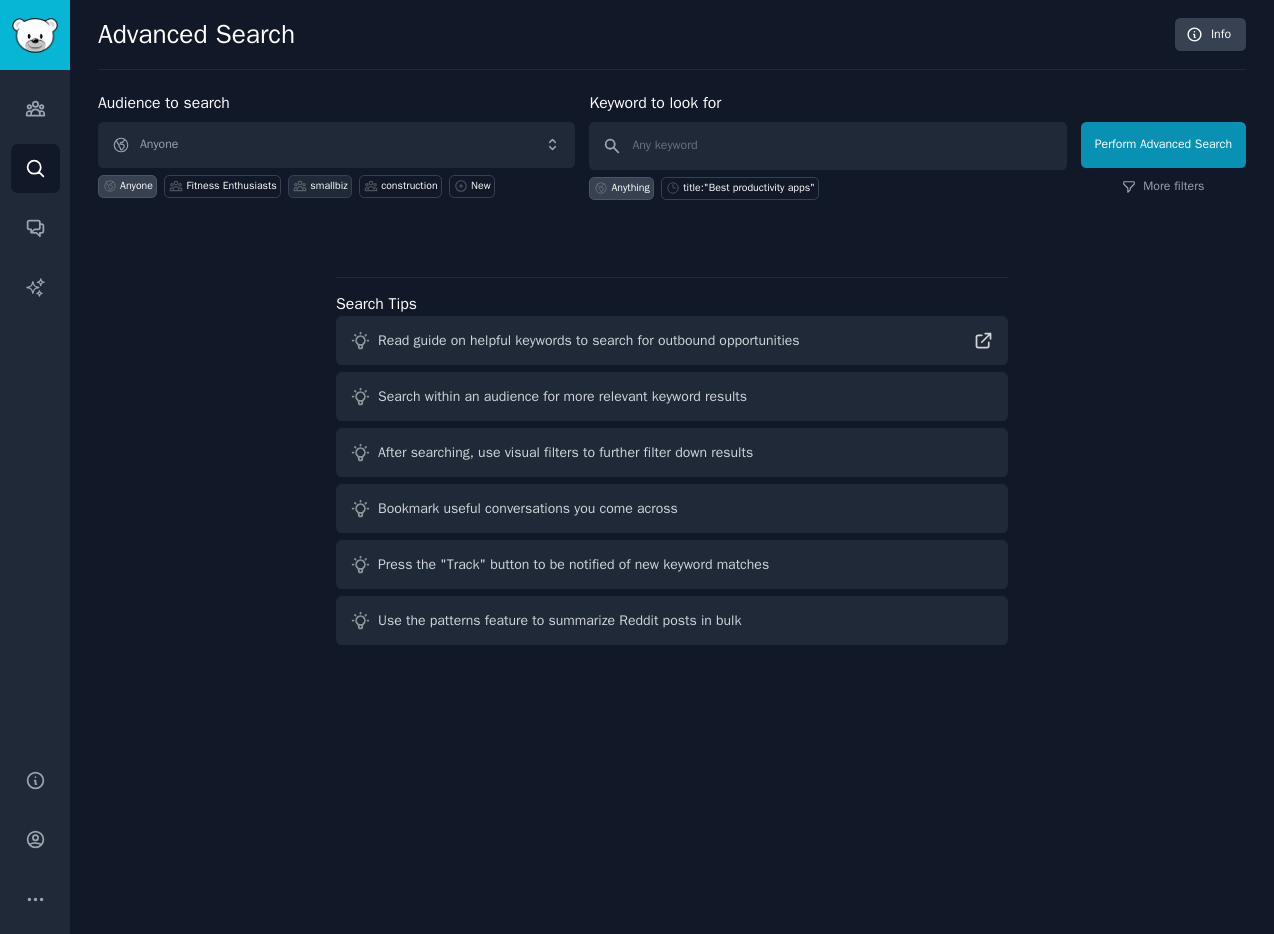 click on "smallbiz" at bounding box center [328, 186] 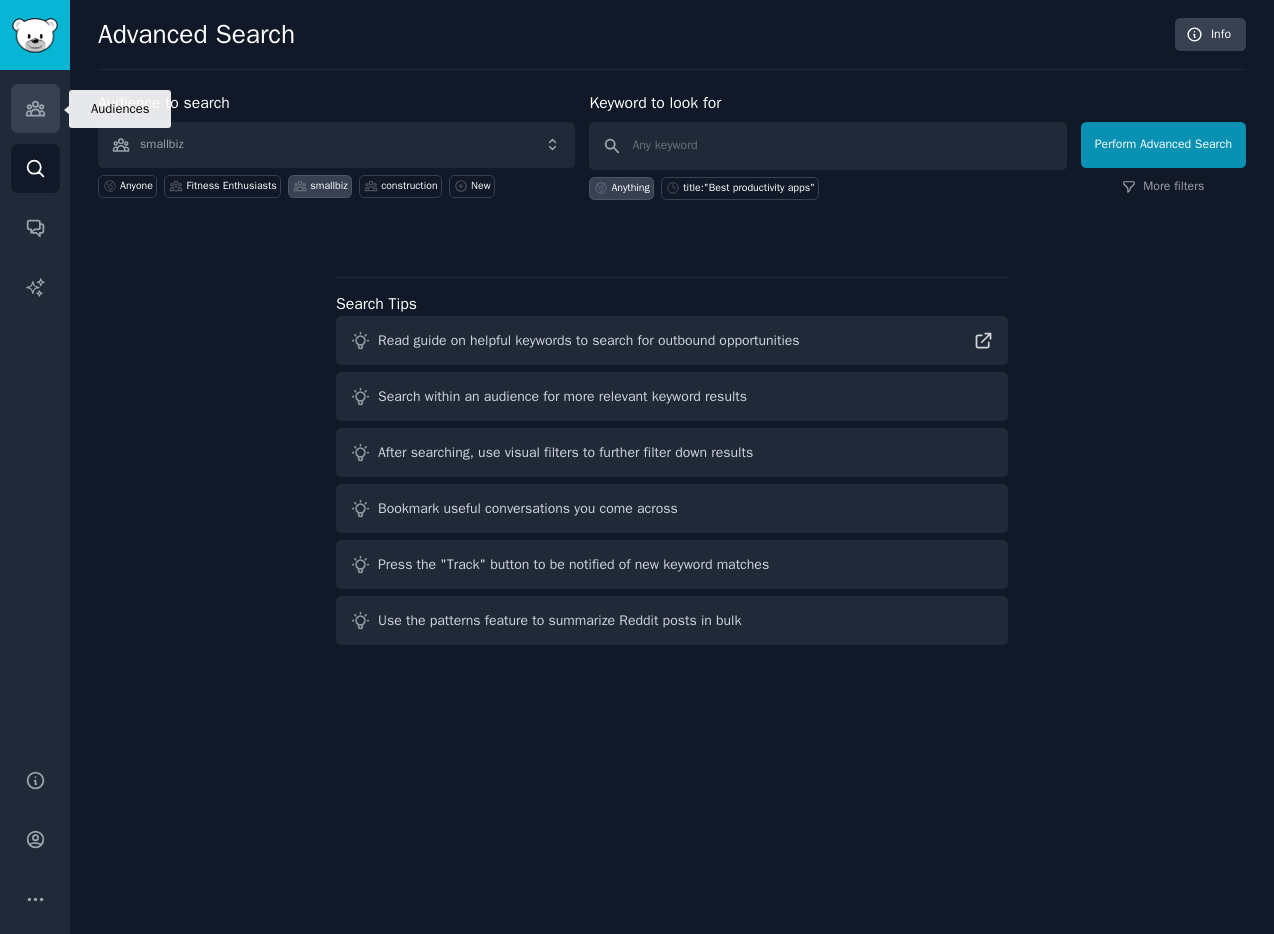 click 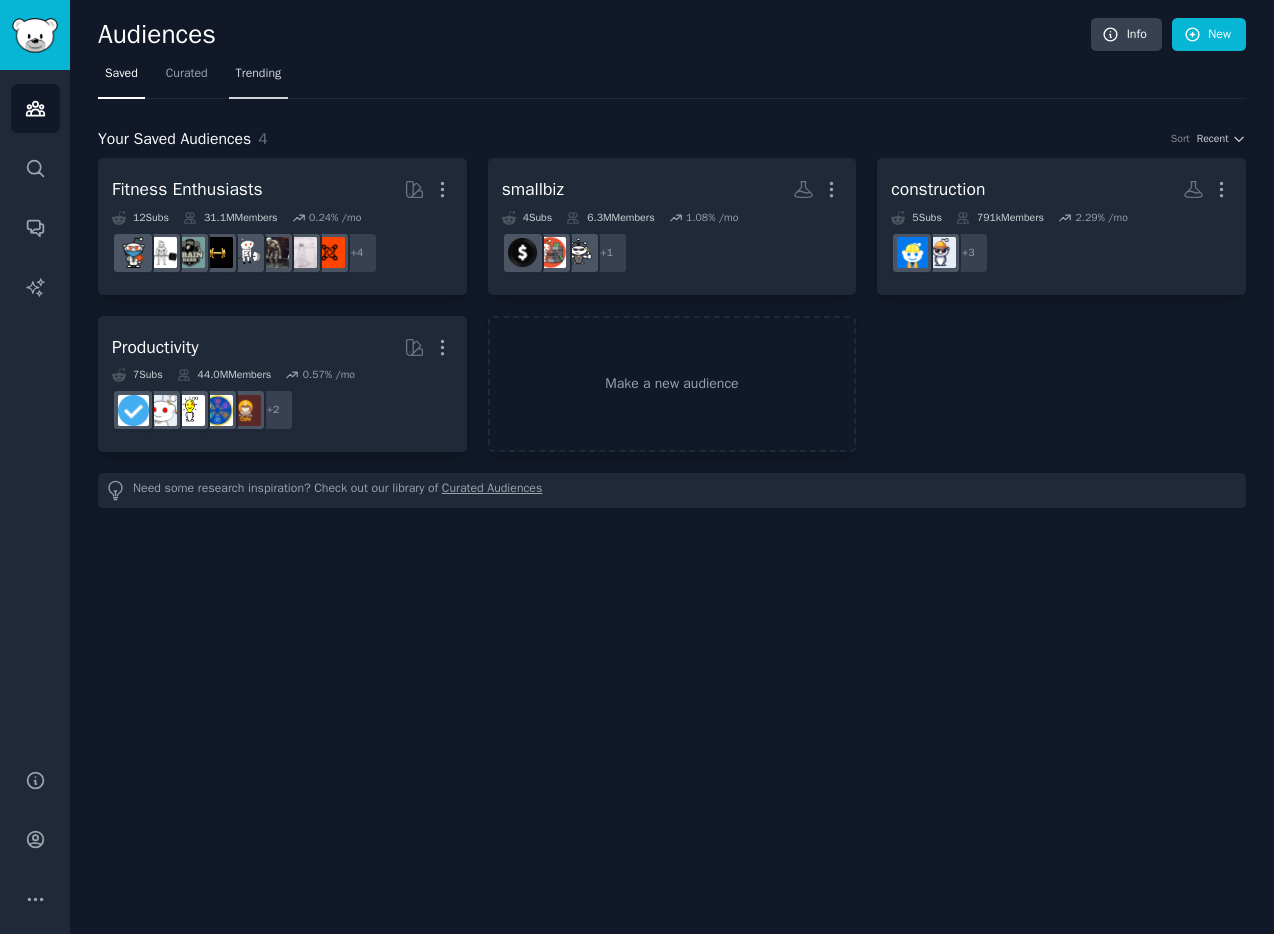 click on "Trending" at bounding box center [259, 78] 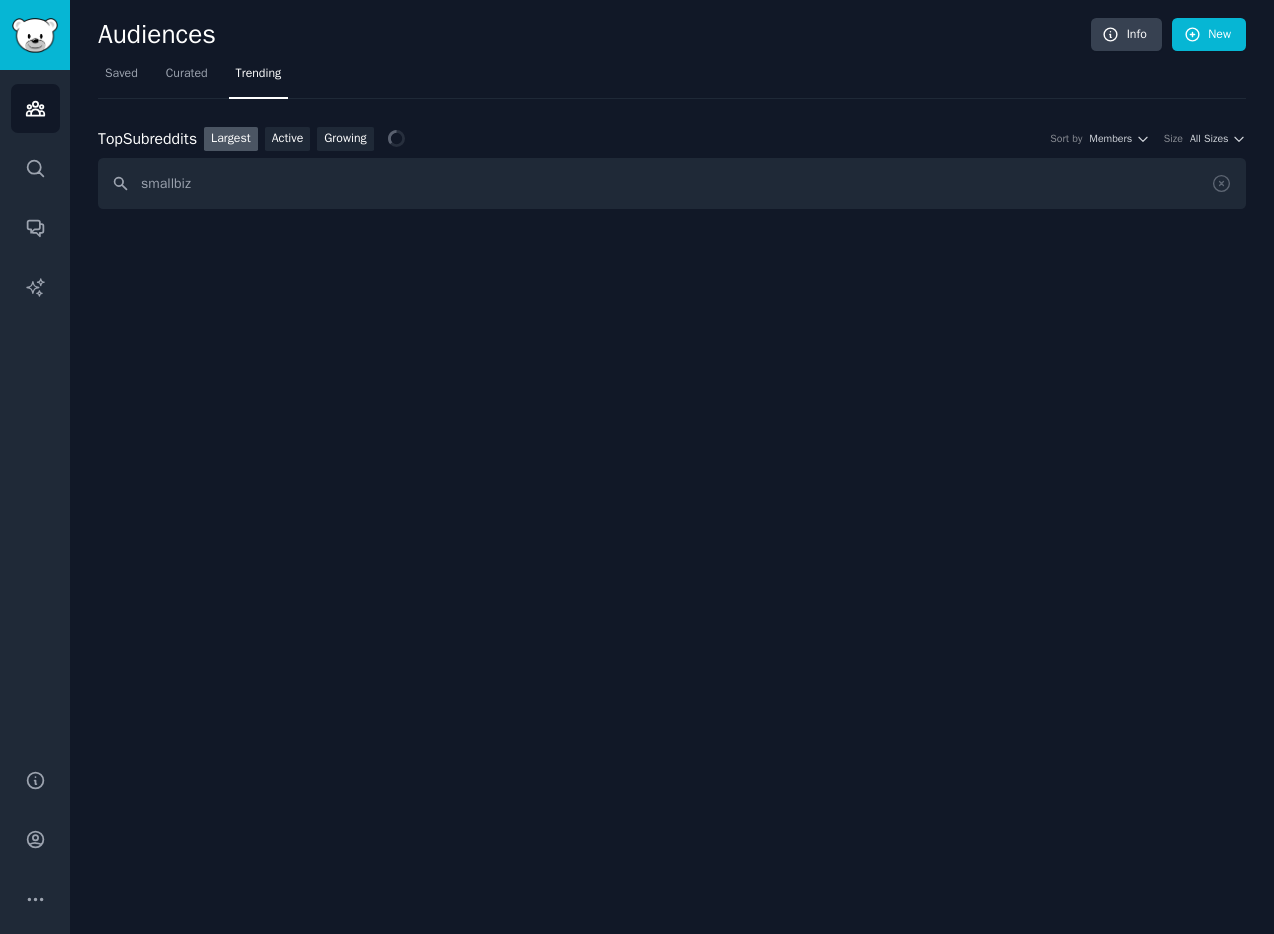 type on "smallbiz" 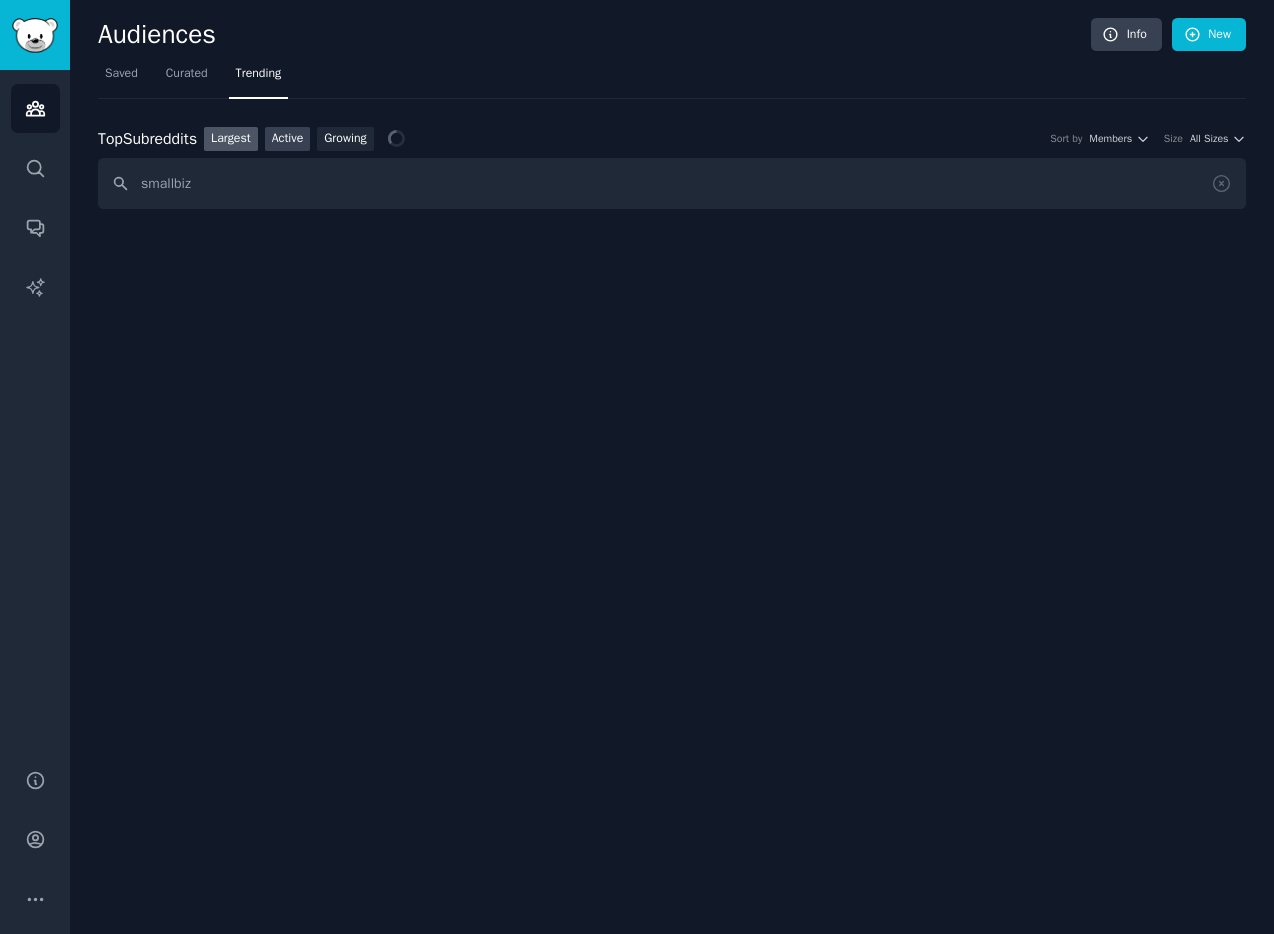 click on "Active" at bounding box center (288, 139) 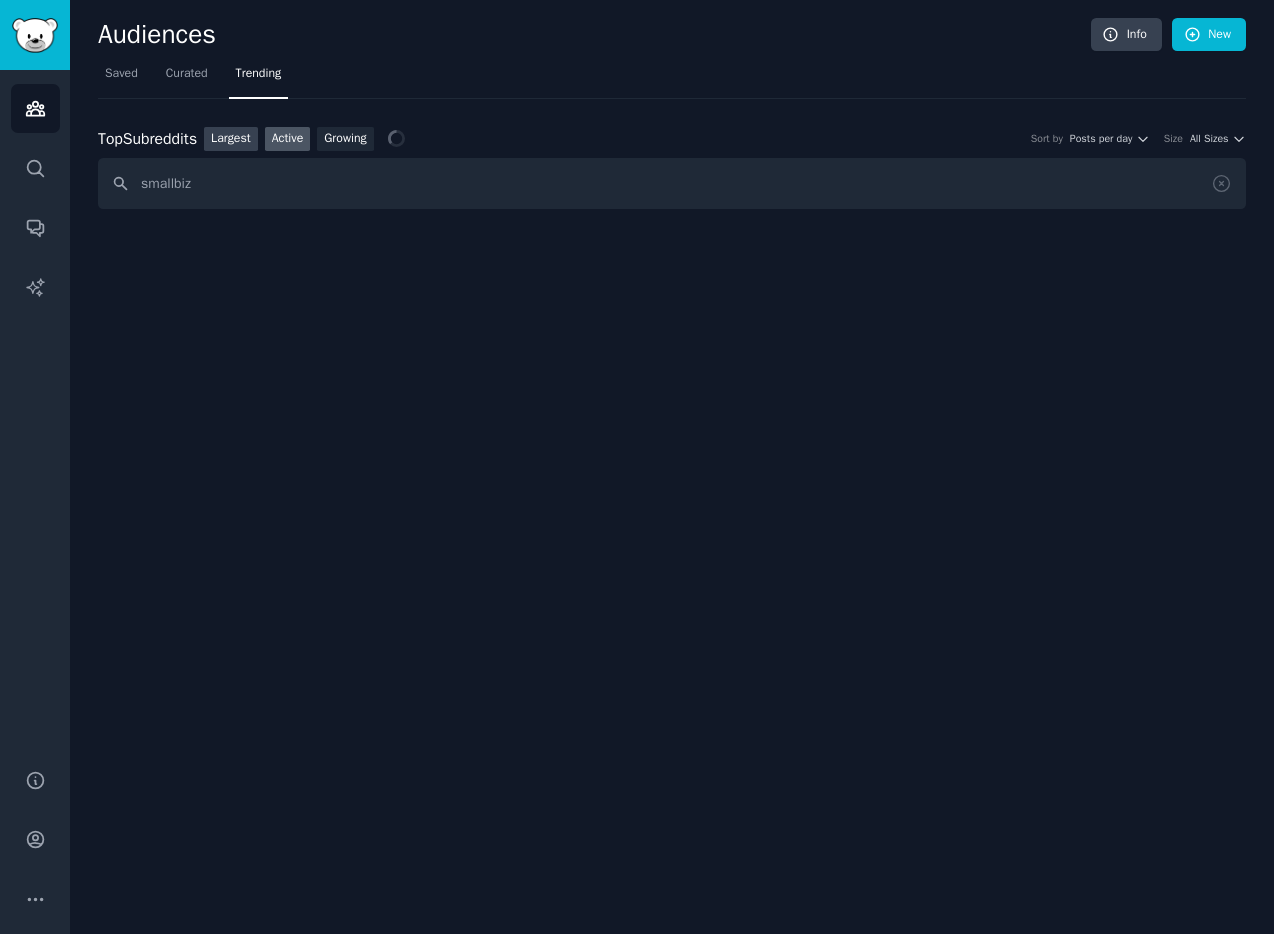 click on "Largest" at bounding box center (231, 139) 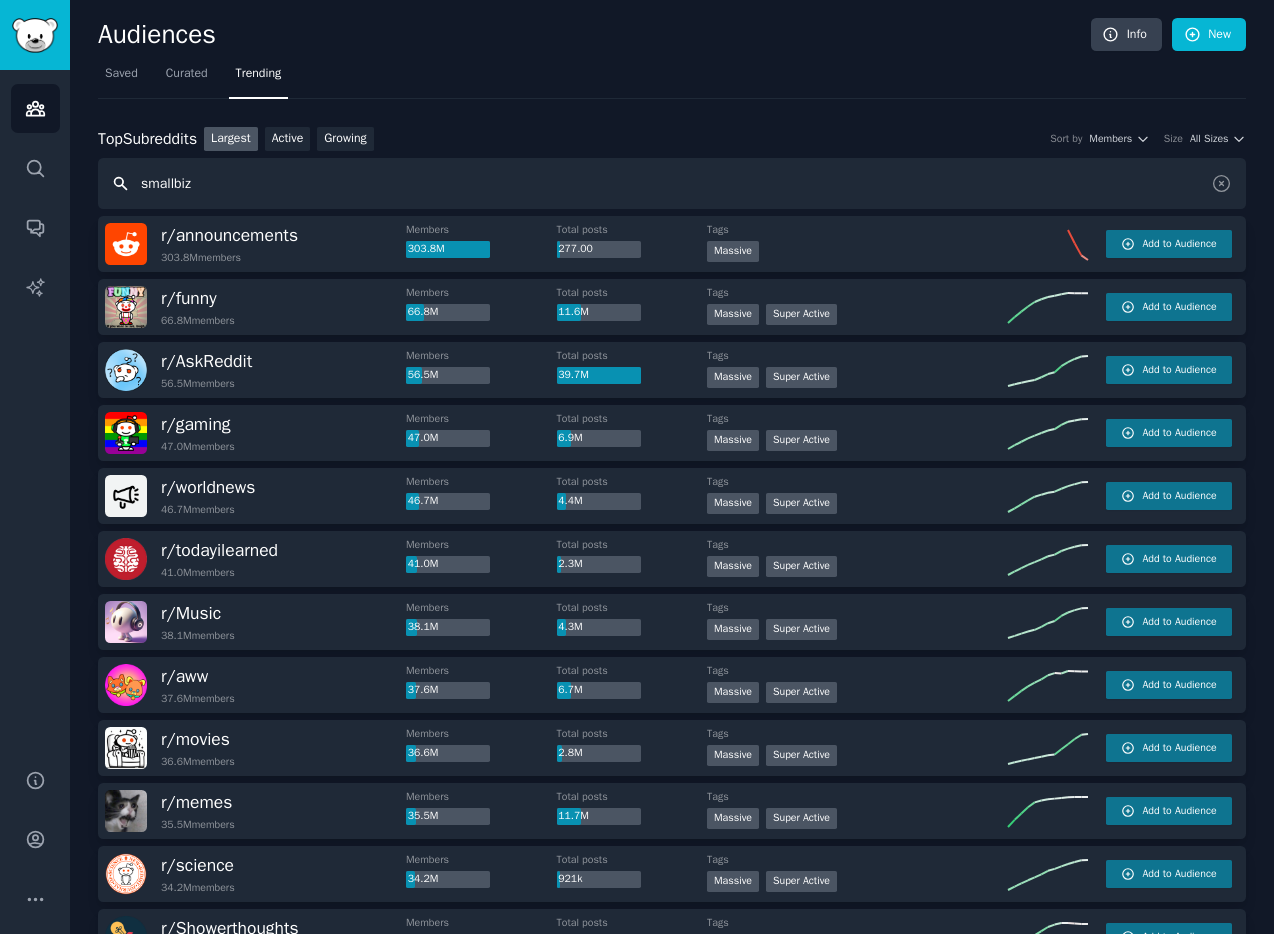 click on "smallbiz" at bounding box center [672, 183] 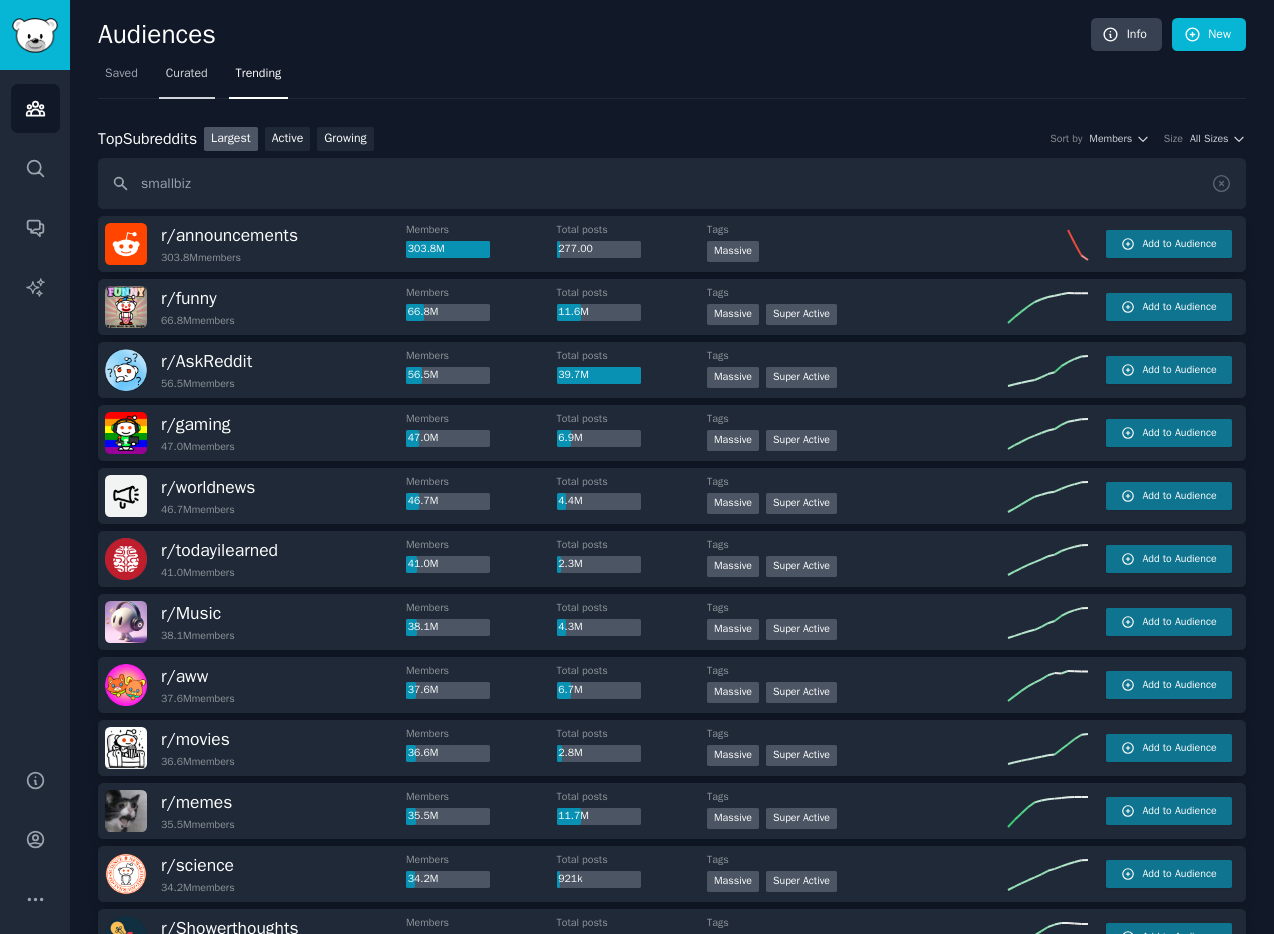 click on "Curated" at bounding box center [187, 74] 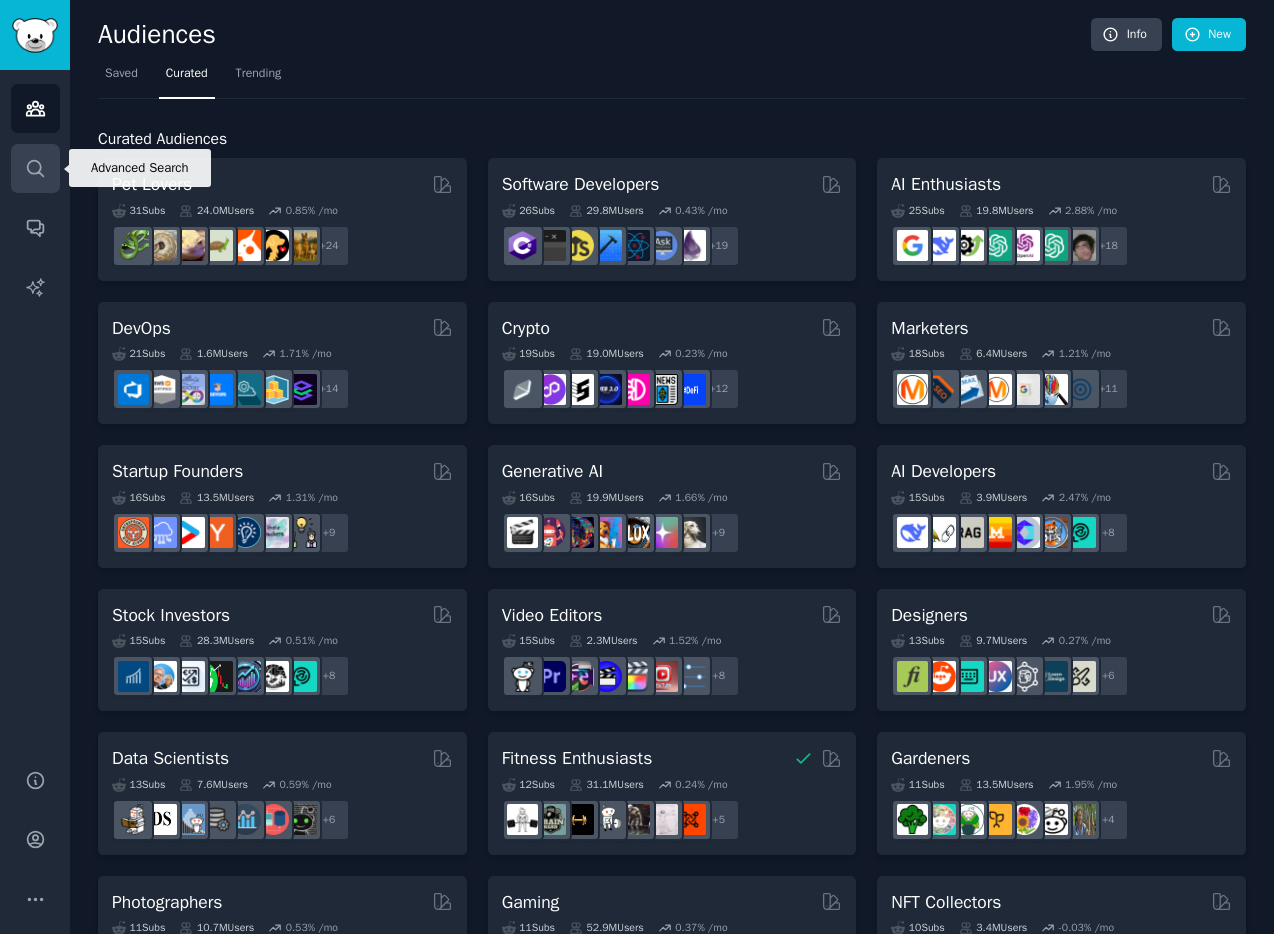 click on "Search" at bounding box center [35, 168] 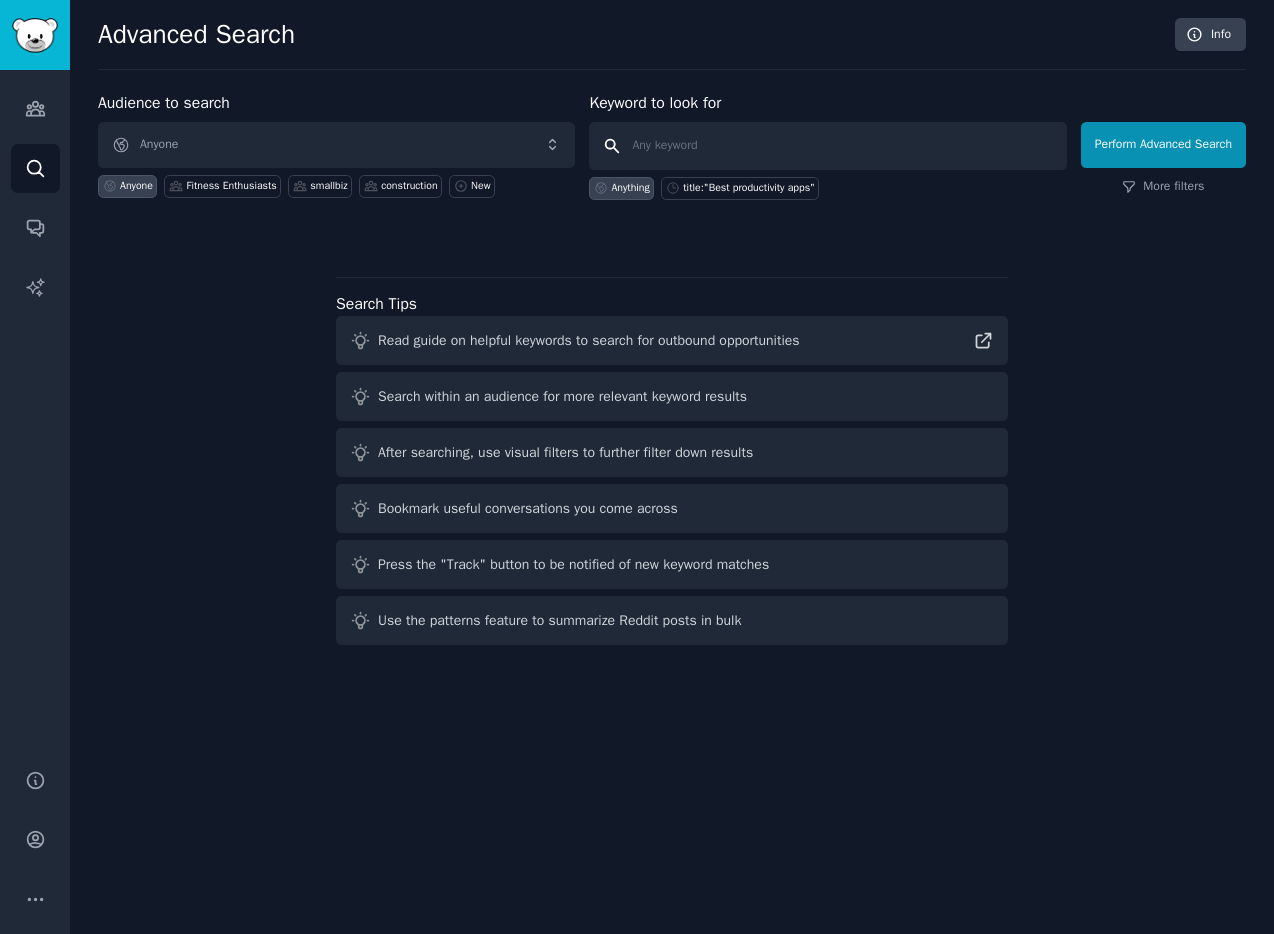 click at bounding box center [827, 146] 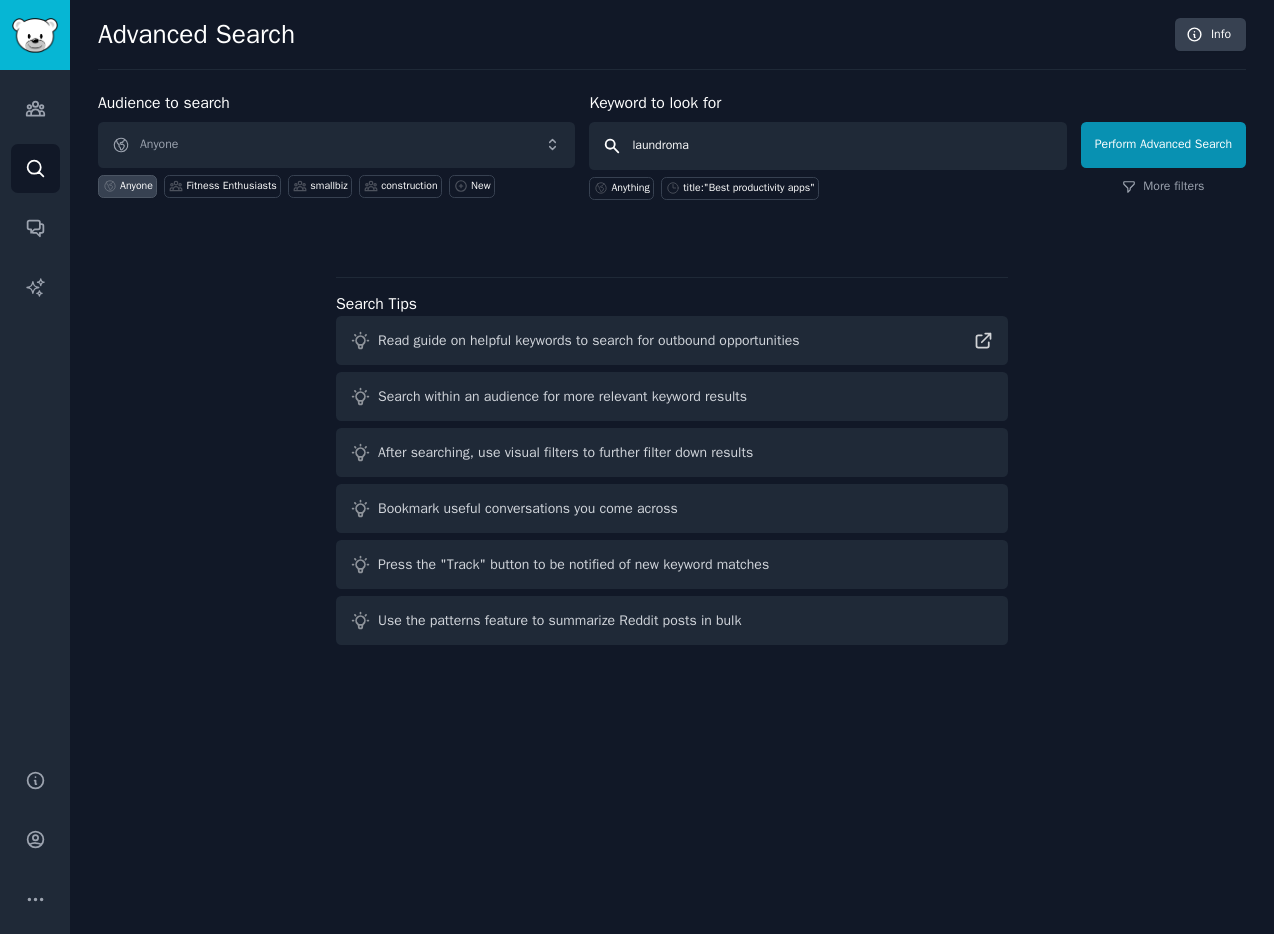 type on "laundromat" 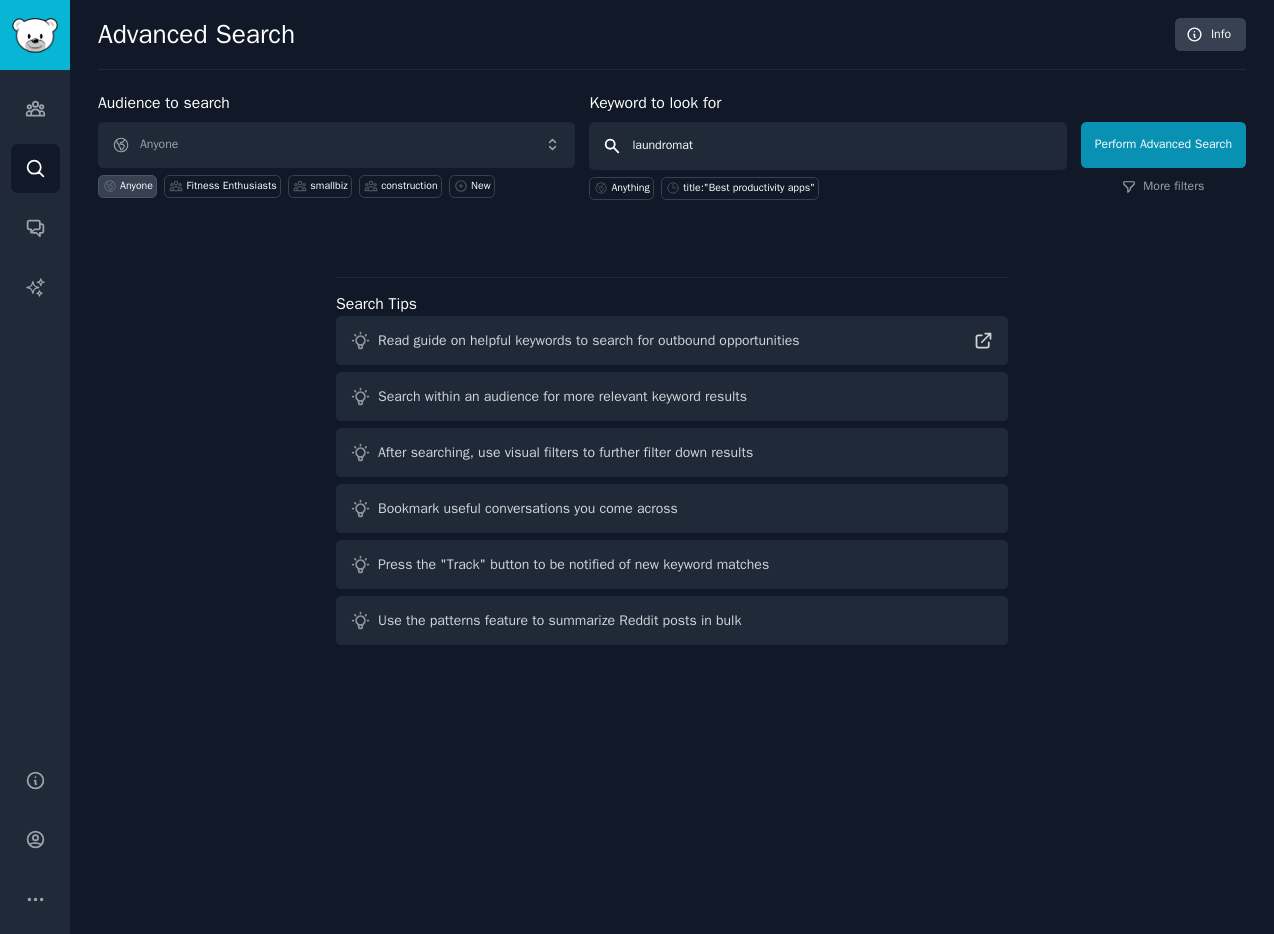 click on "Perform Advanced Search" at bounding box center [1163, 145] 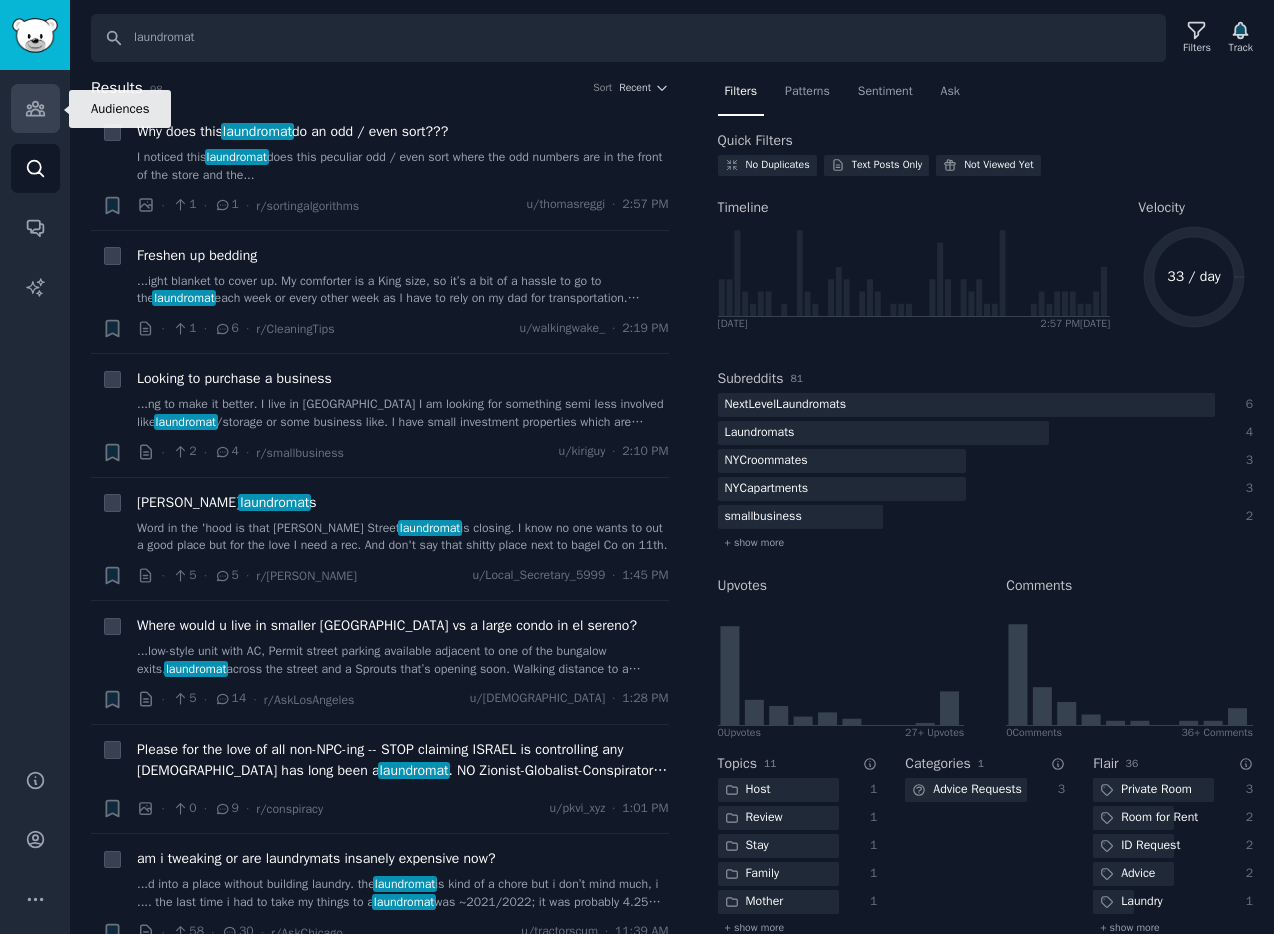 click 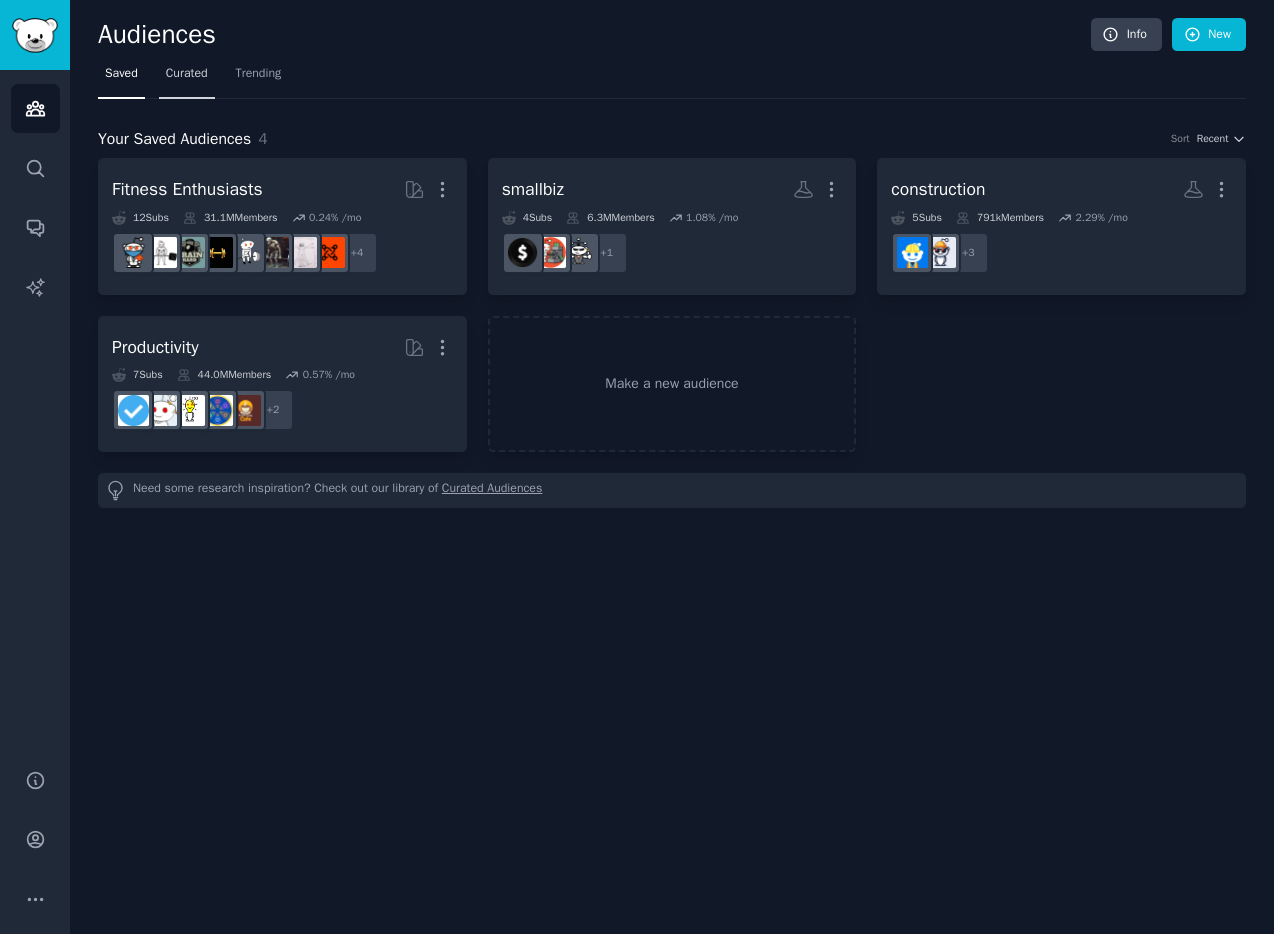 click on "Curated" at bounding box center [187, 78] 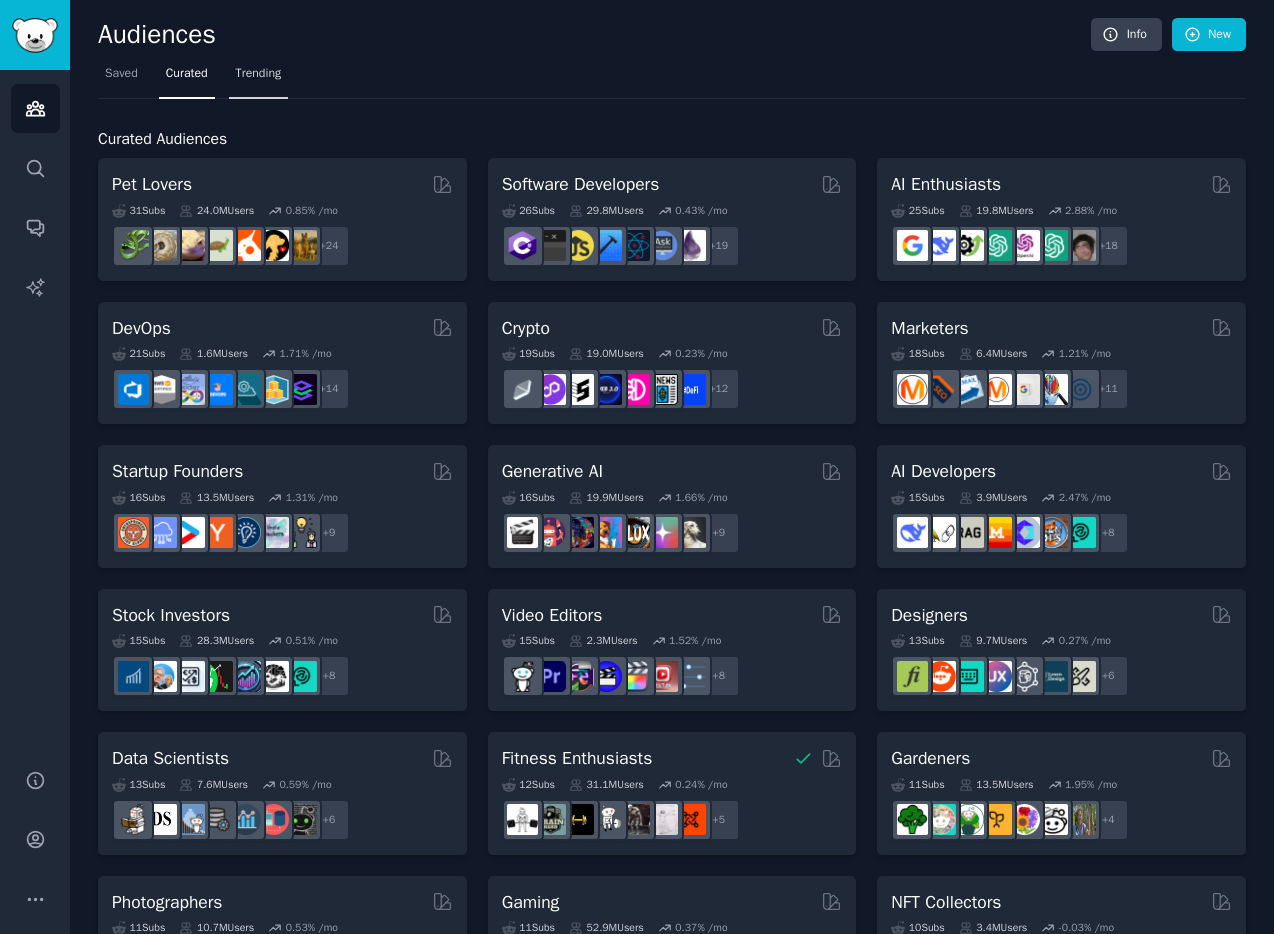 click on "Trending" at bounding box center (259, 74) 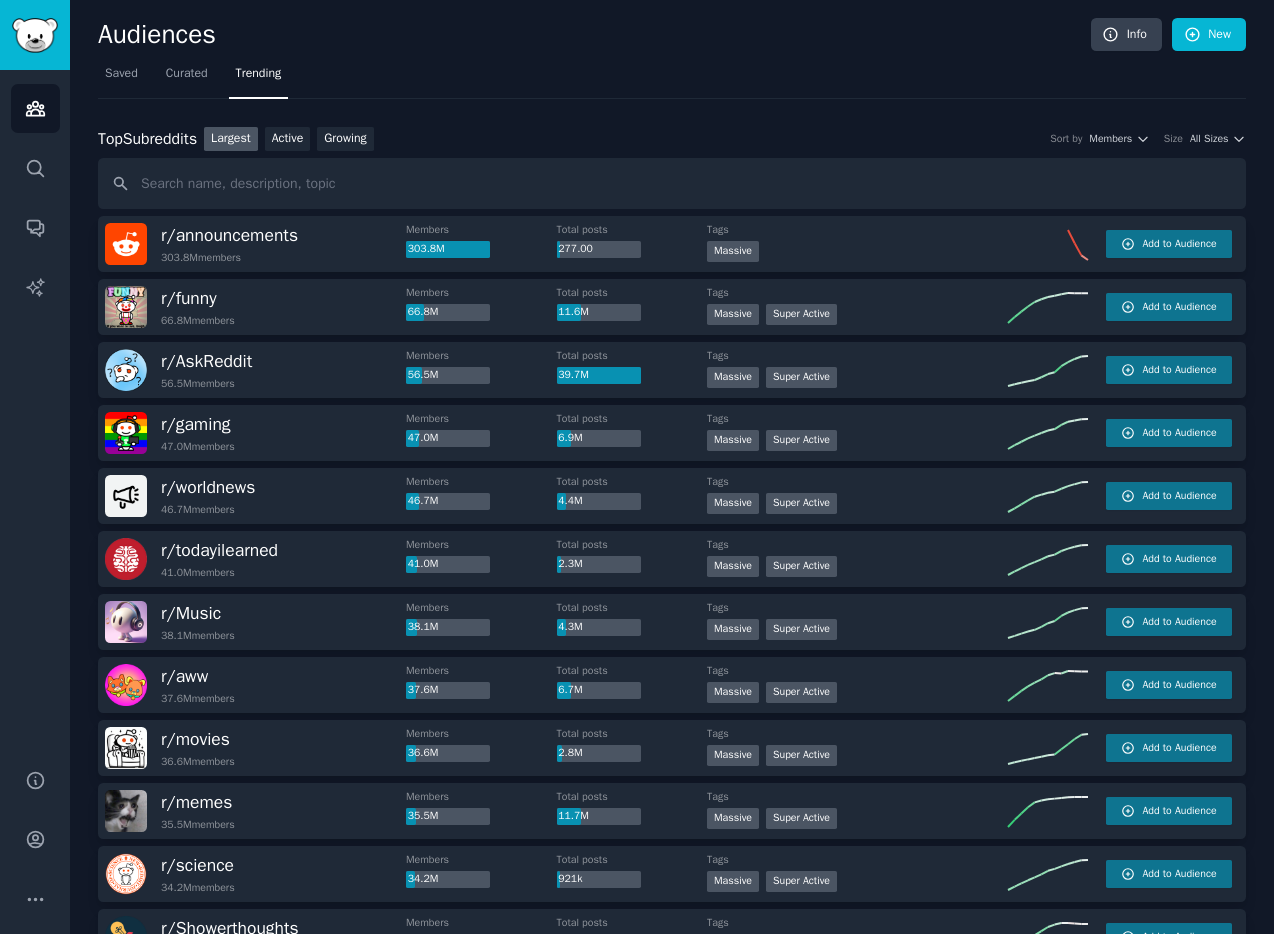 click at bounding box center (672, 183) 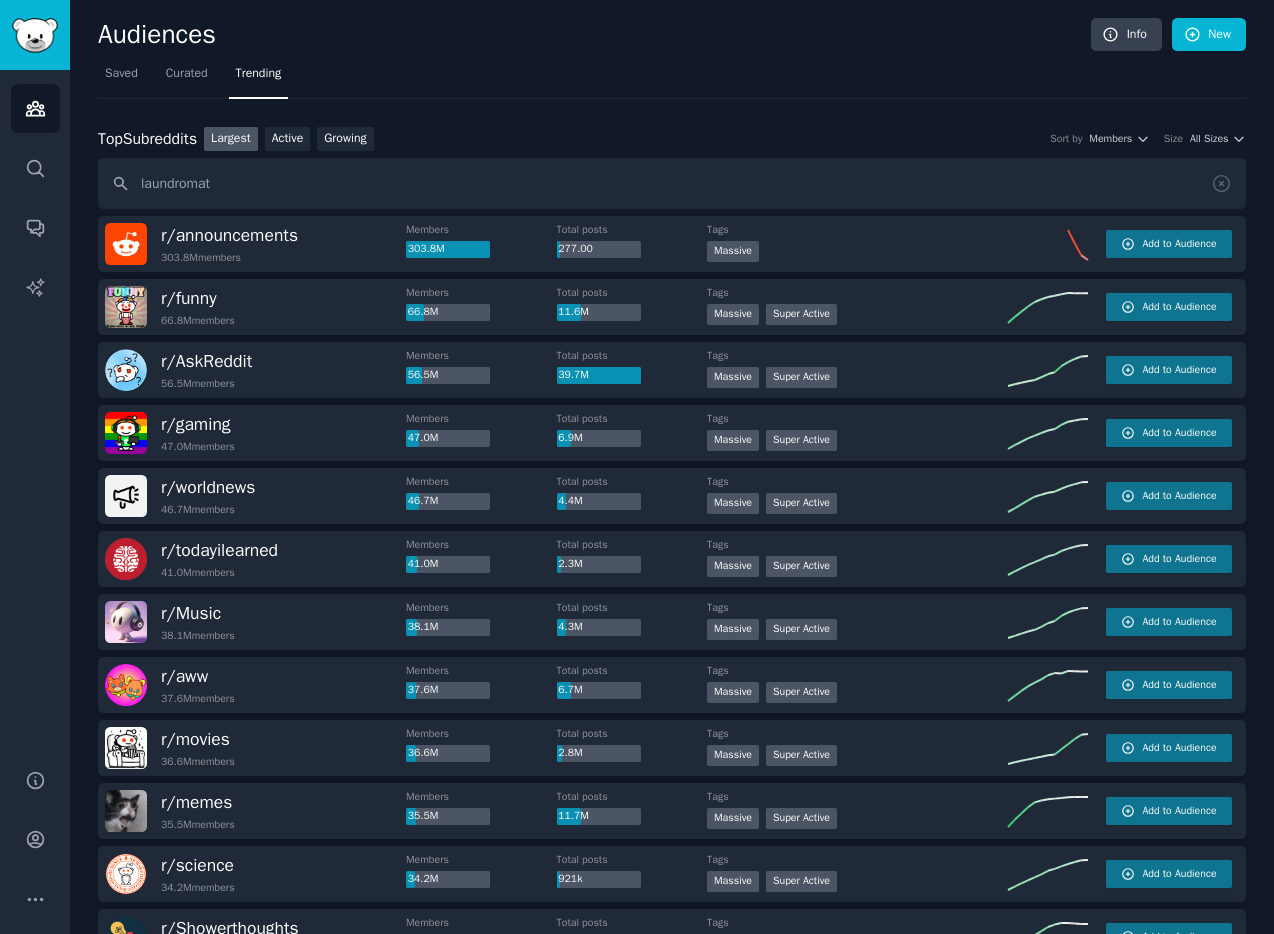 type on "laundromat" 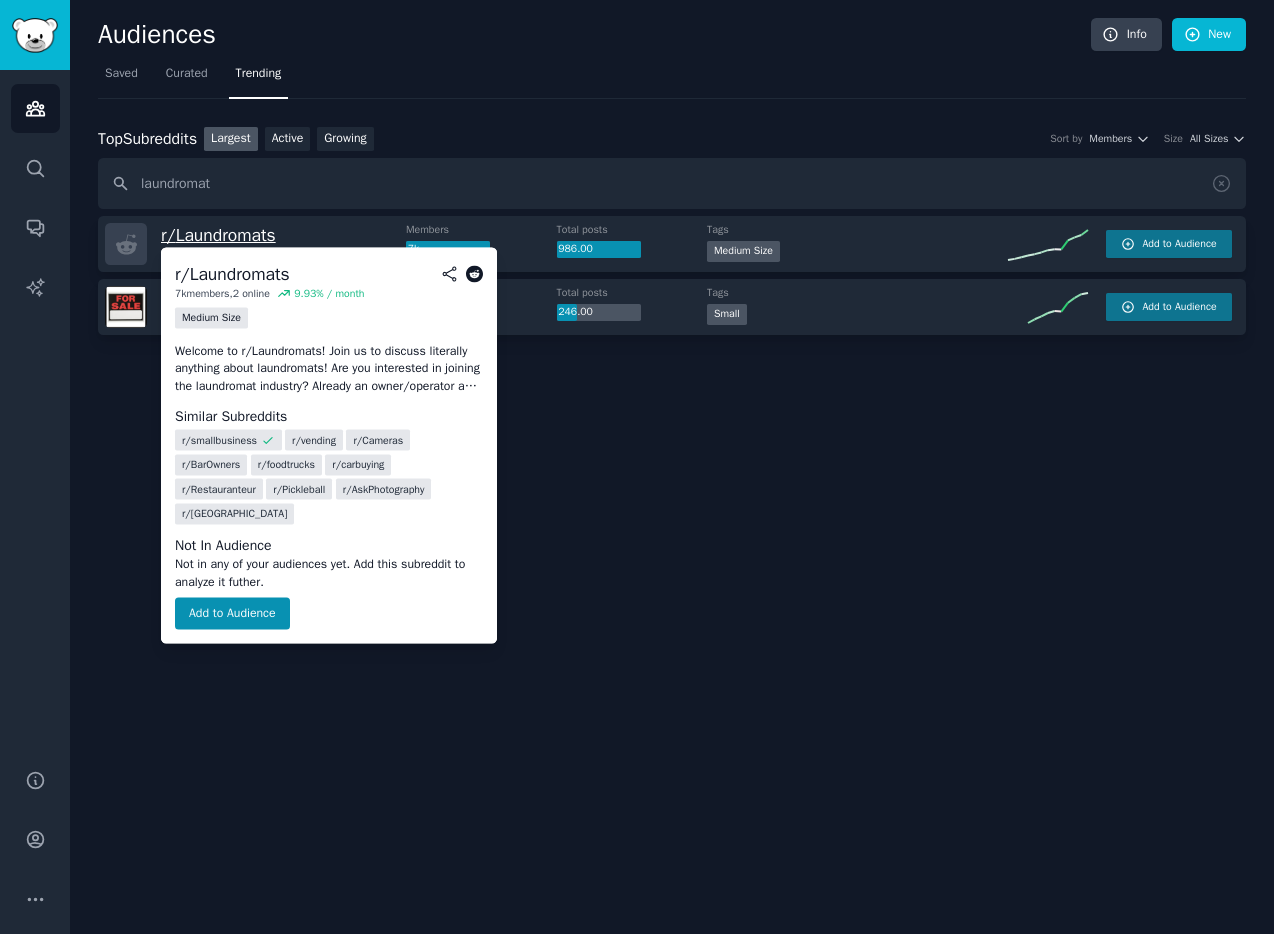 click on "r/ Laundromats" at bounding box center (218, 235) 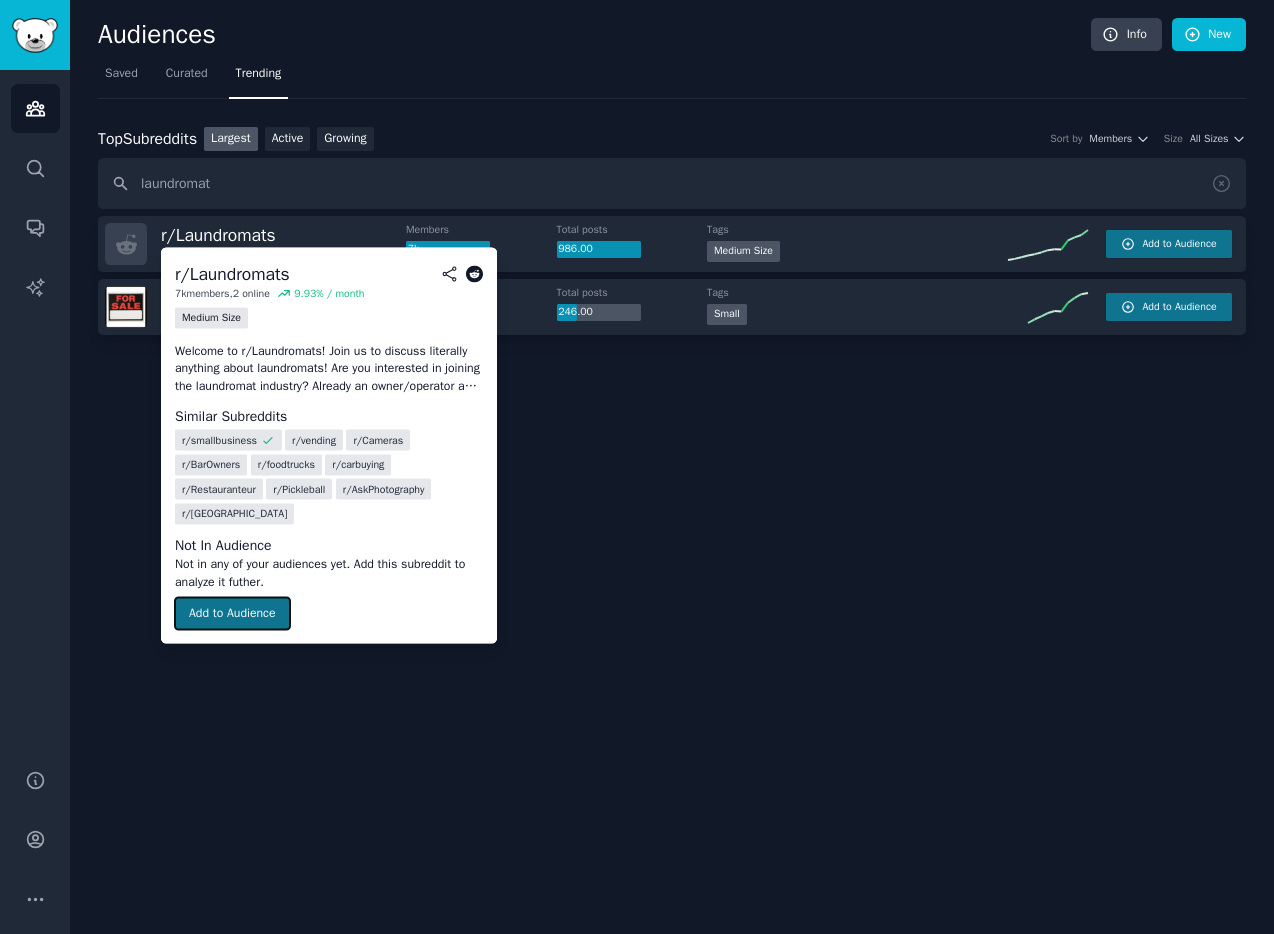 click on "Add to Audience" at bounding box center (232, 614) 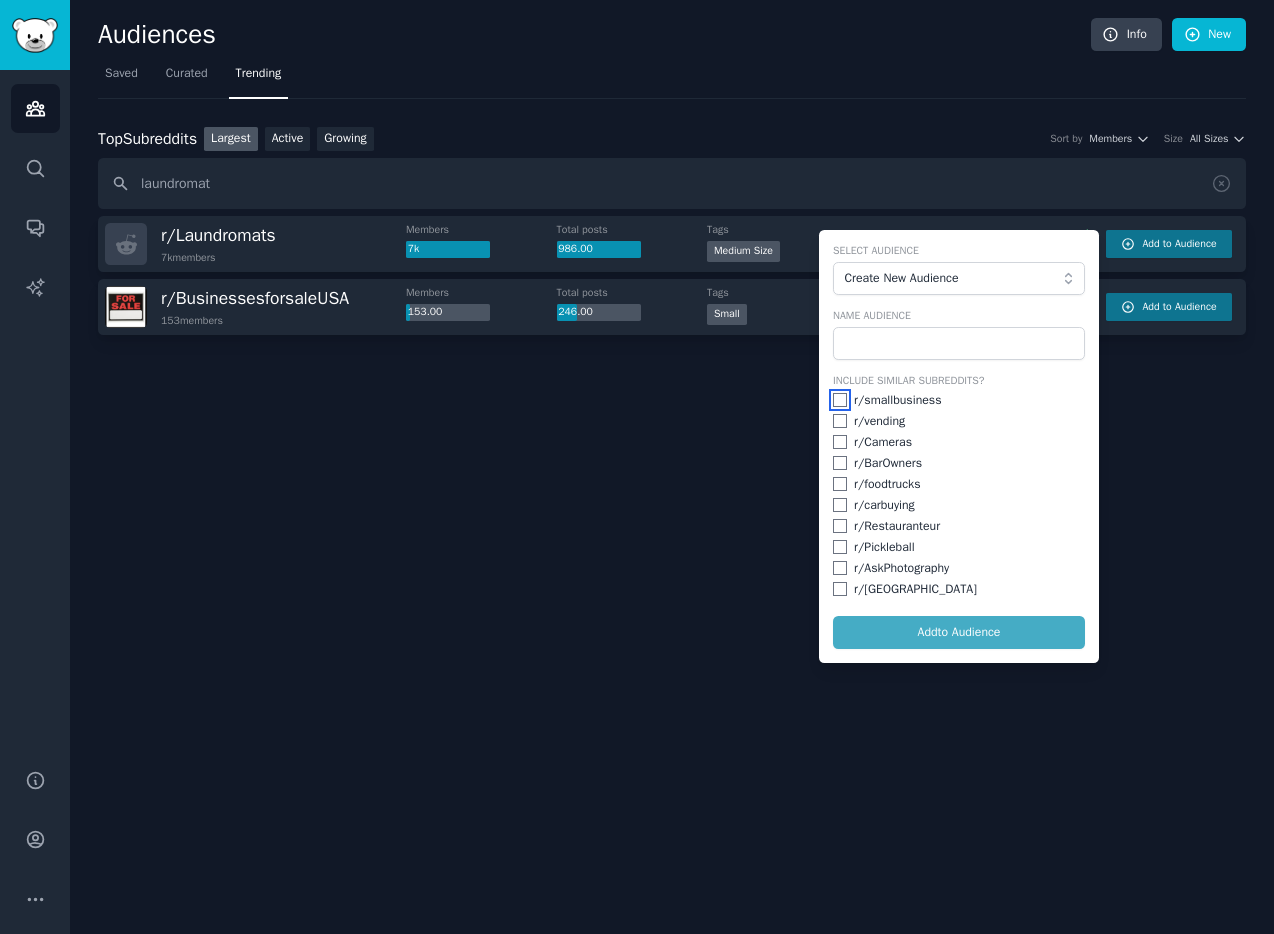 click at bounding box center [840, 400] 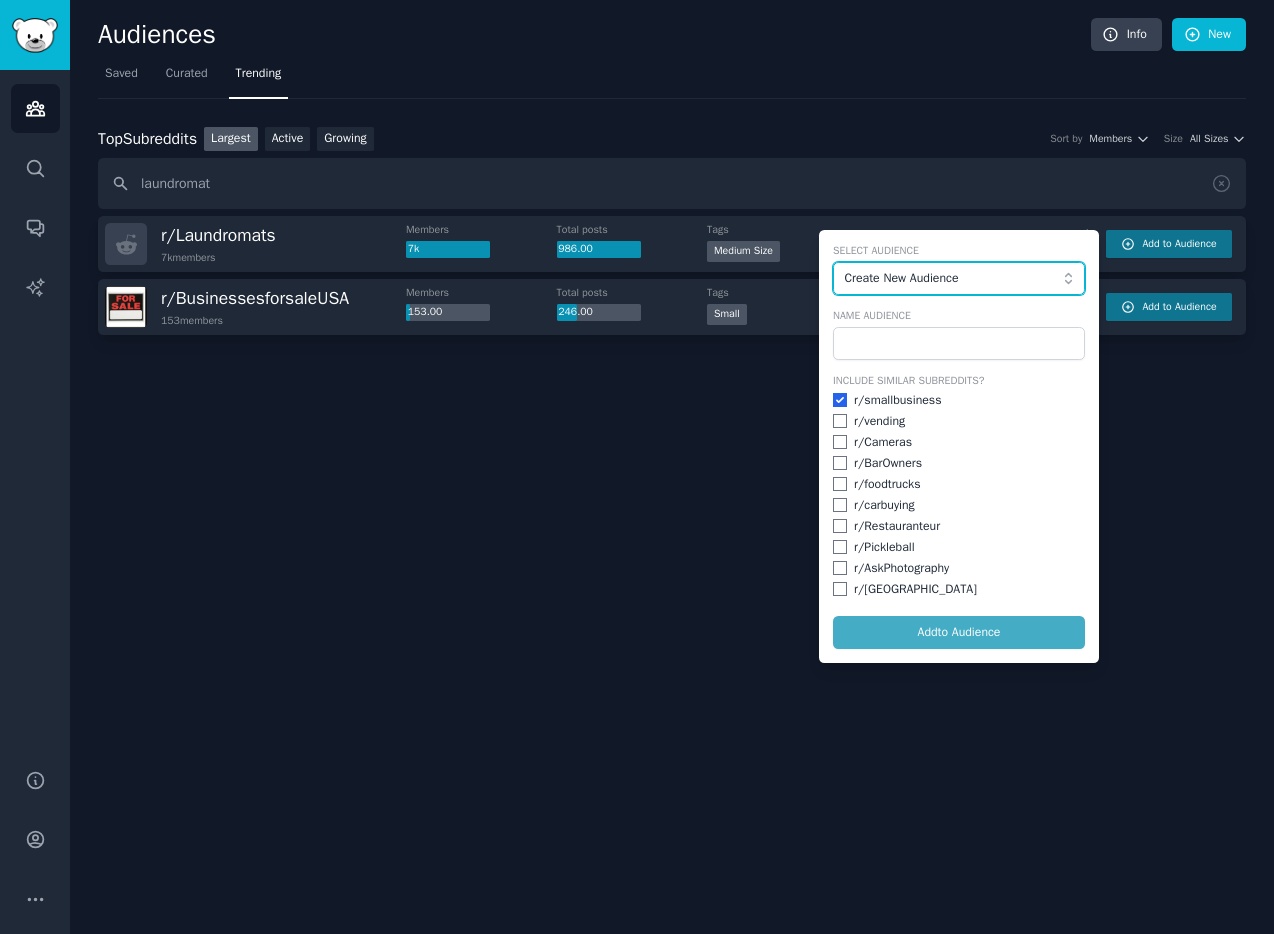 click on "Create New Audience" at bounding box center (954, 279) 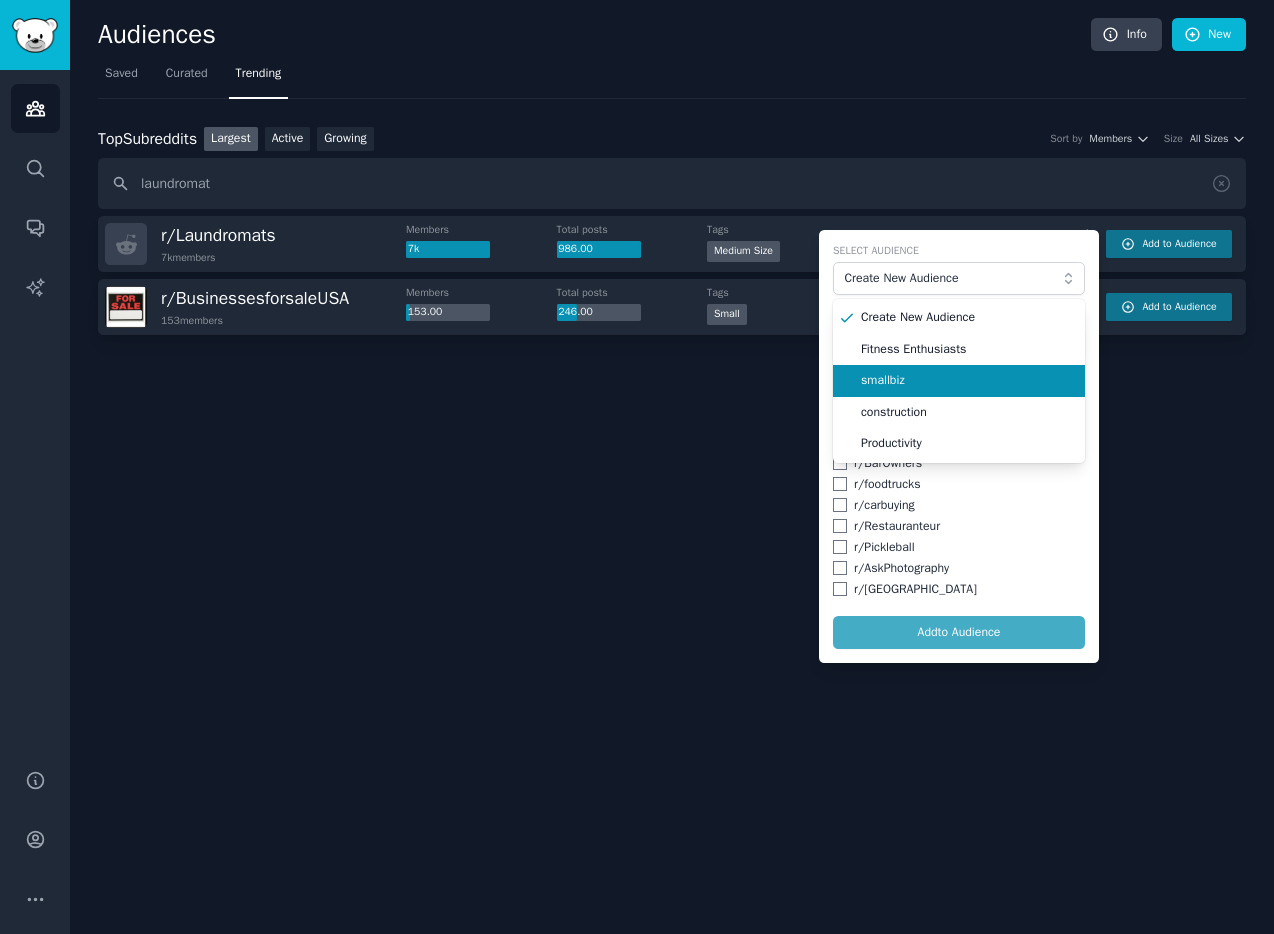 click on "smallbiz" at bounding box center (966, 381) 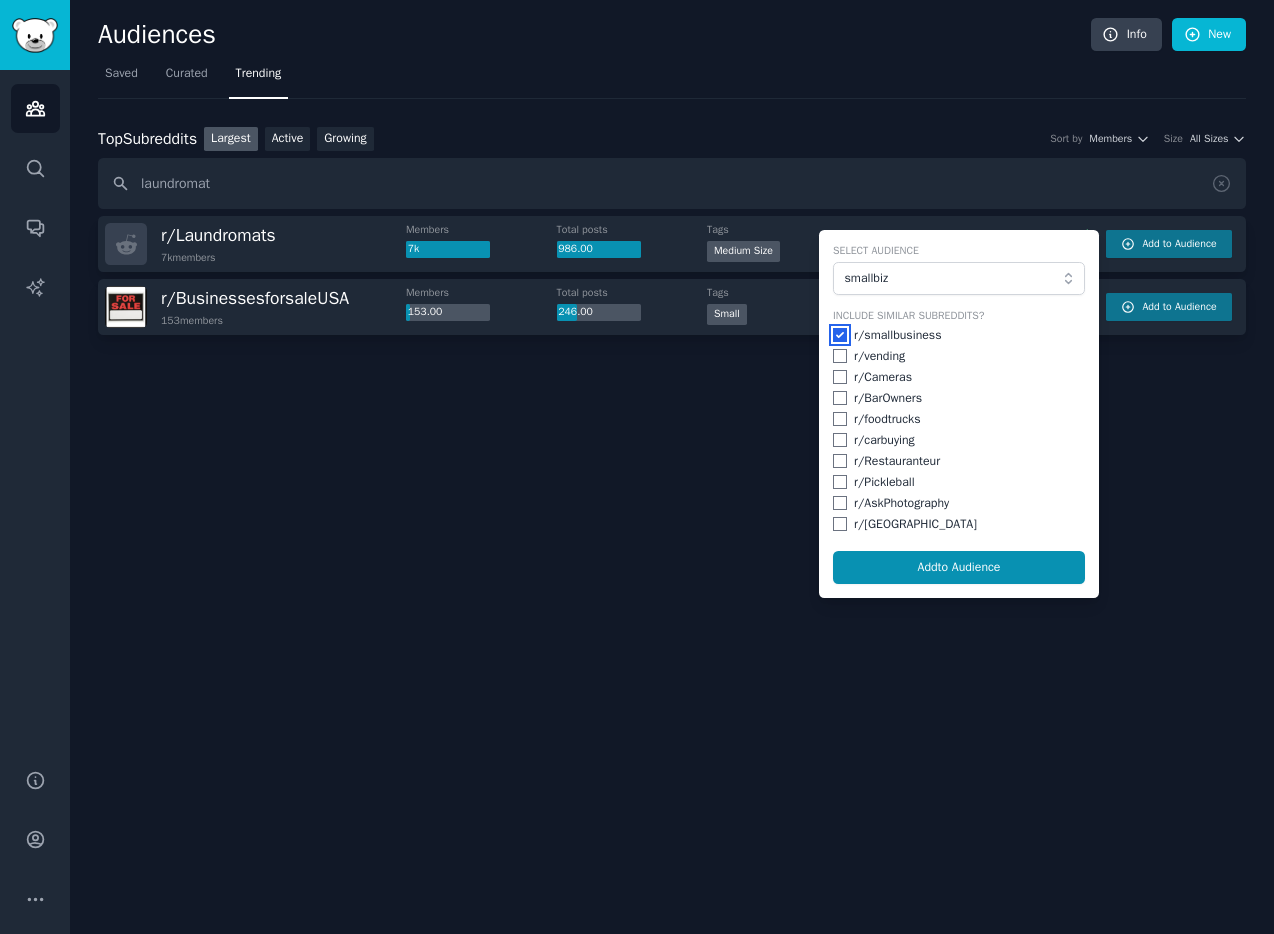 click at bounding box center [840, 335] 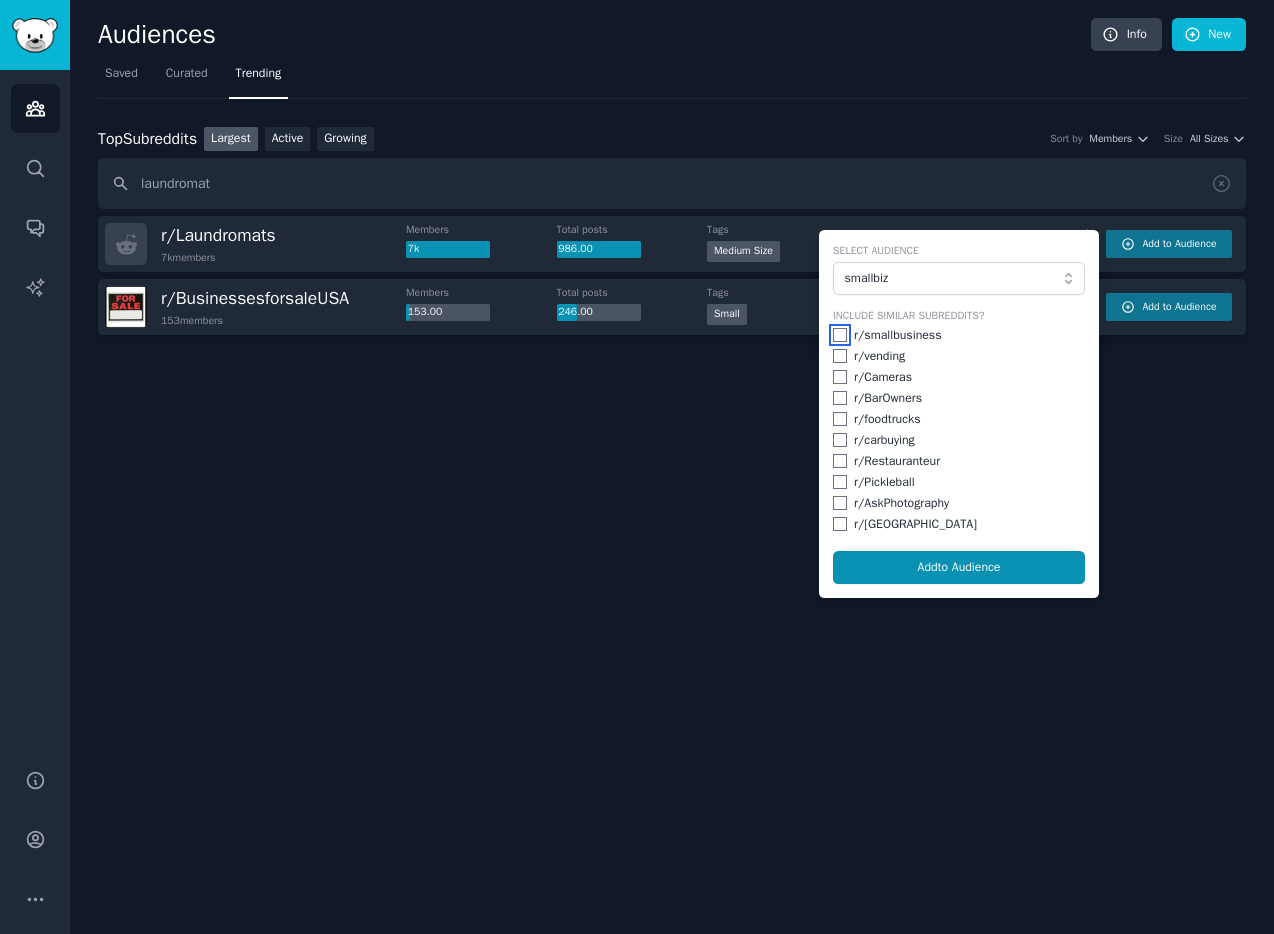 click at bounding box center [840, 335] 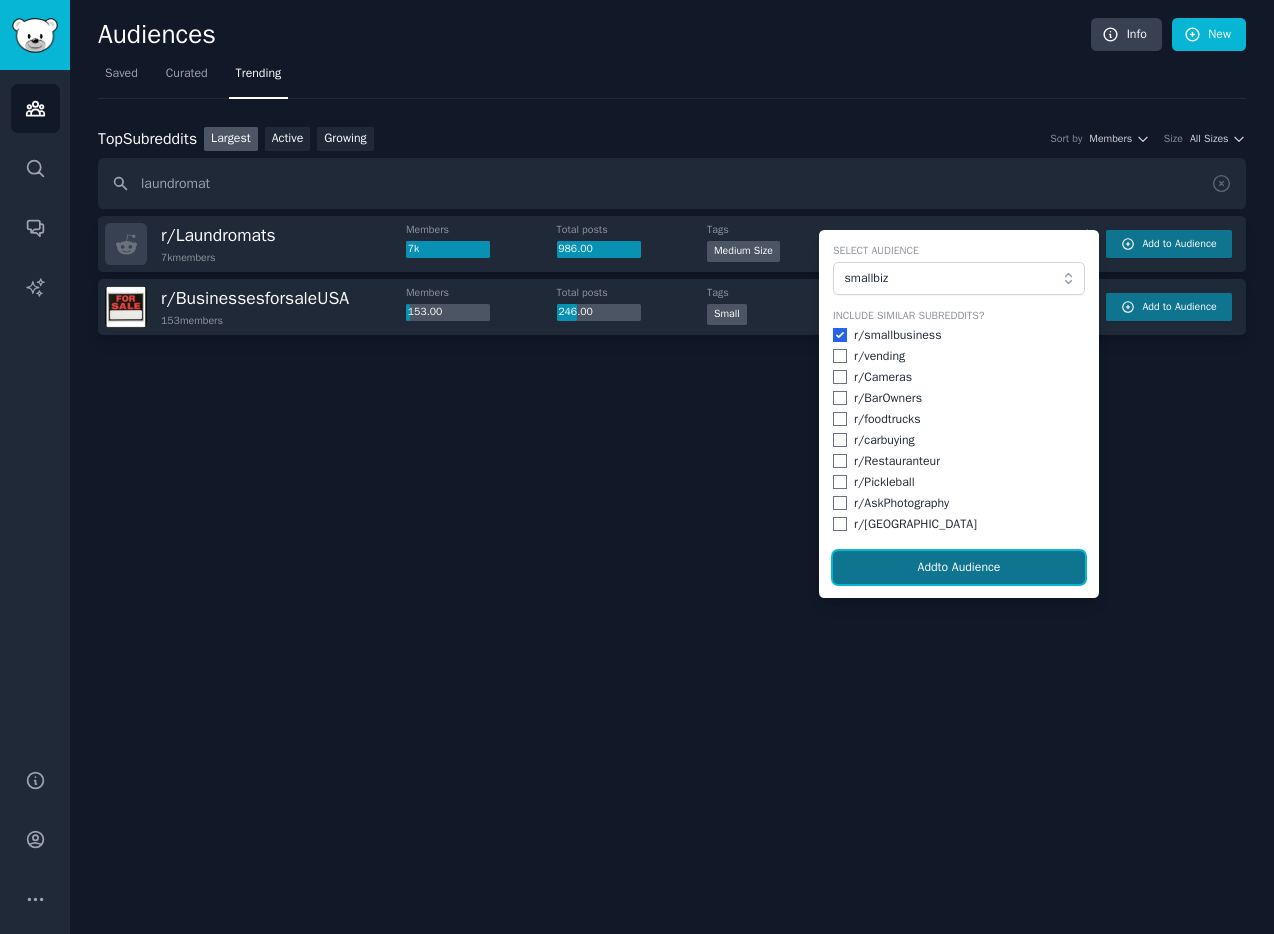 click on "Add  to Audience" 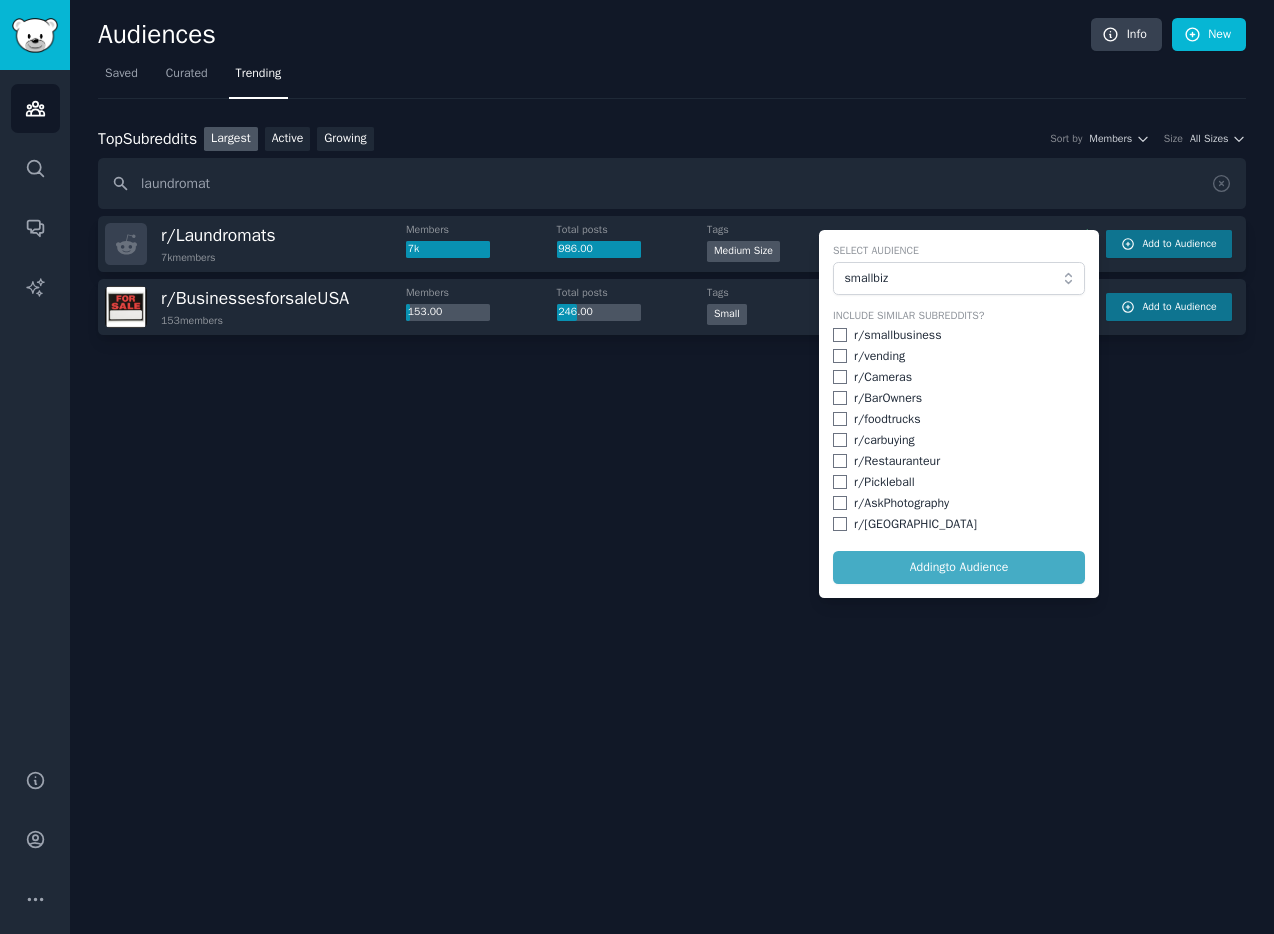 checkbox on "false" 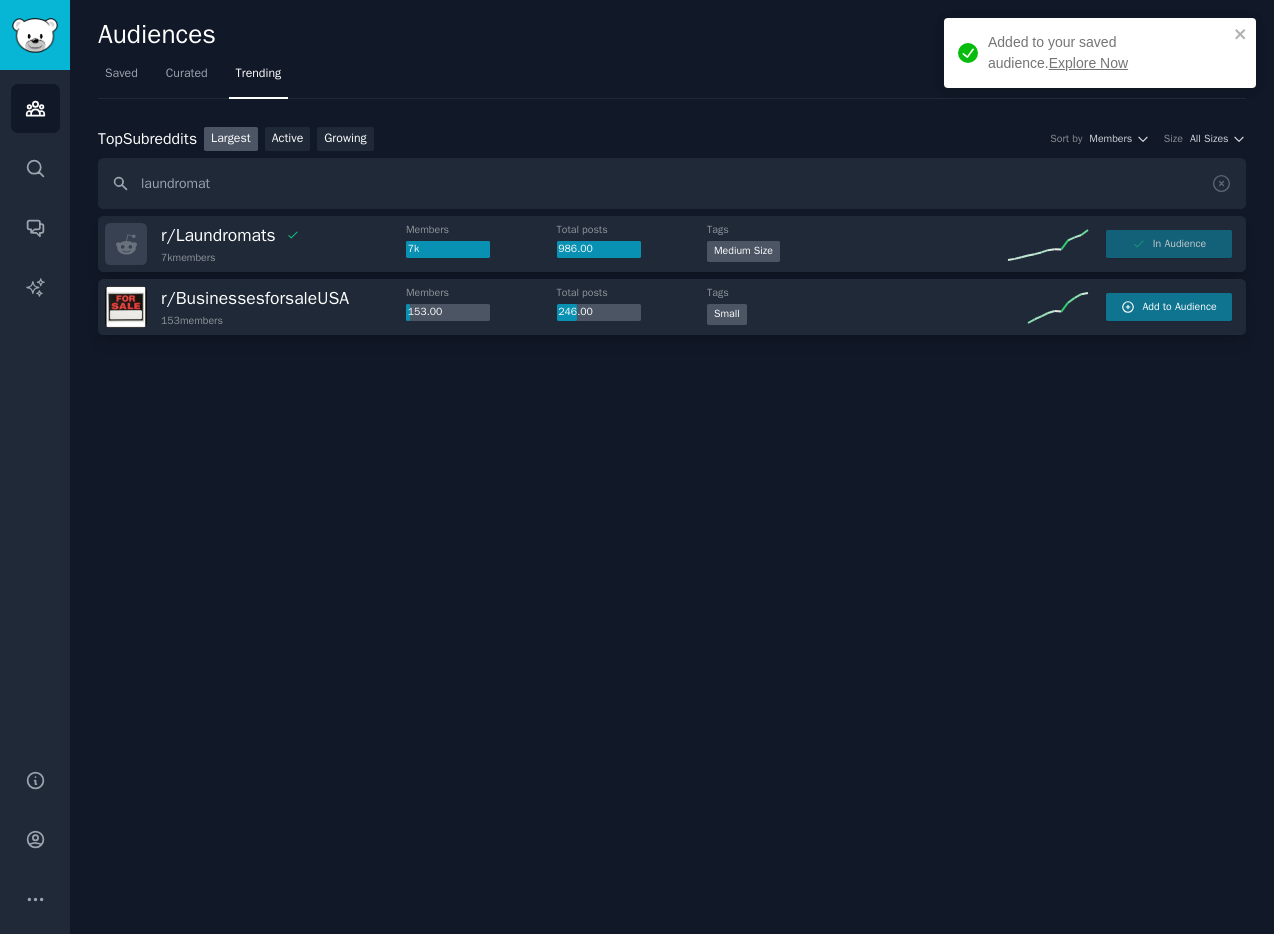 click on "Explore Now" at bounding box center [1088, 63] 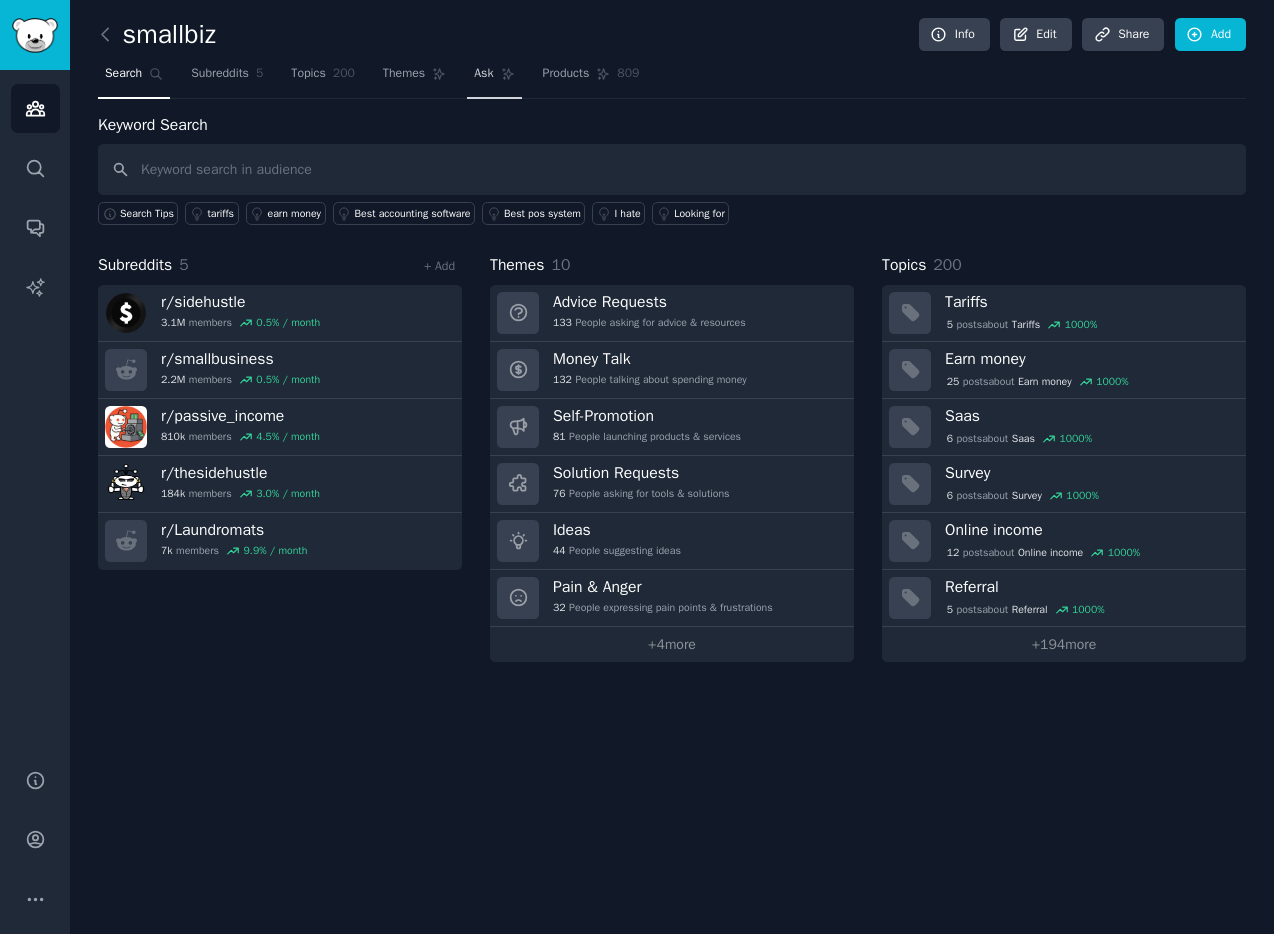 click on "Ask" at bounding box center [483, 74] 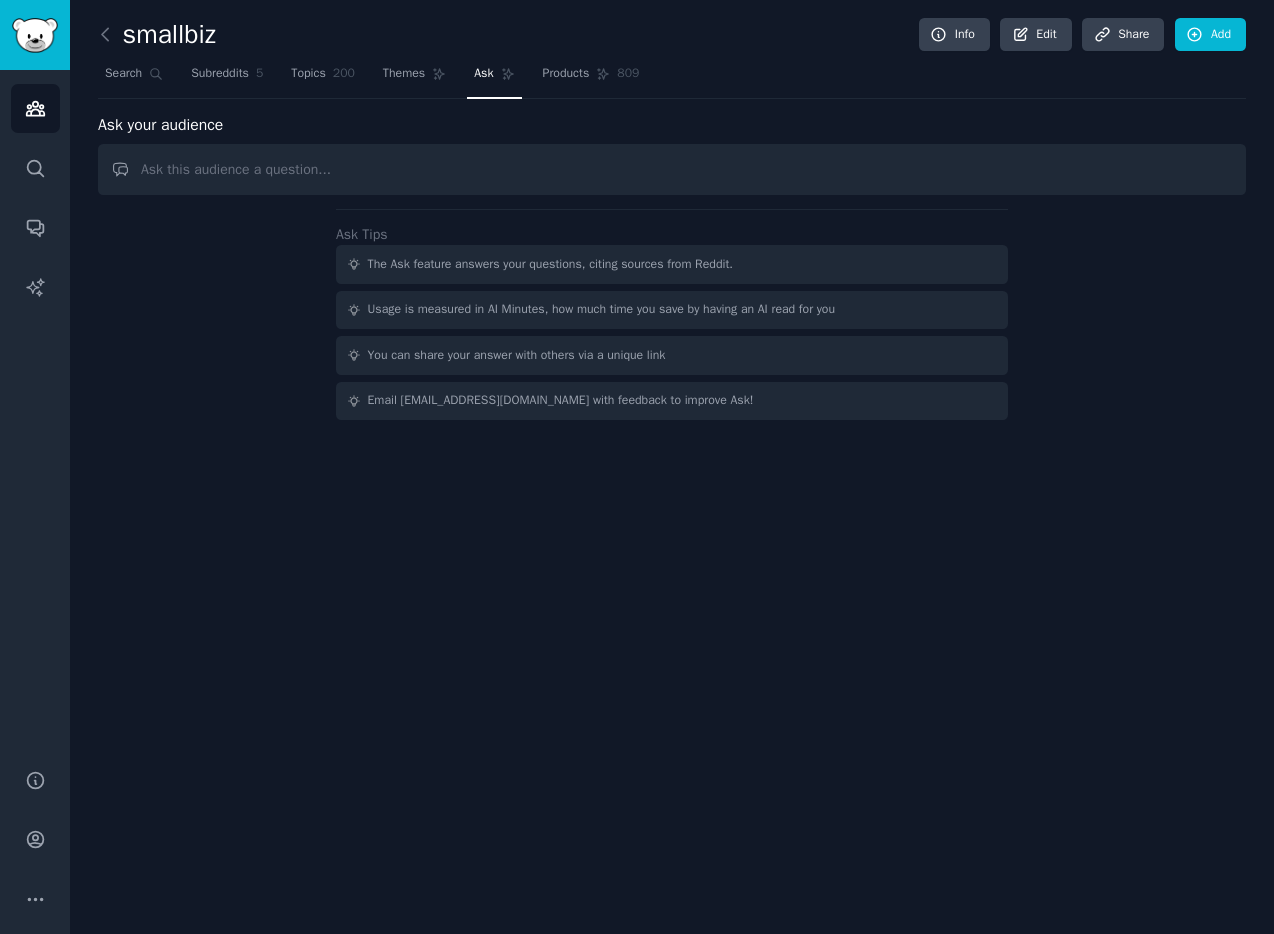 click at bounding box center [672, 169] 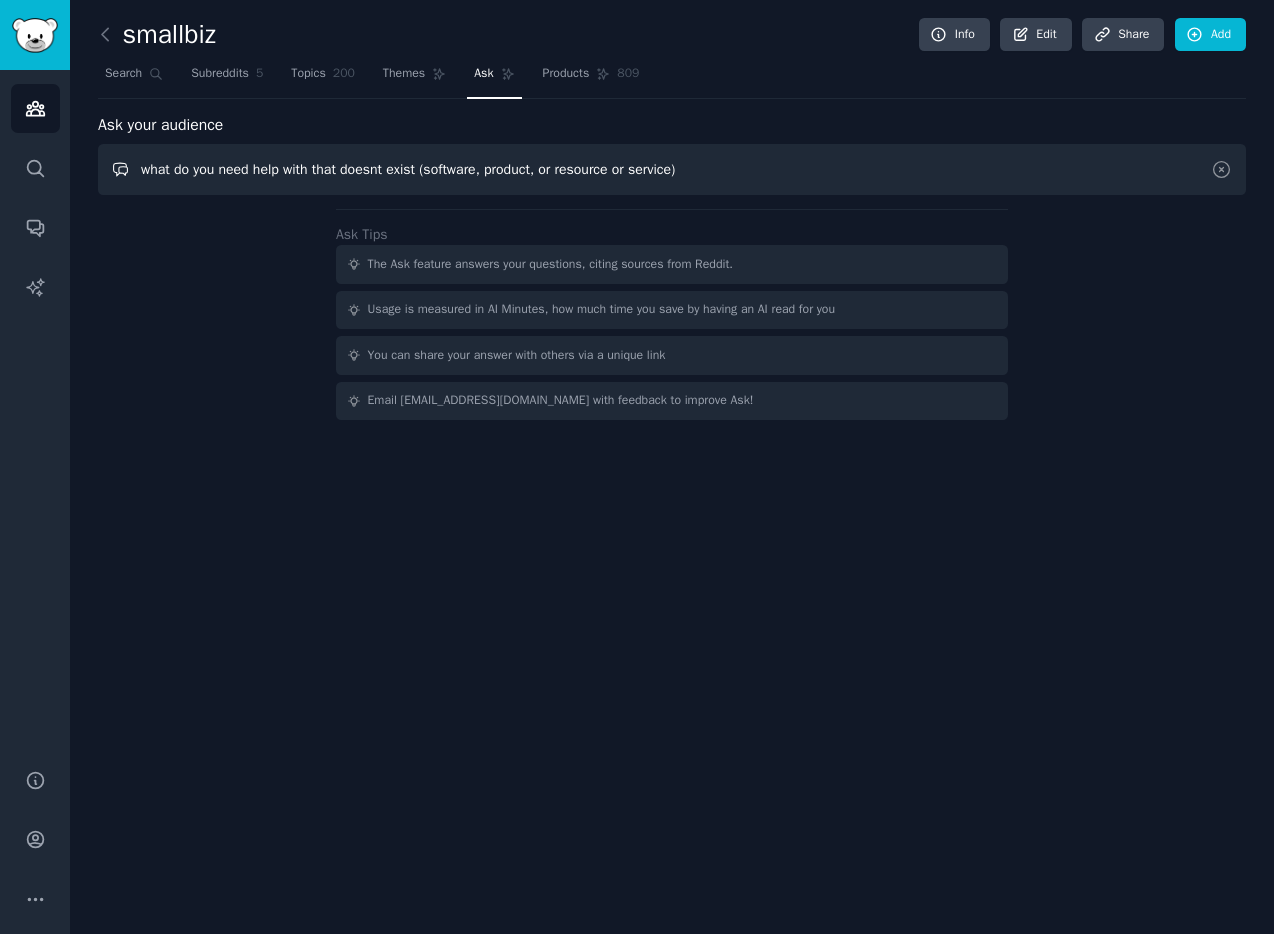 type on "what do you need help with that doesnt exist (software, product, or resource or service)" 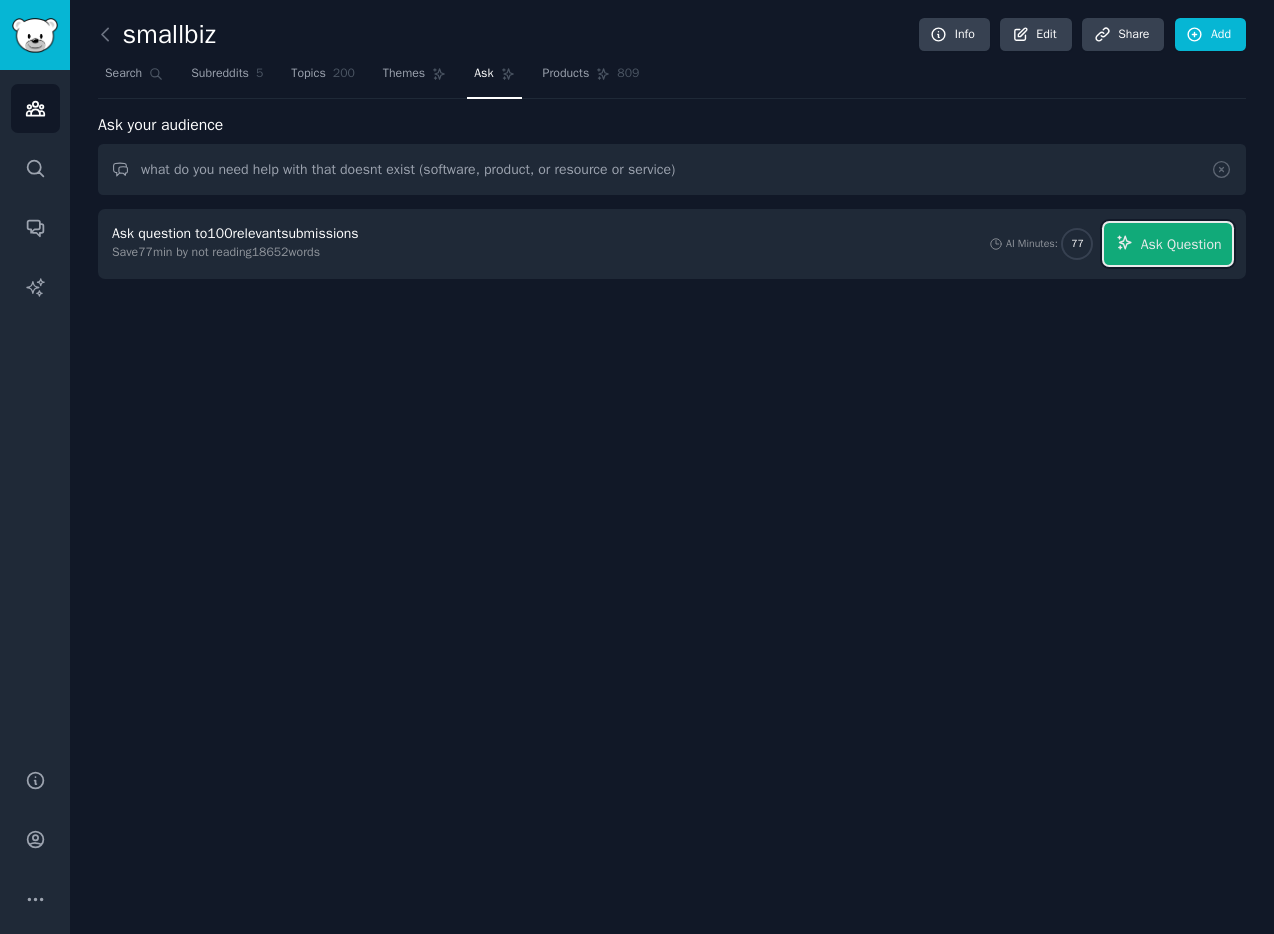 click on "Ask Question" at bounding box center (1181, 244) 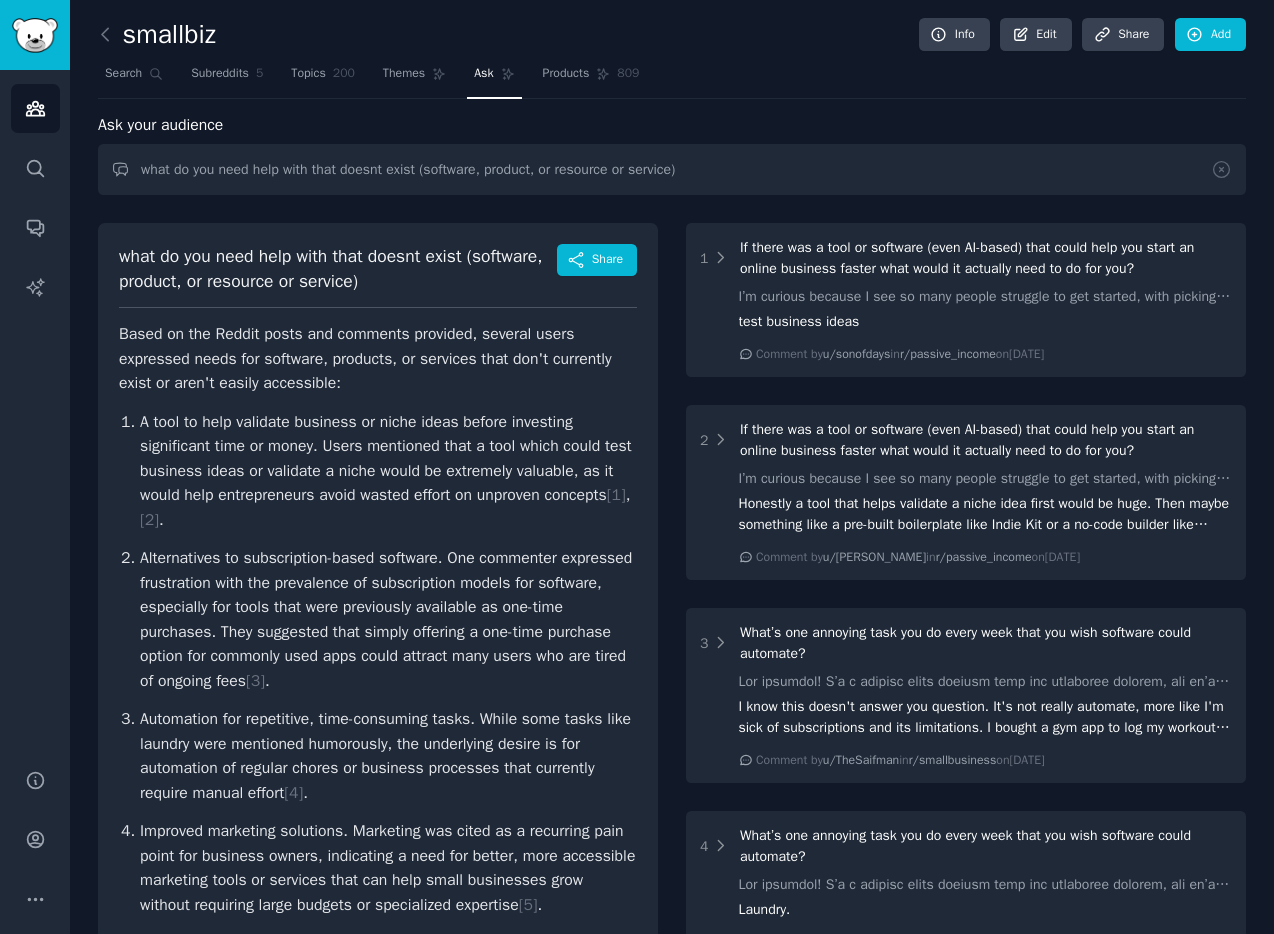 click on "Alternatives to subscription-based software. One commenter expressed frustration with the prevalence of subscription models for software, especially for tools that were previously available as one-time purchases. They suggested that simply offering a one-time purchase option for commonly used apps could attract many users who are tired of ongoing fees [ 3 ] ." at bounding box center [388, 619] 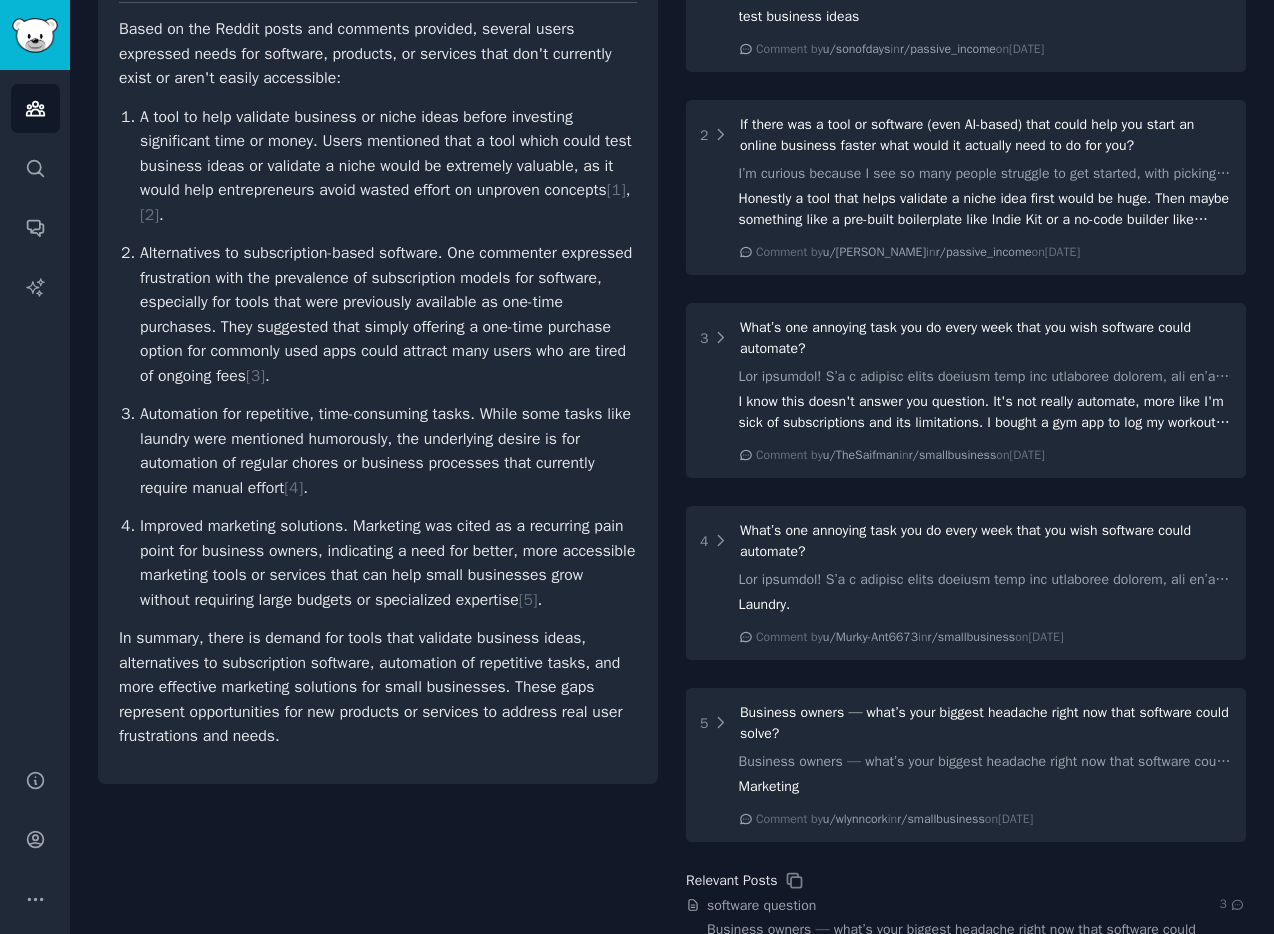 scroll, scrollTop: 308, scrollLeft: 0, axis: vertical 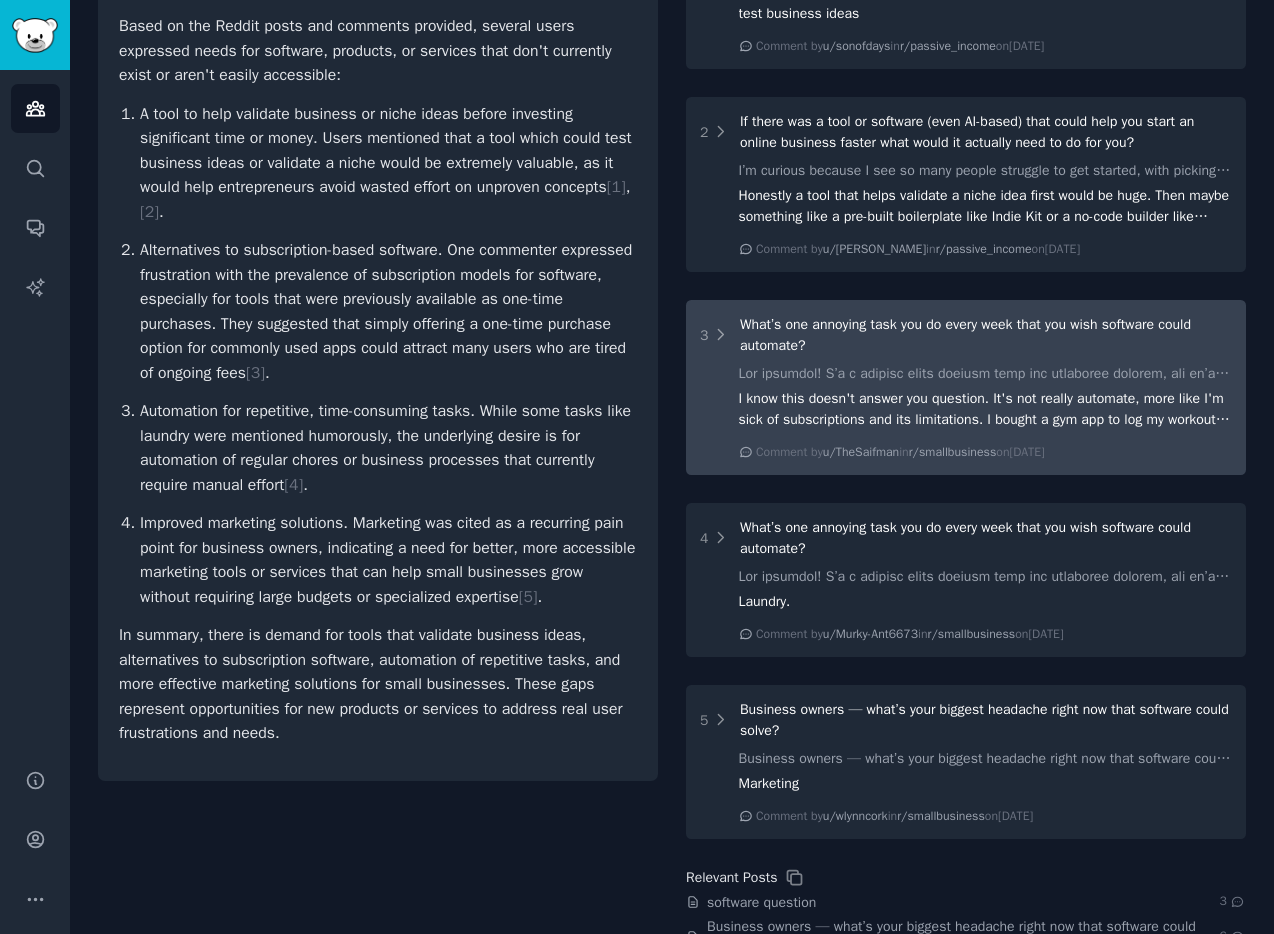click at bounding box center (986, 373) 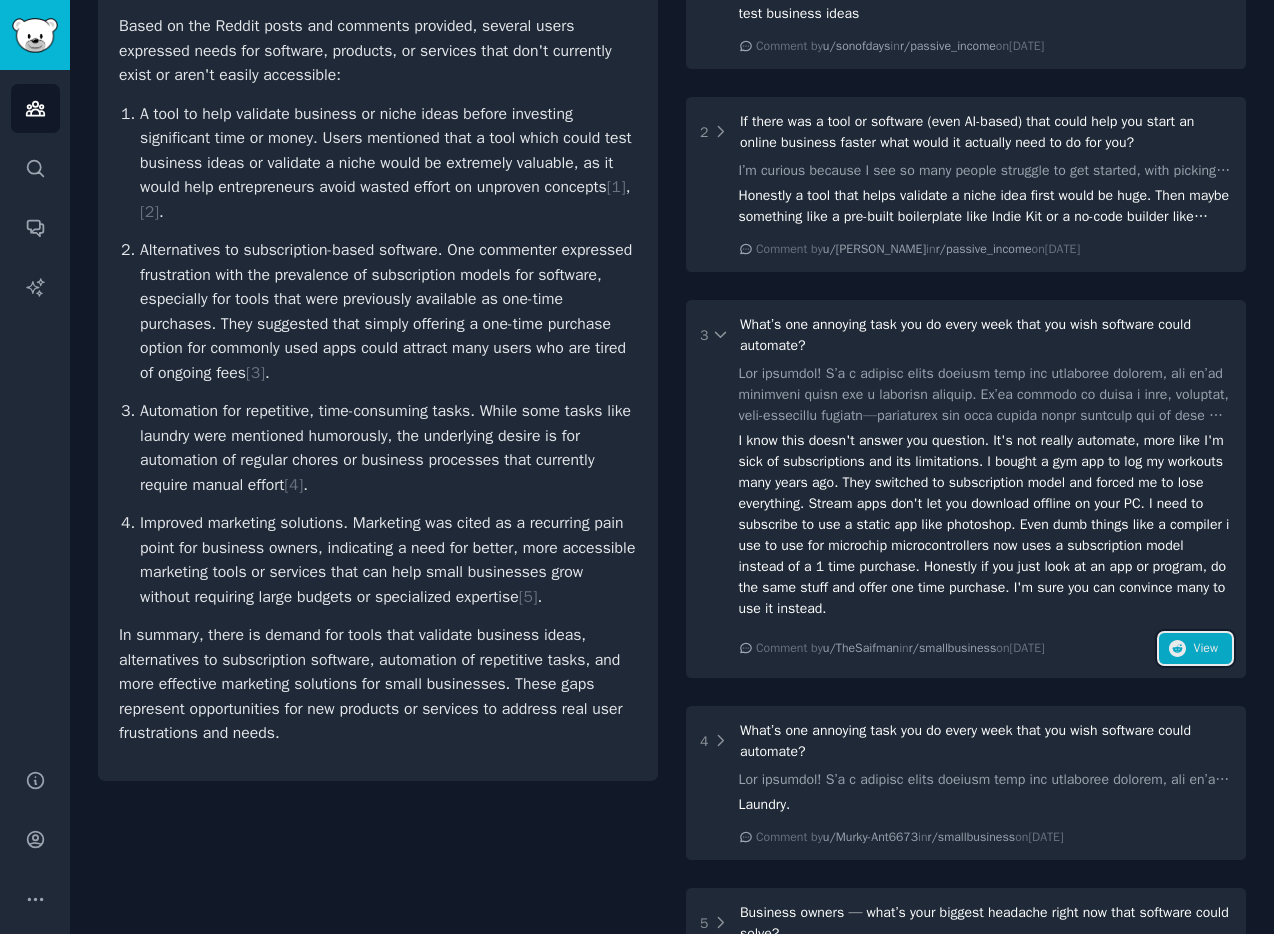 click on "View" at bounding box center [1195, 649] 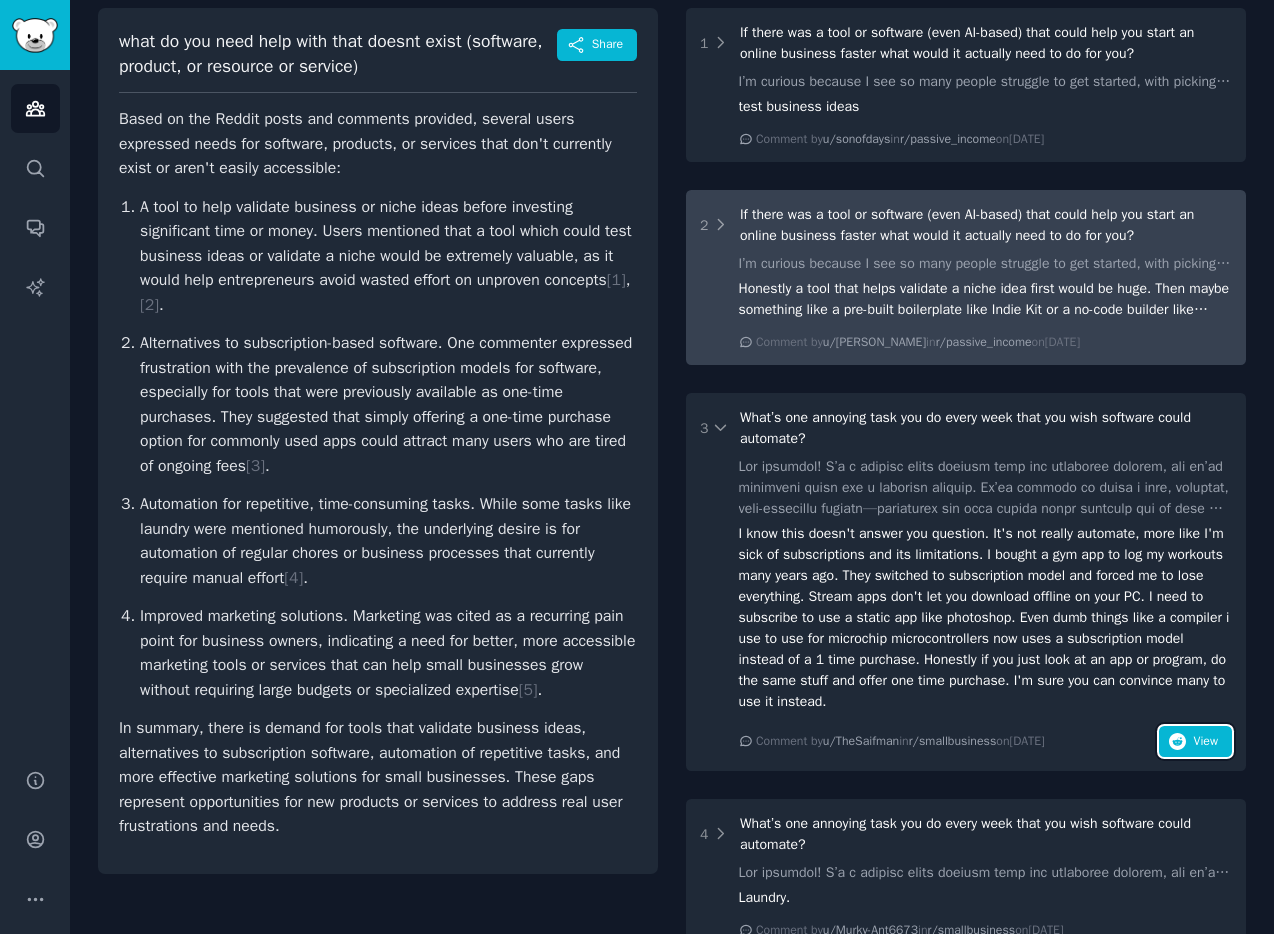 scroll, scrollTop: 217, scrollLeft: 0, axis: vertical 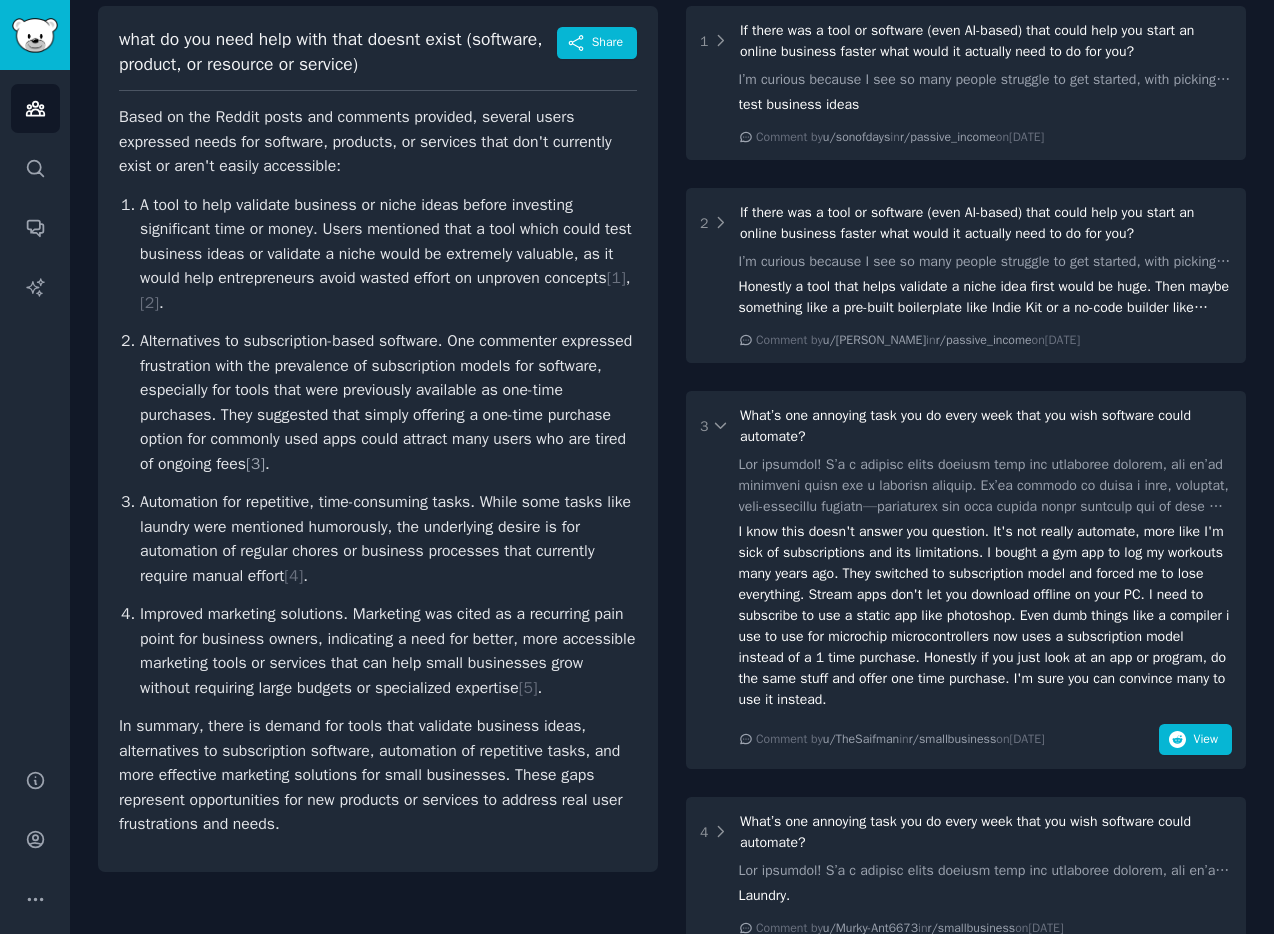 click on "[ 3 ]" at bounding box center [255, 464] 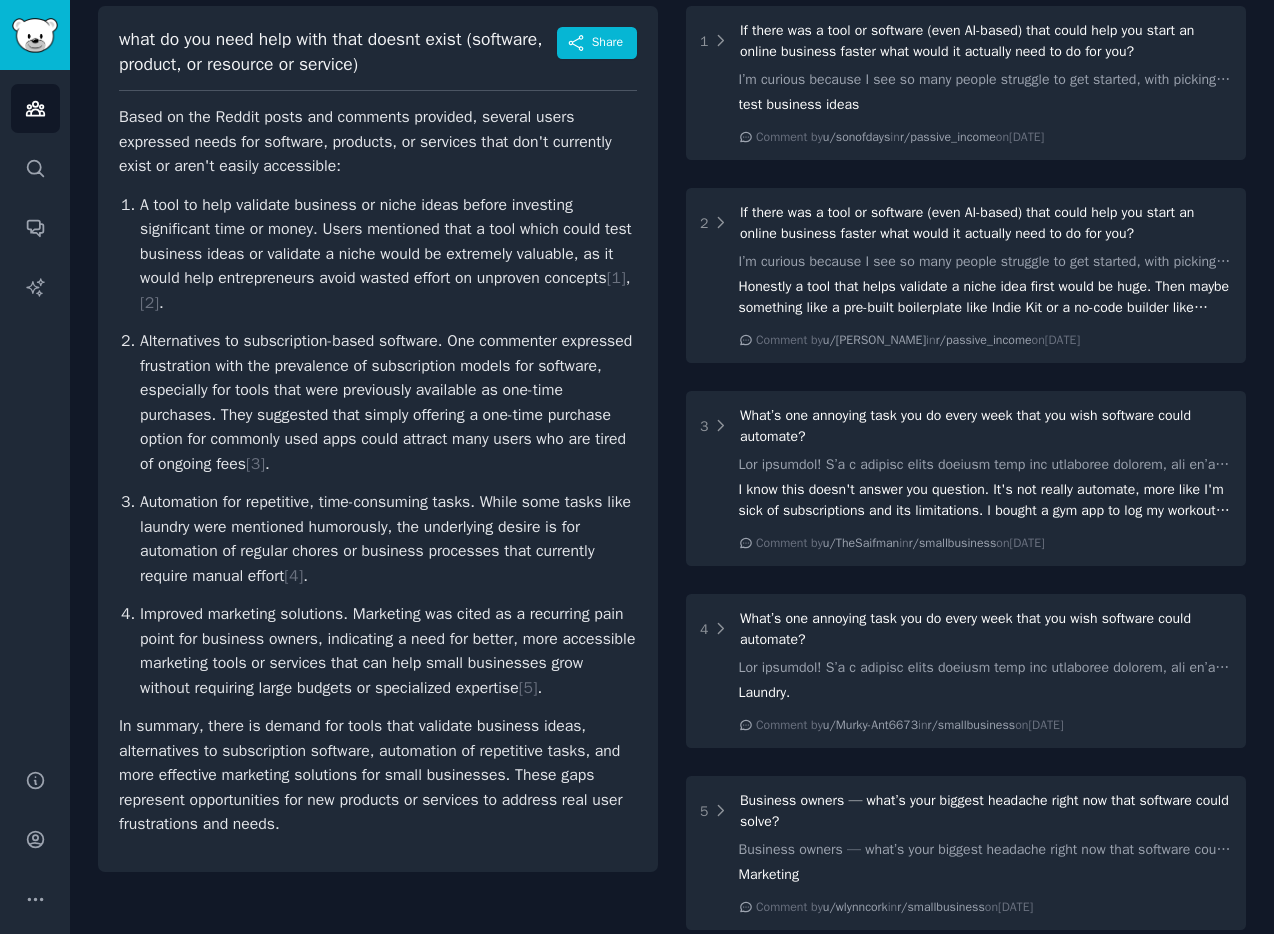 click on "[ 3 ]" at bounding box center (255, 464) 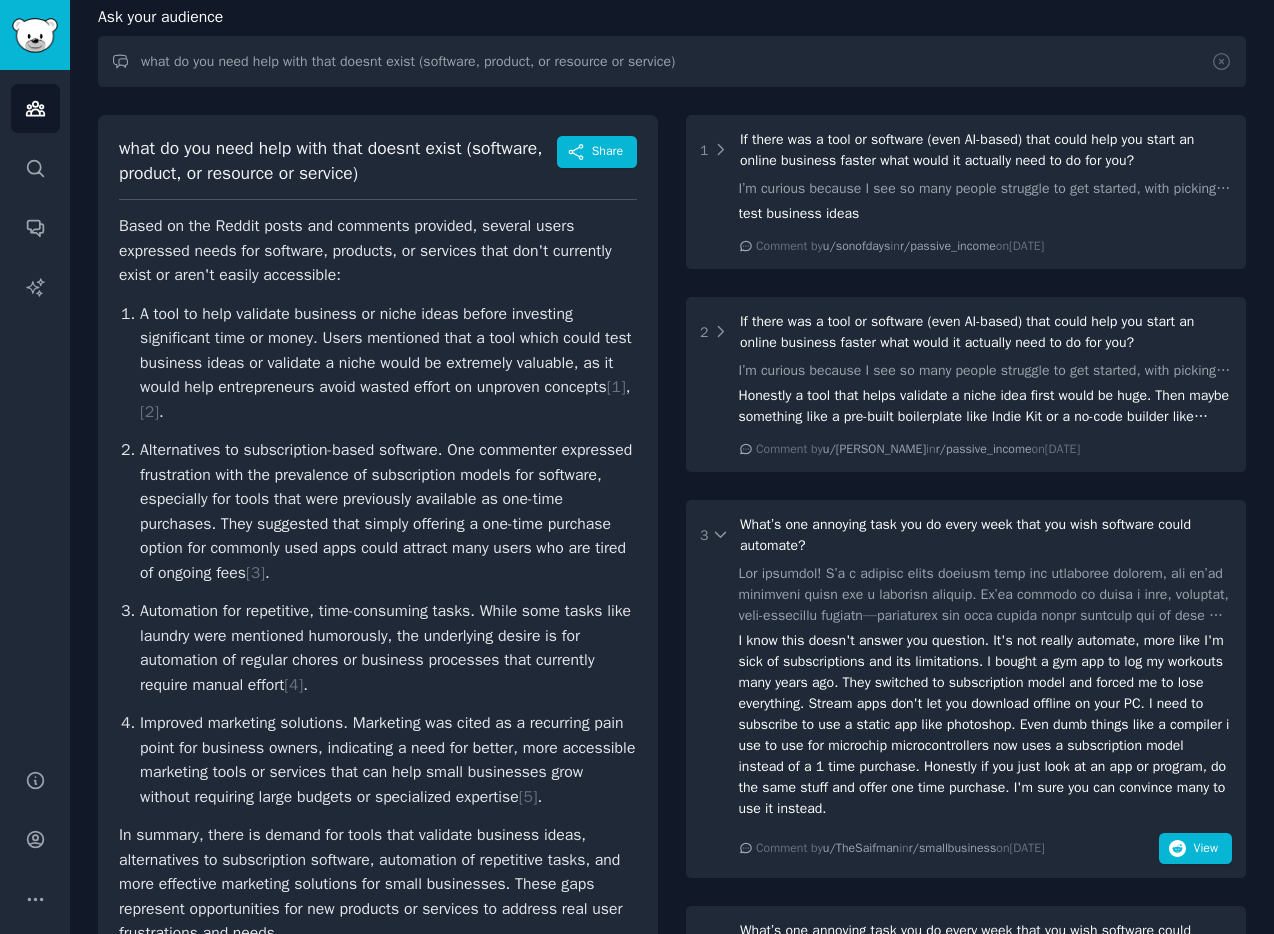 scroll, scrollTop: 0, scrollLeft: 0, axis: both 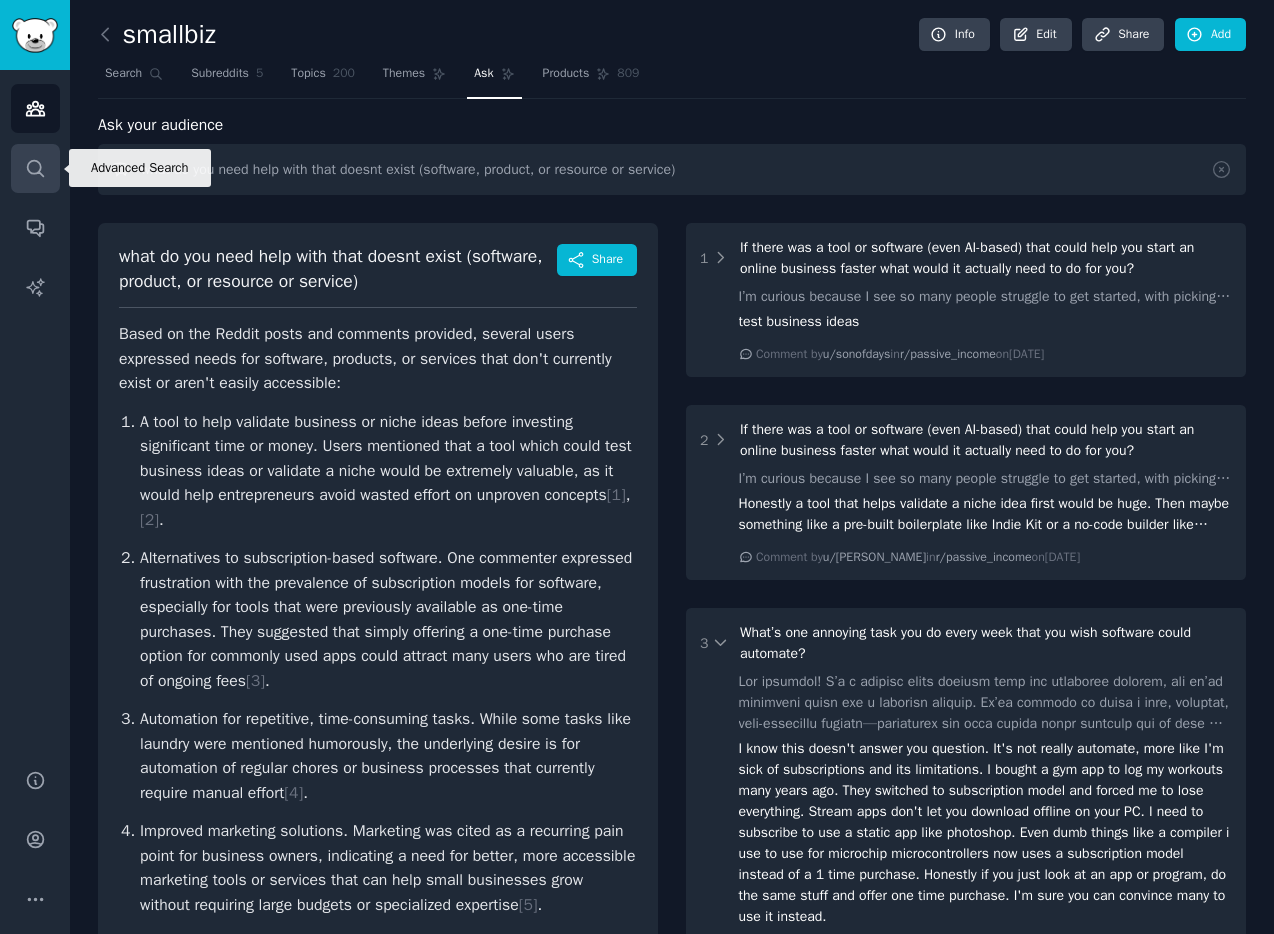 click 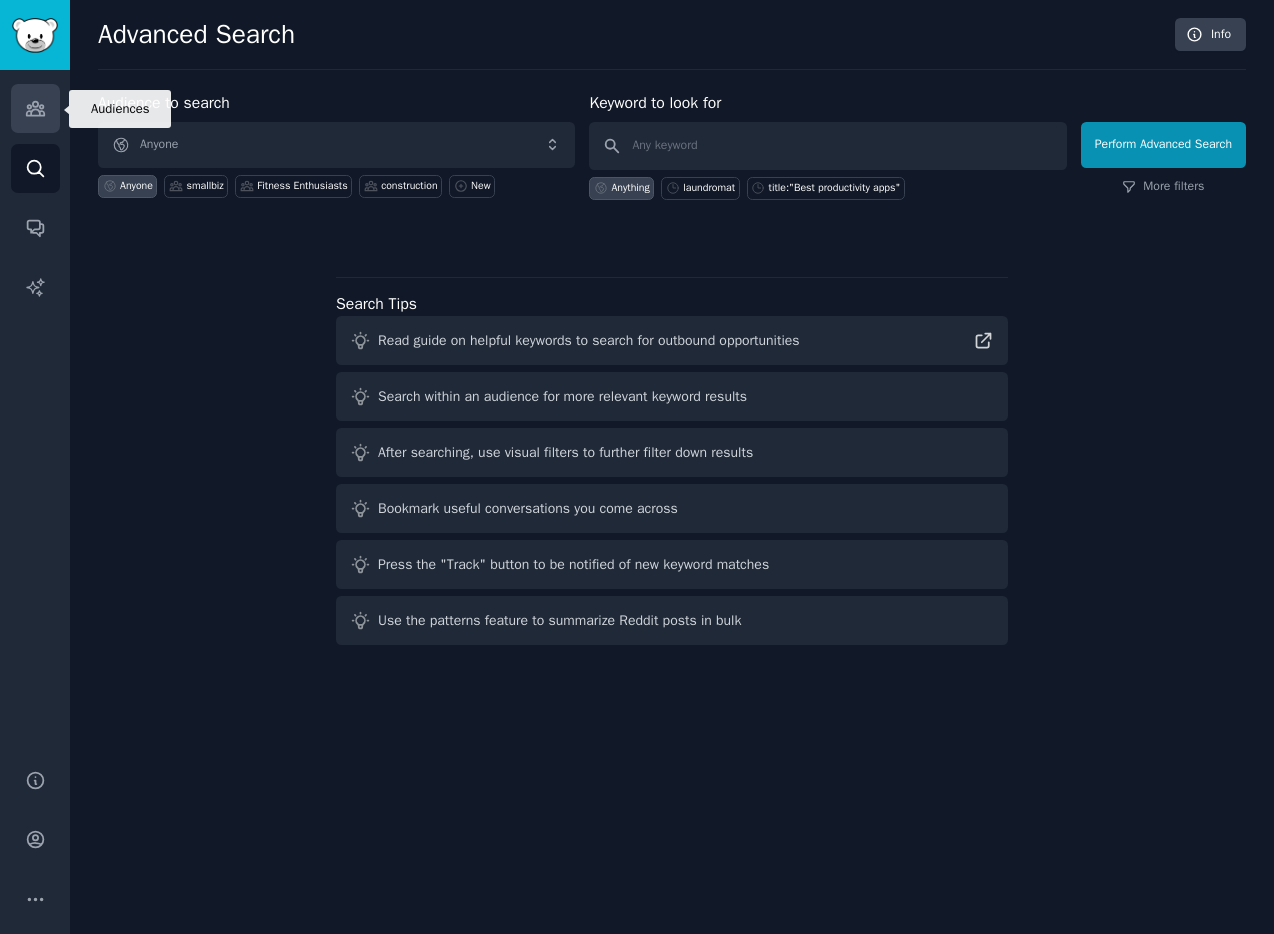 click 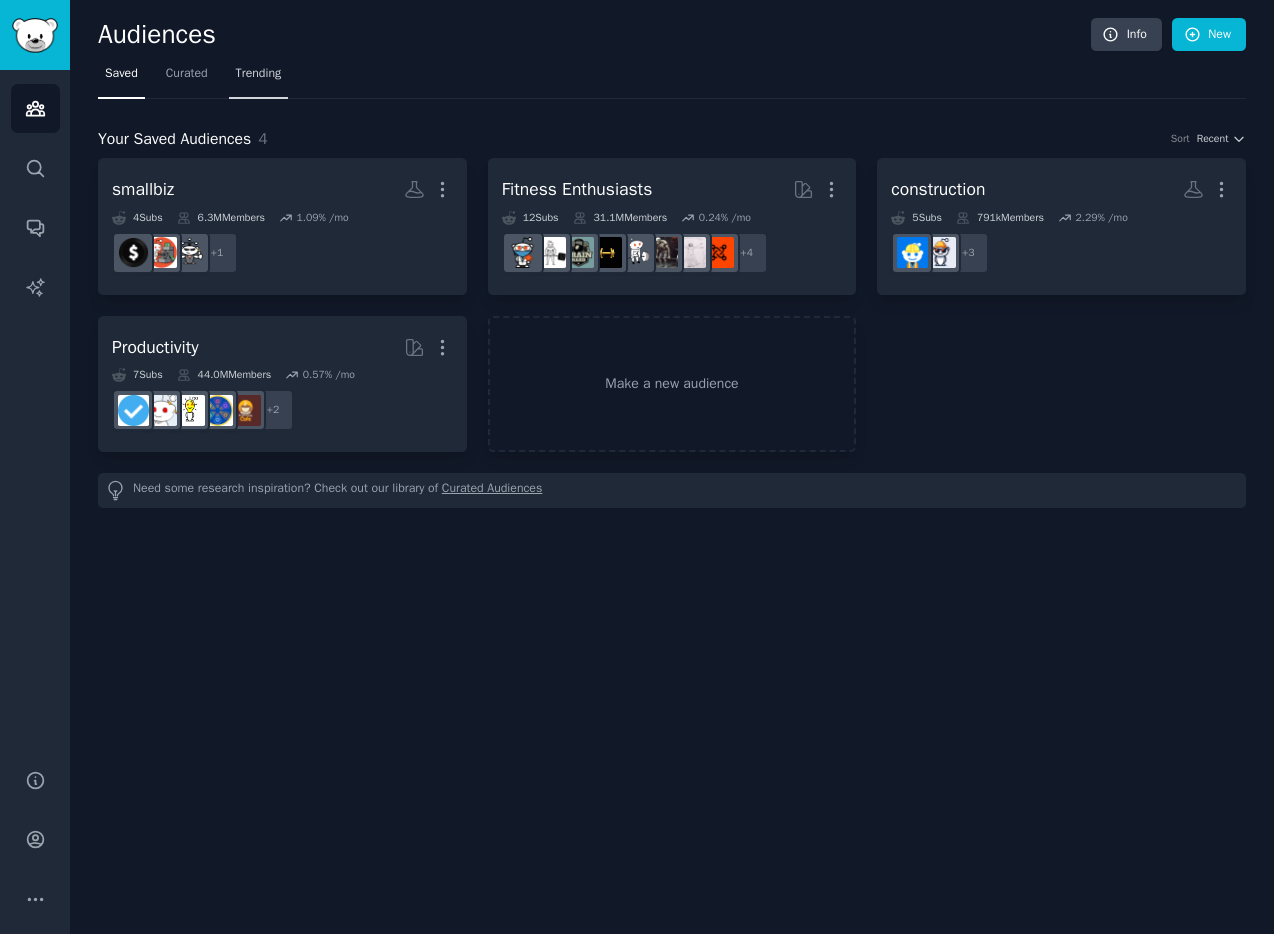 click on "Trending" at bounding box center (259, 74) 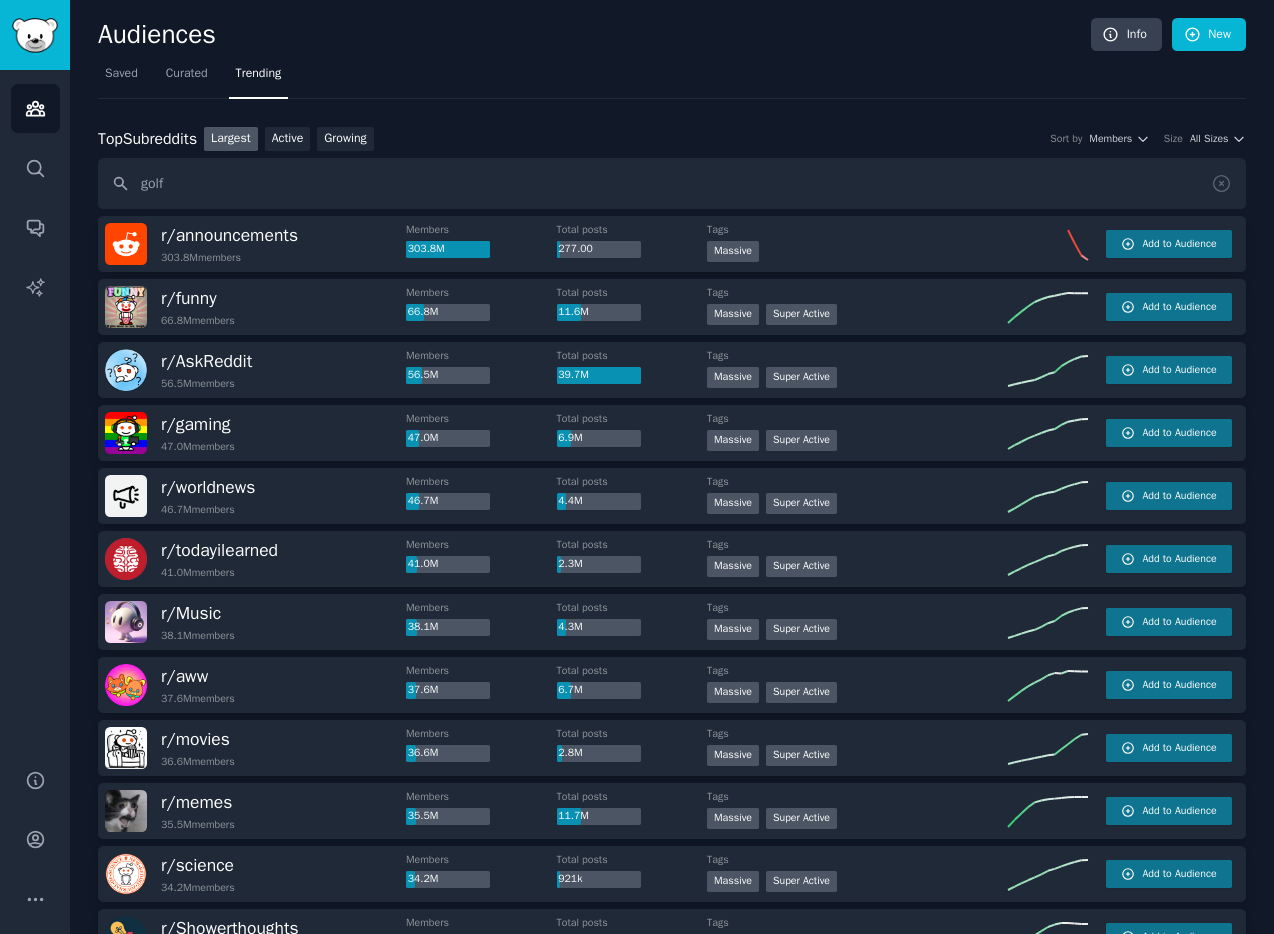 type on "golf" 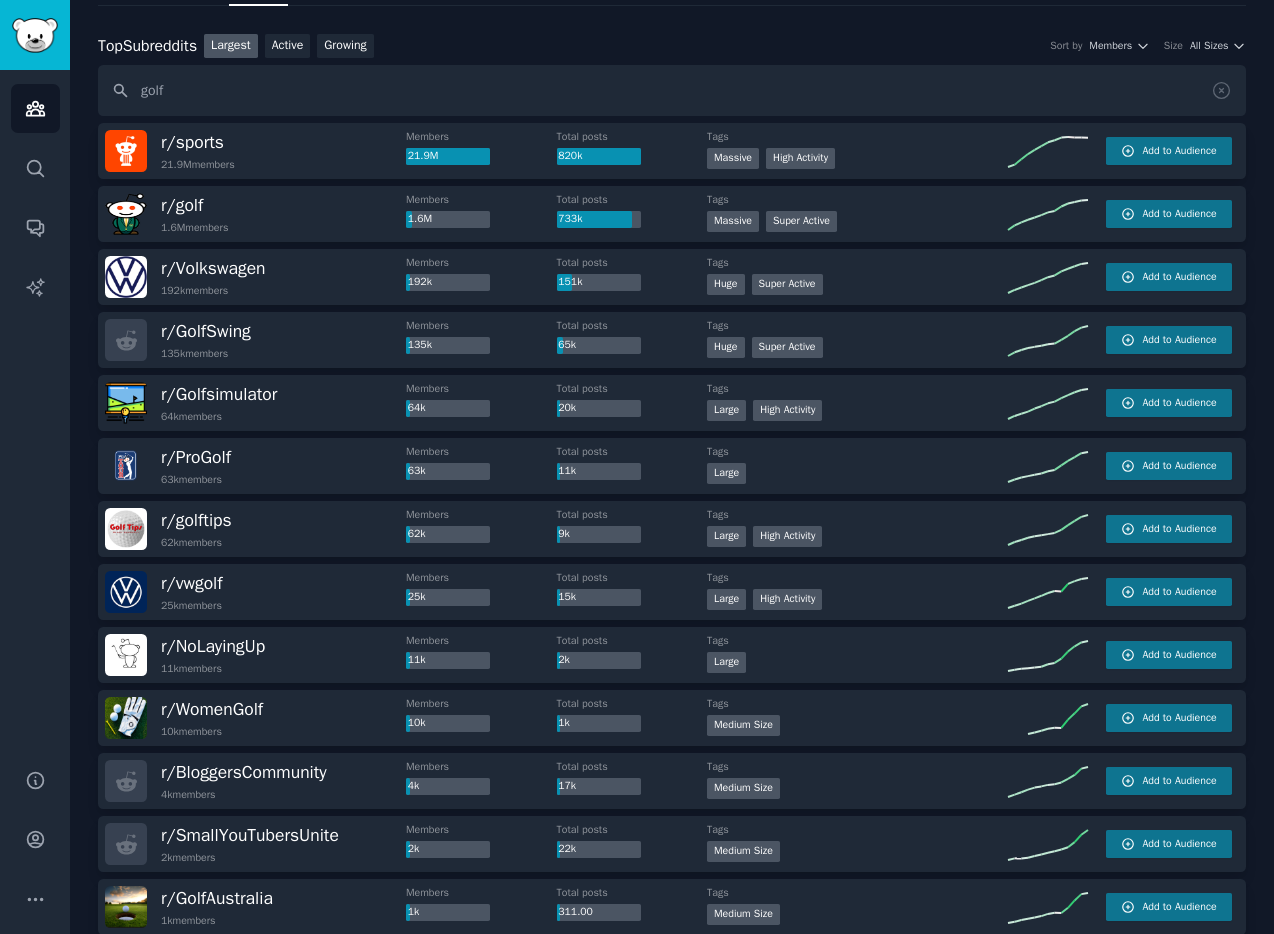 scroll, scrollTop: 68, scrollLeft: 0, axis: vertical 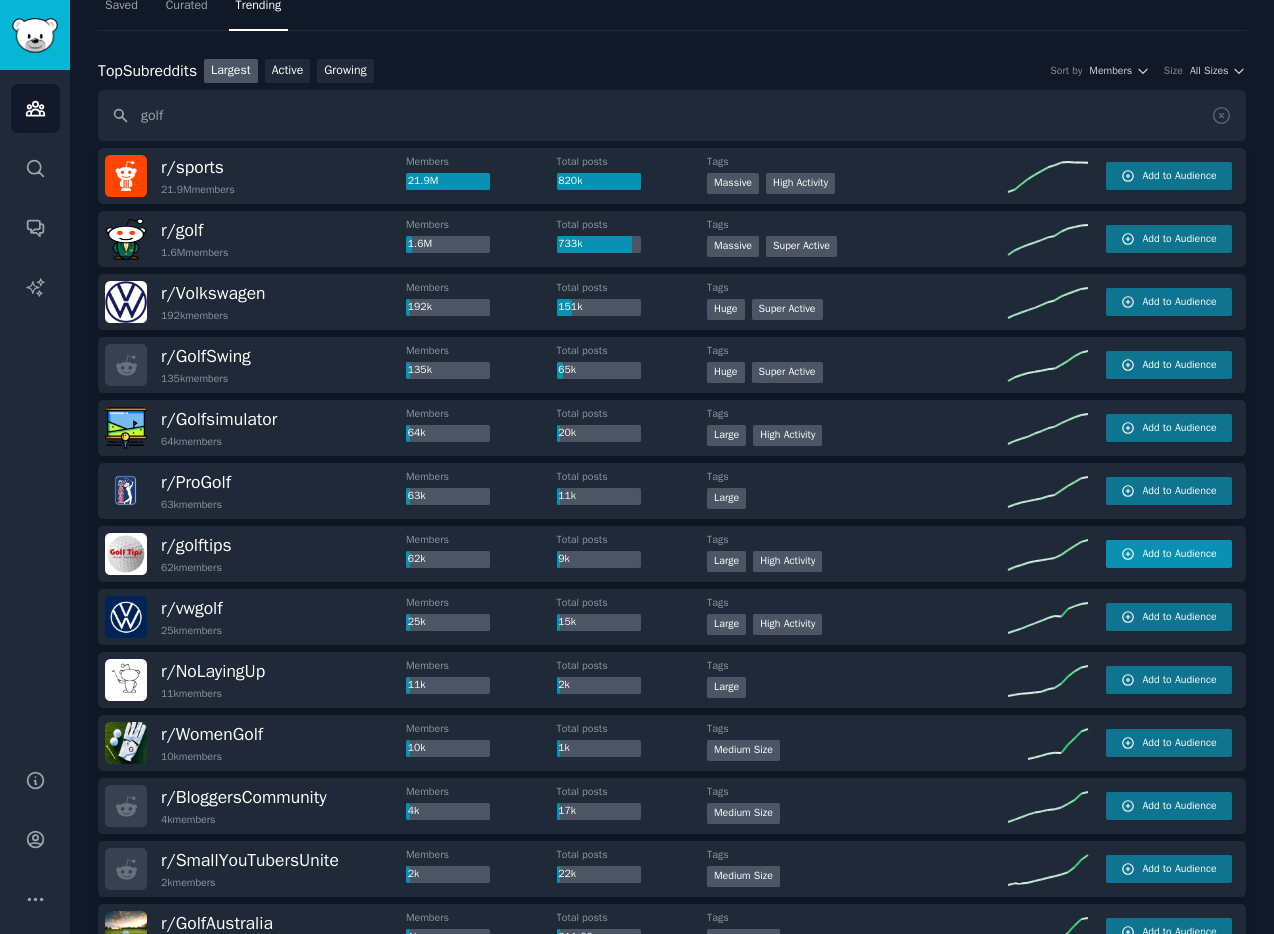 click on "Add to Audience" at bounding box center (1179, 554) 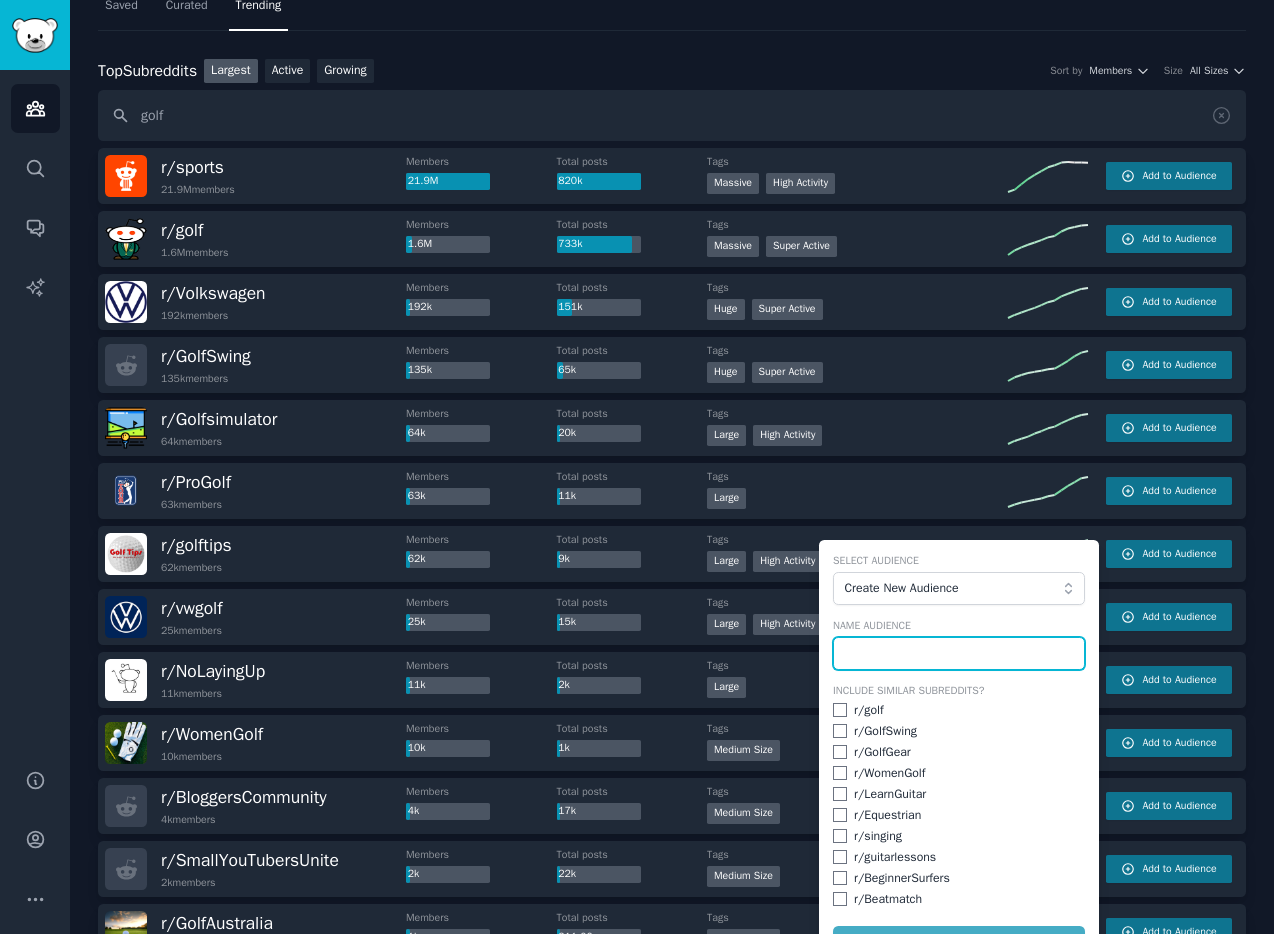 click at bounding box center [959, 654] 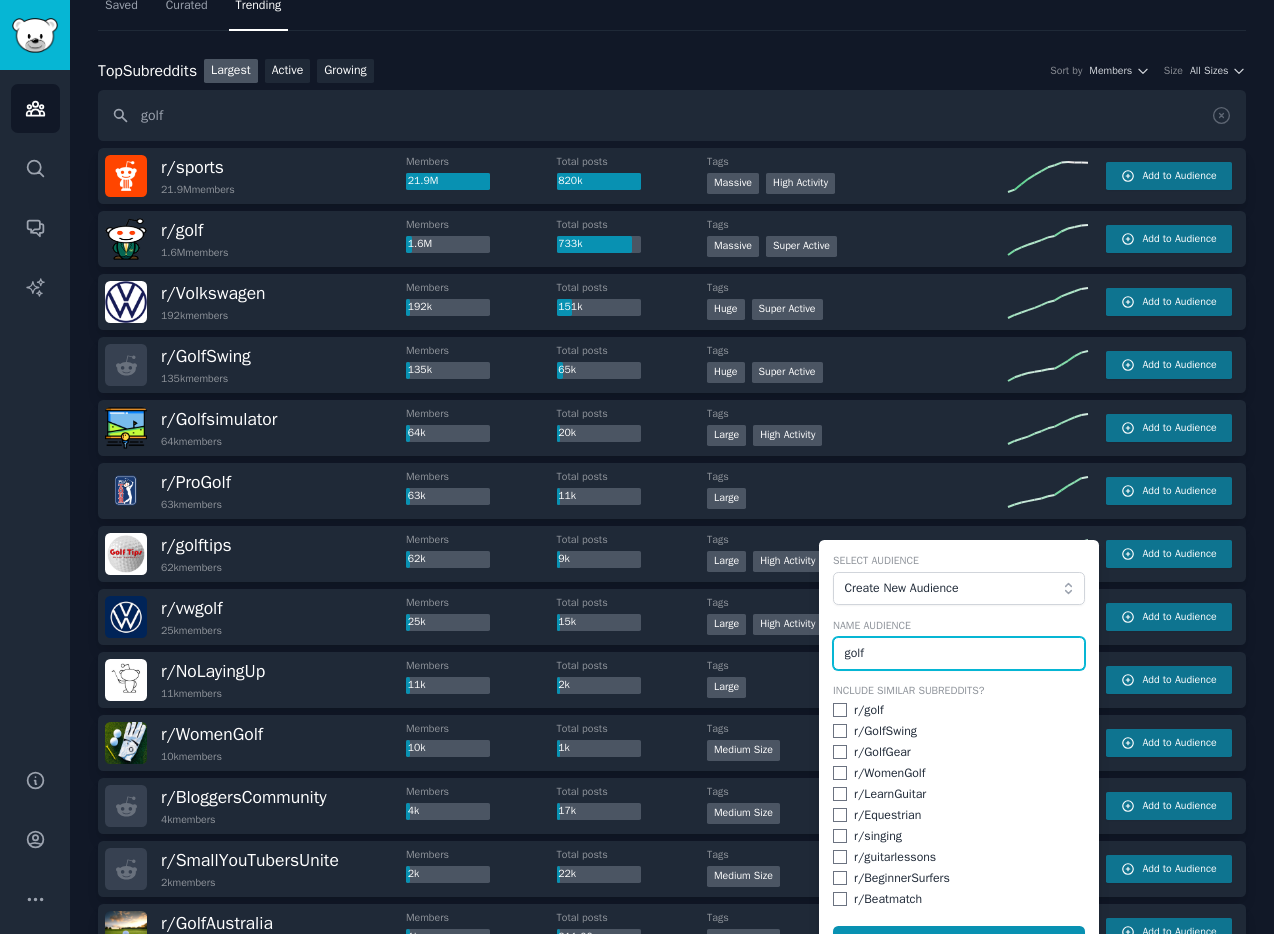 type on "golf" 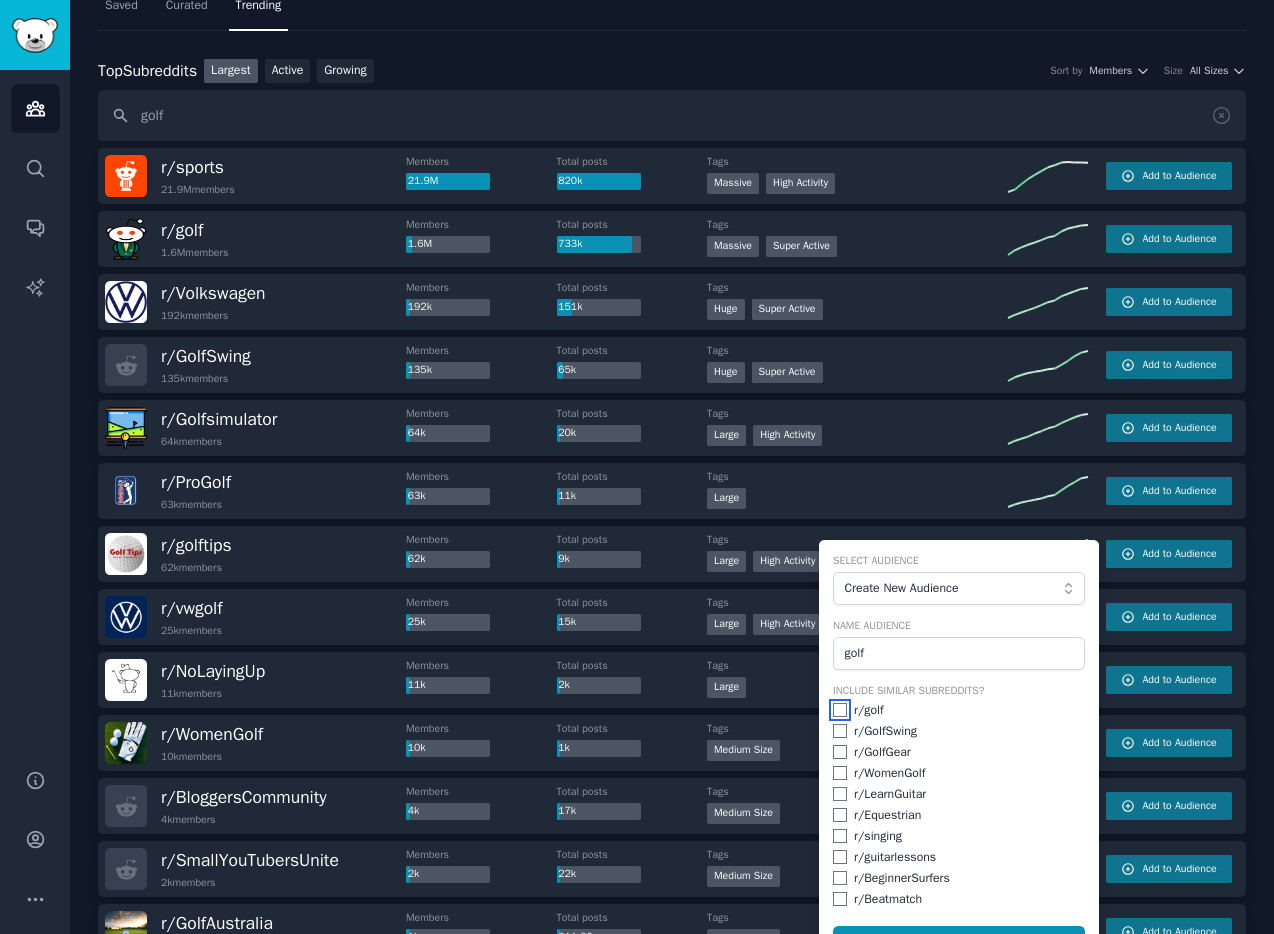 click at bounding box center [840, 710] 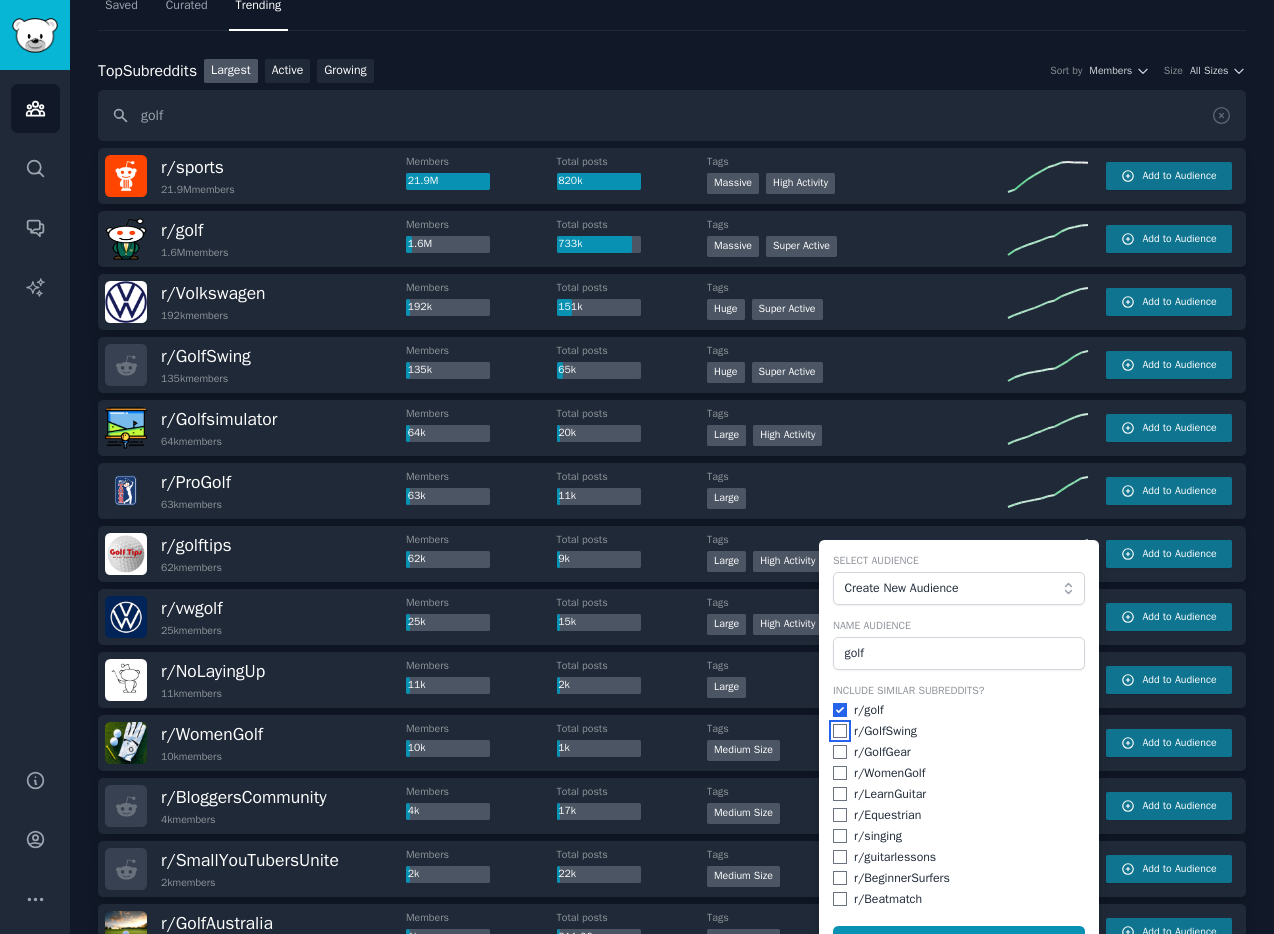 click at bounding box center (840, 731) 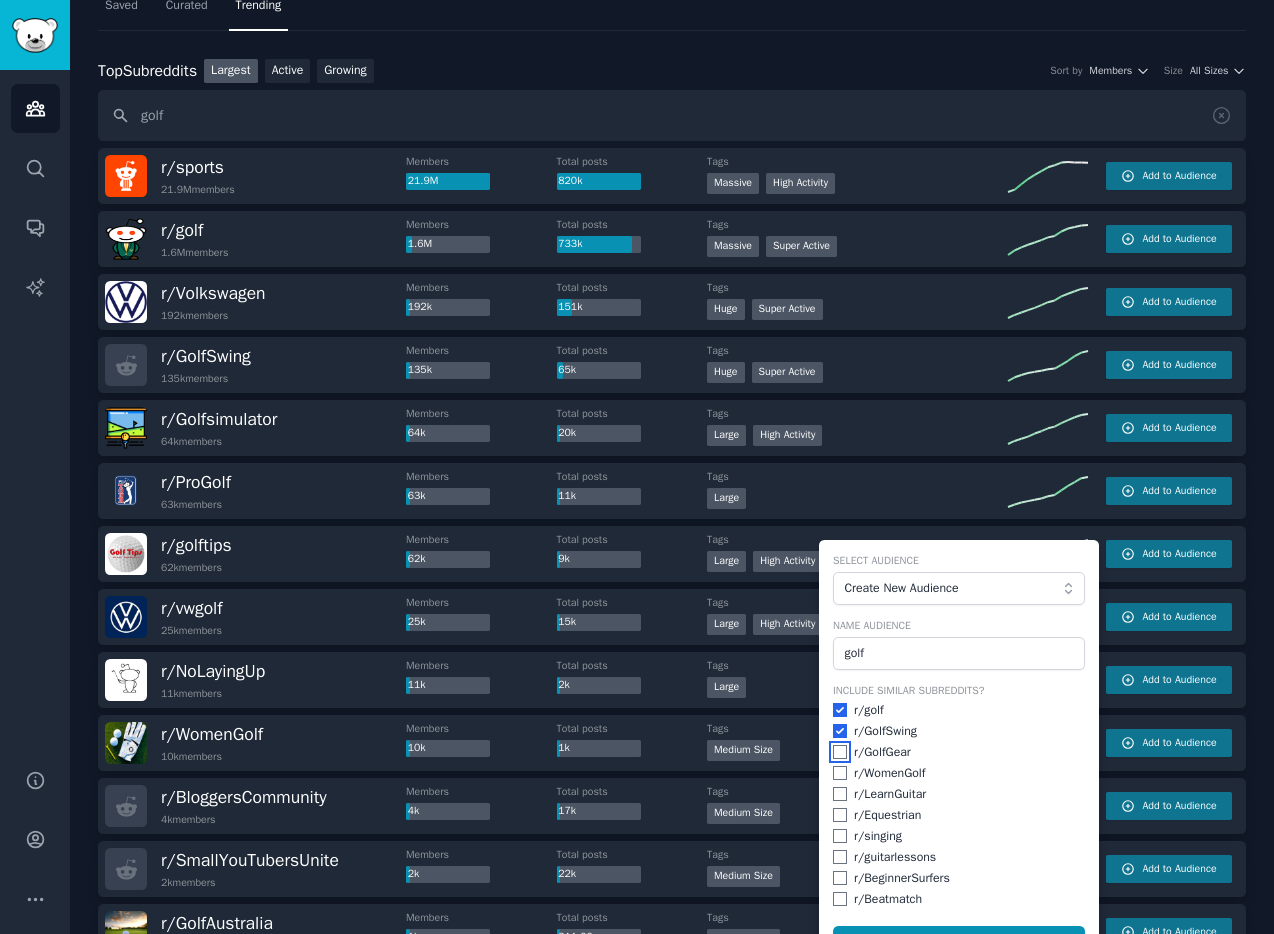 click at bounding box center (840, 752) 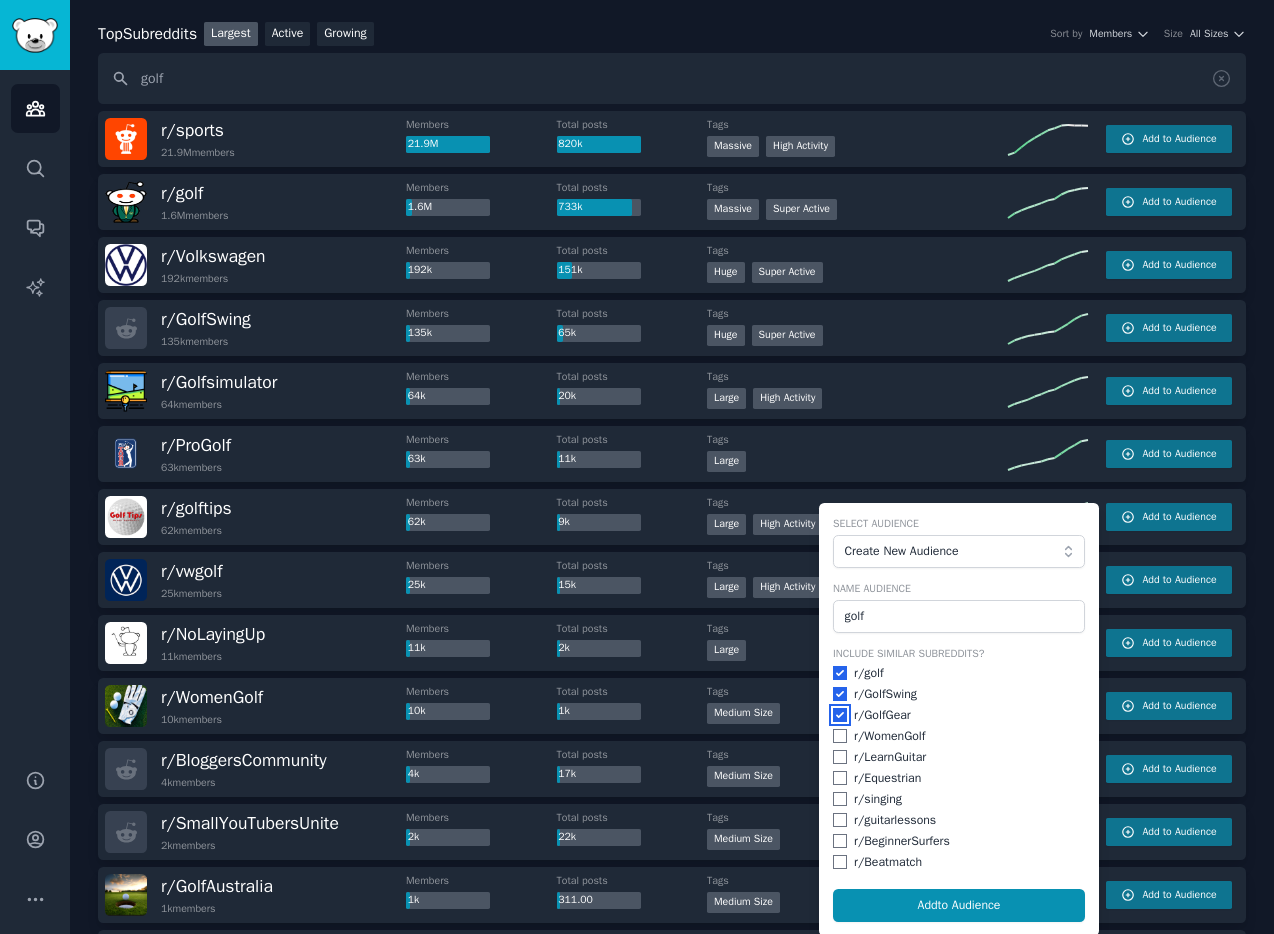 scroll, scrollTop: 109, scrollLeft: 0, axis: vertical 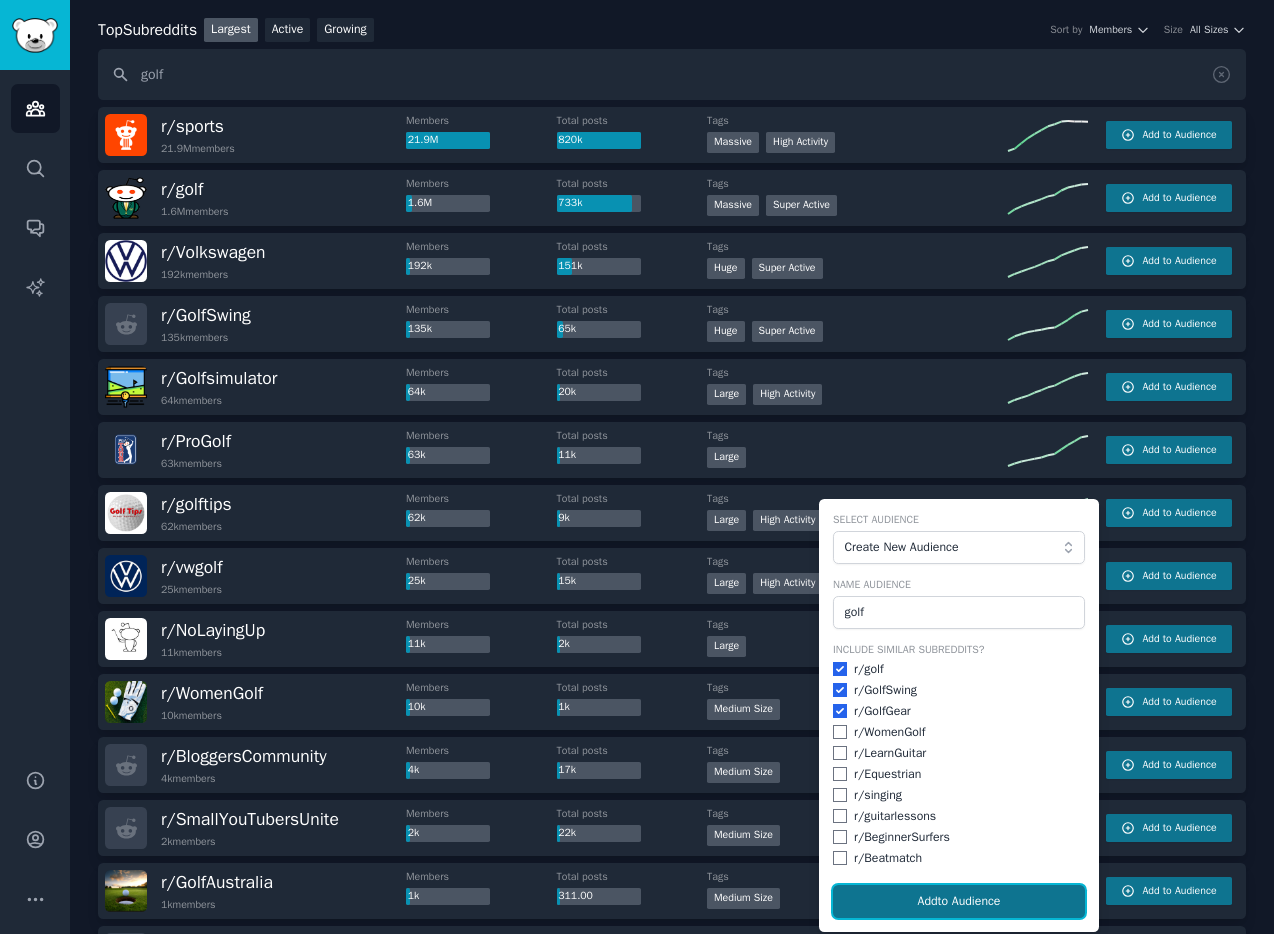 click on "Add  to Audience" at bounding box center (959, 902) 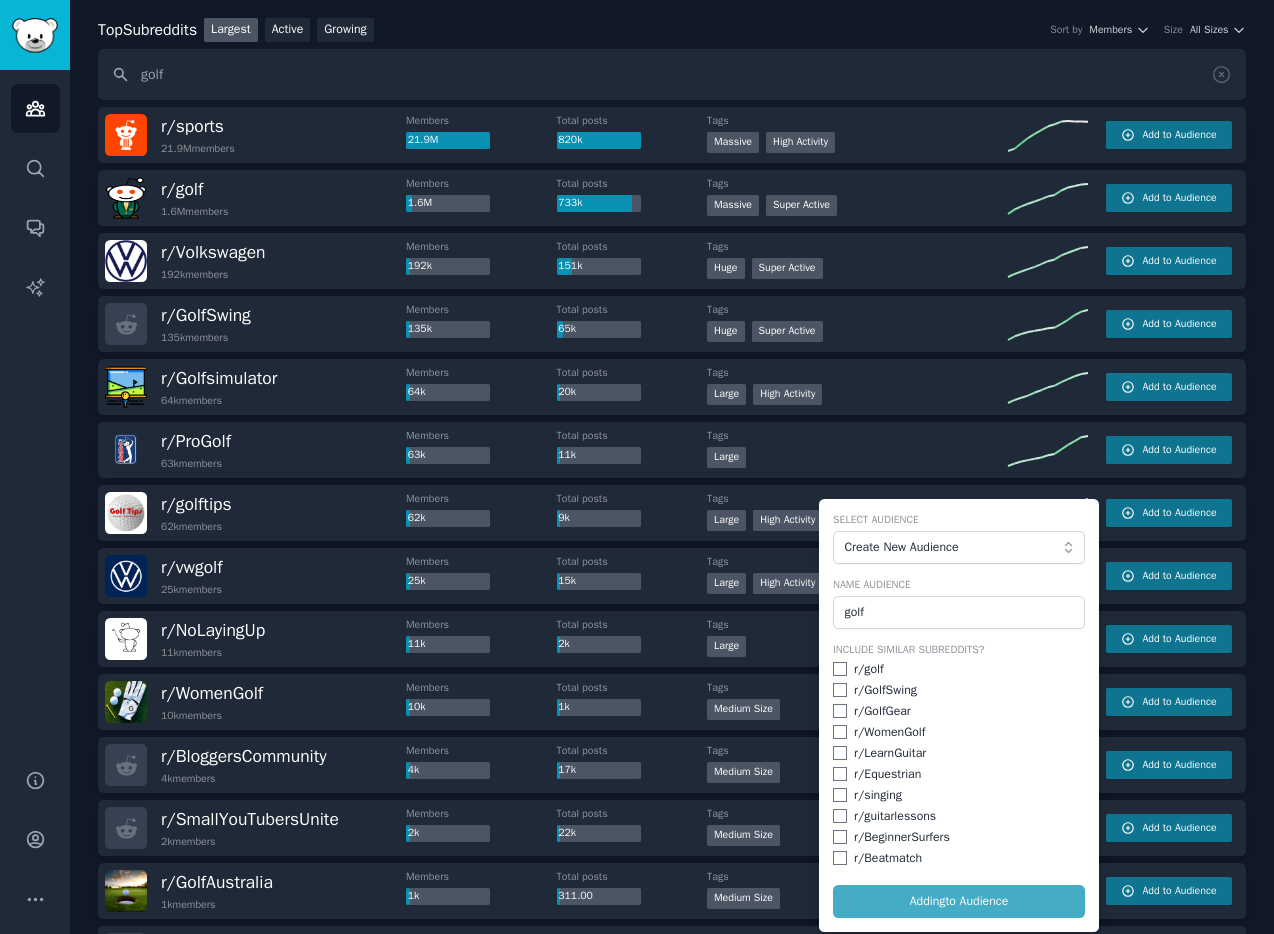 checkbox on "false" 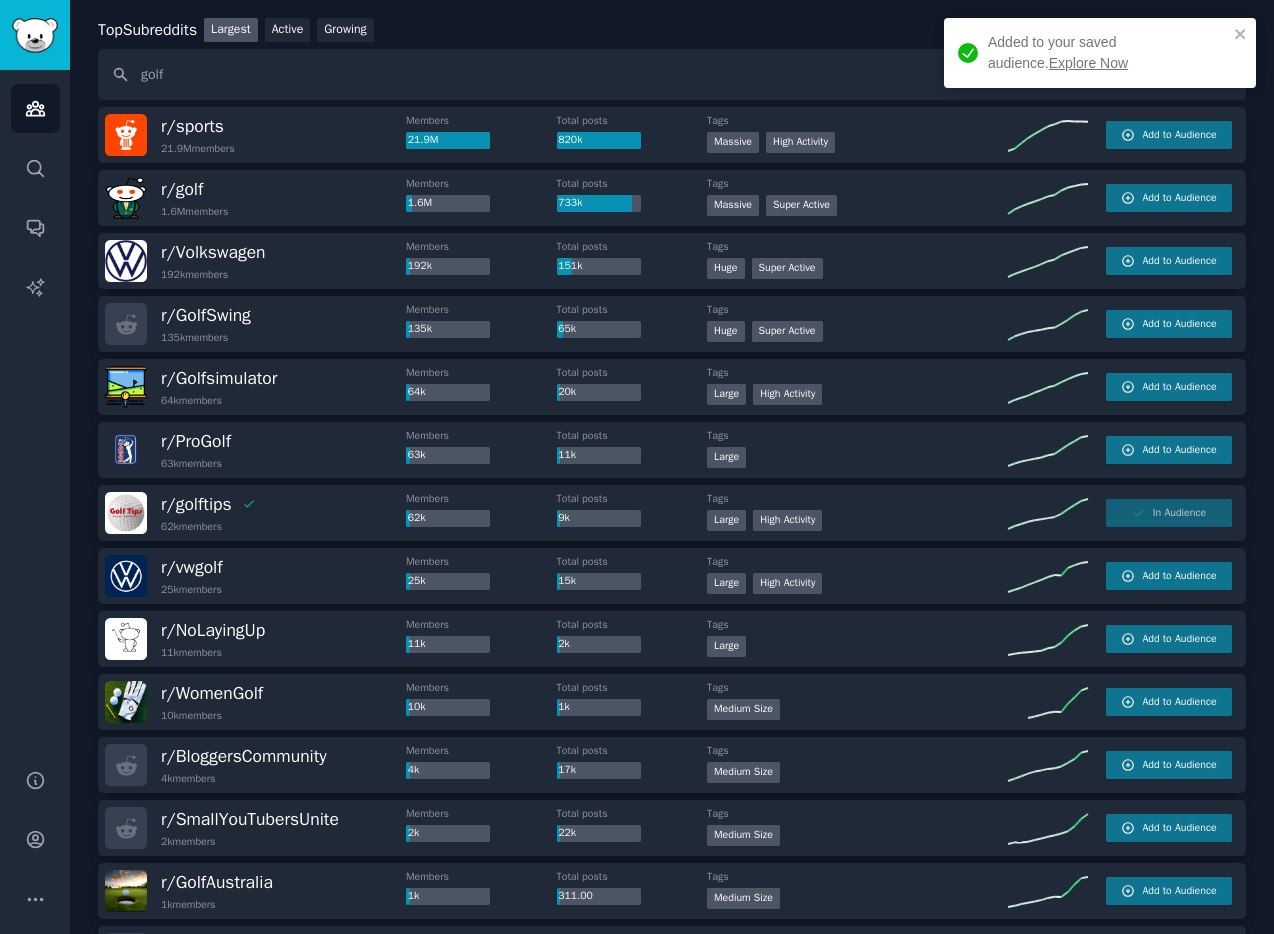 drag, startPoint x: 1038, startPoint y: 60, endPoint x: 1016, endPoint y: 63, distance: 22.203604 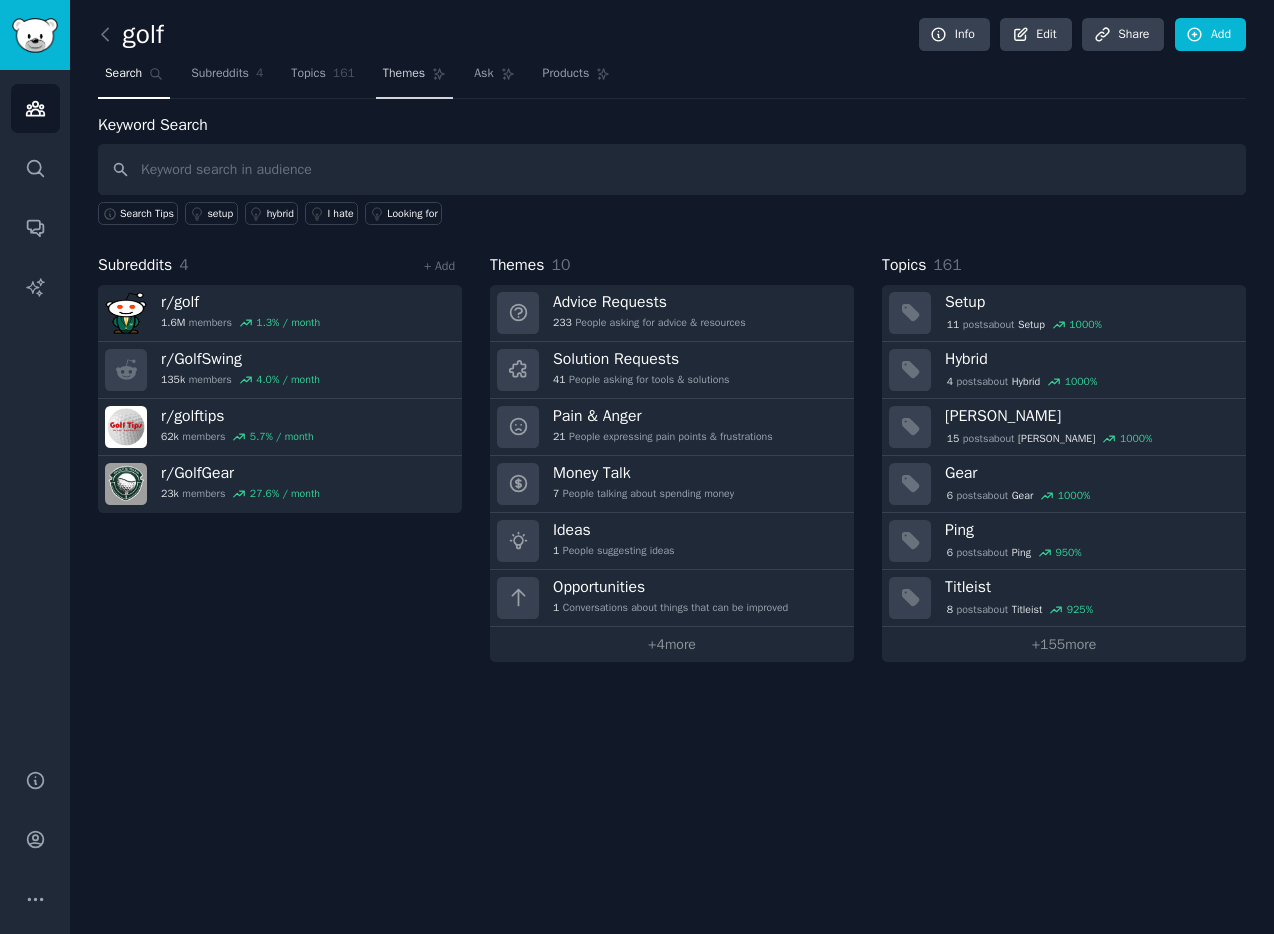 click on "Themes" at bounding box center [404, 74] 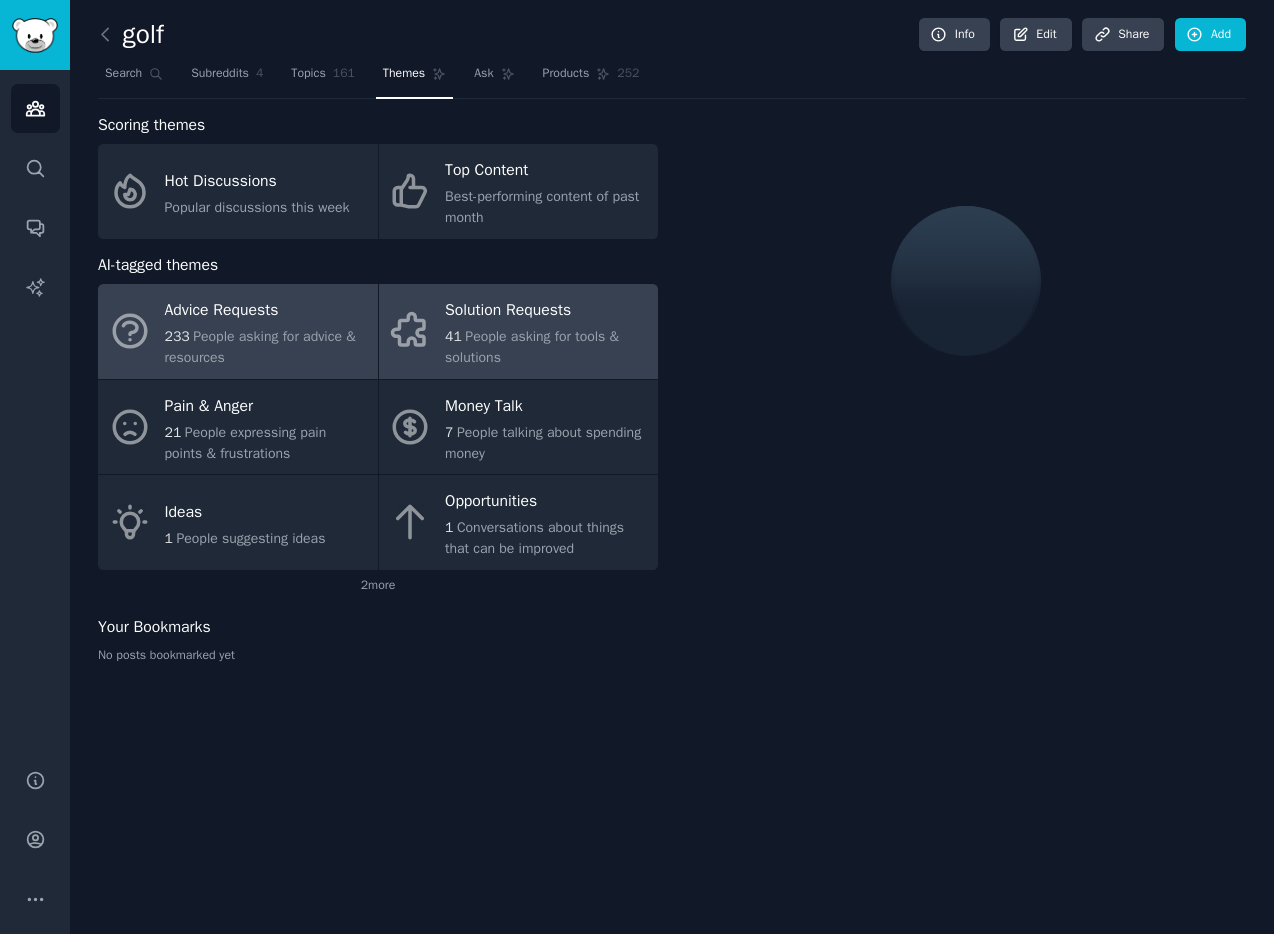 click on "Solution Requests" at bounding box center [546, 311] 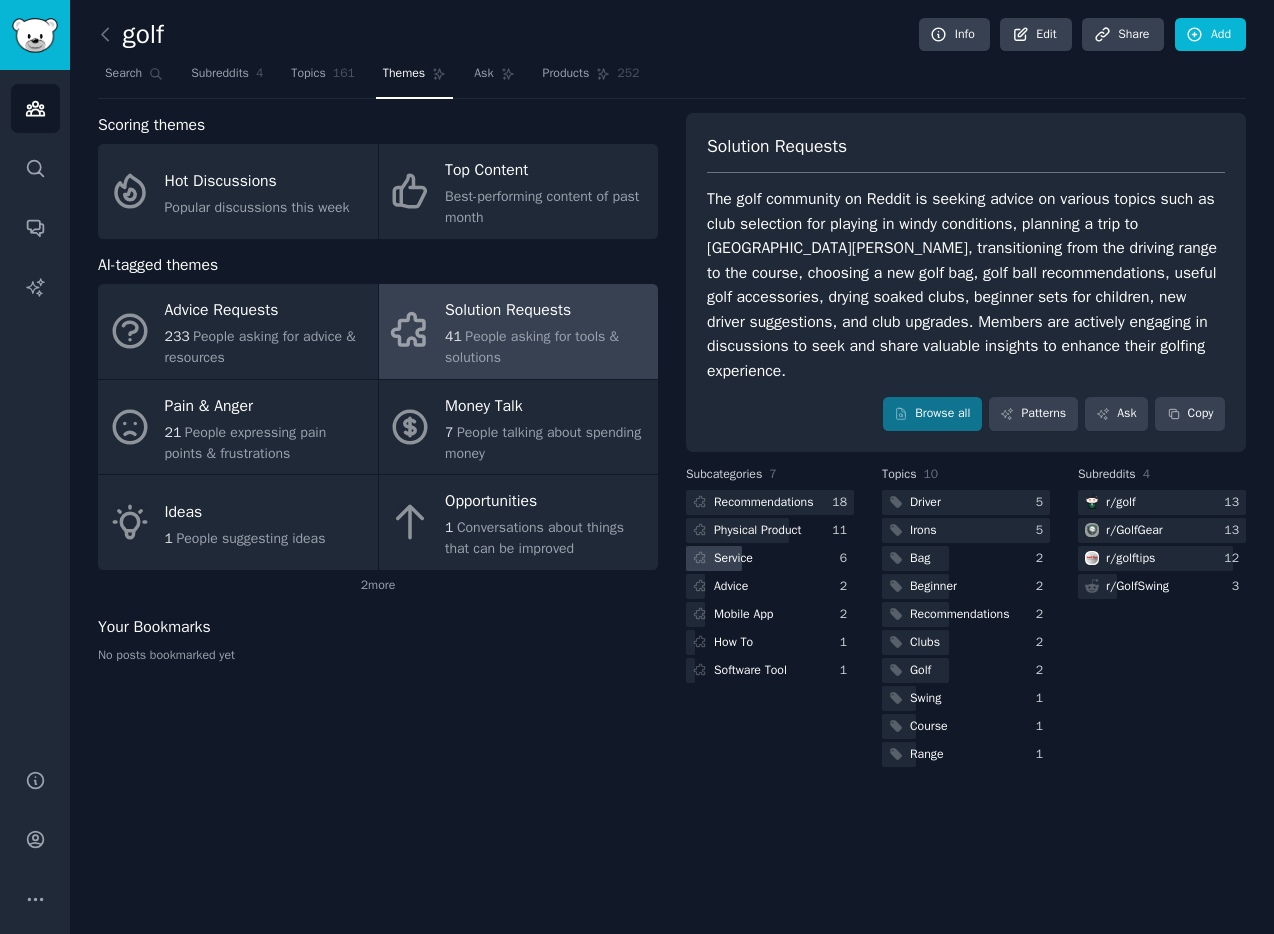 click on "Service" at bounding box center (733, 559) 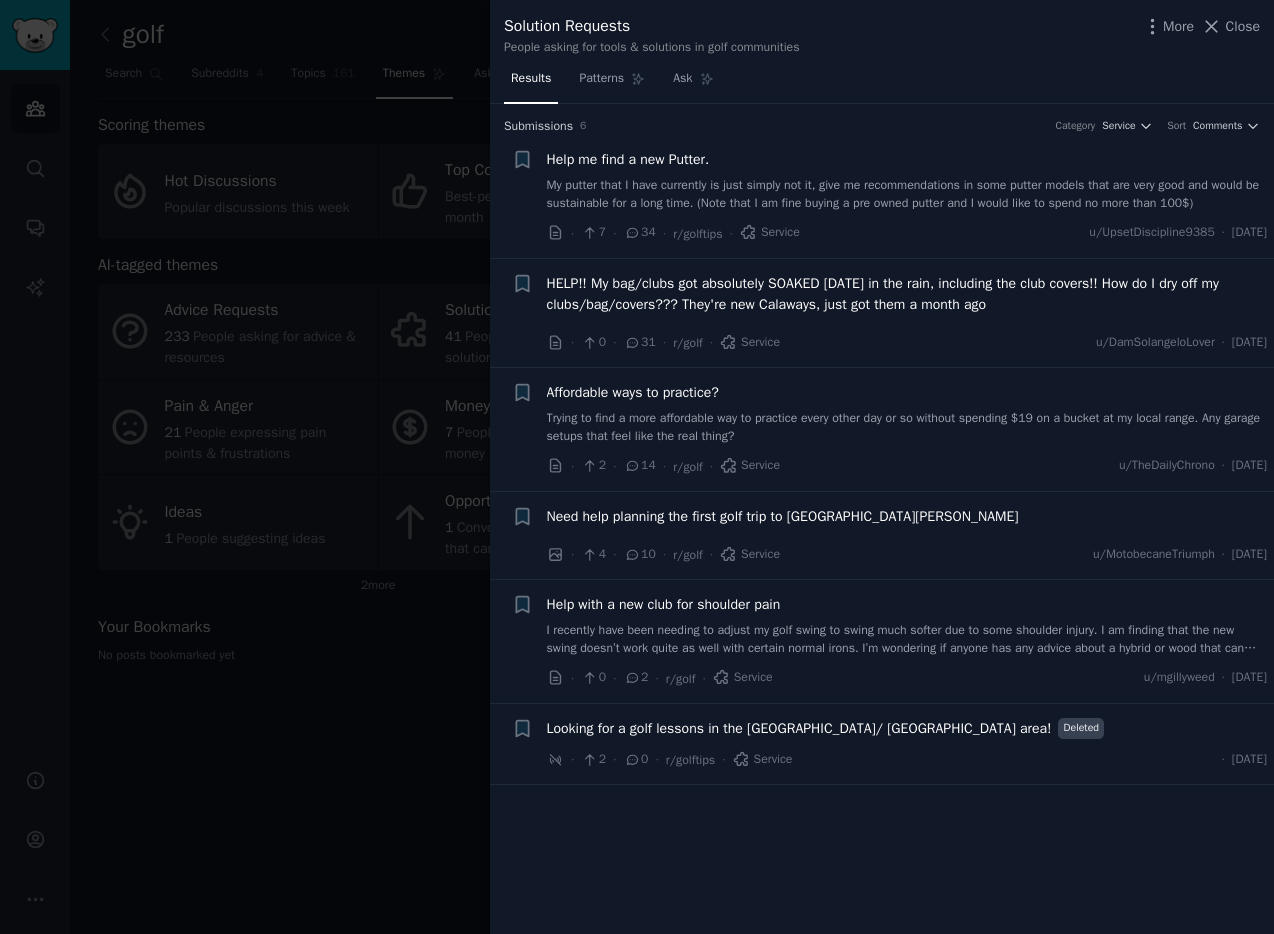 click at bounding box center (637, 467) 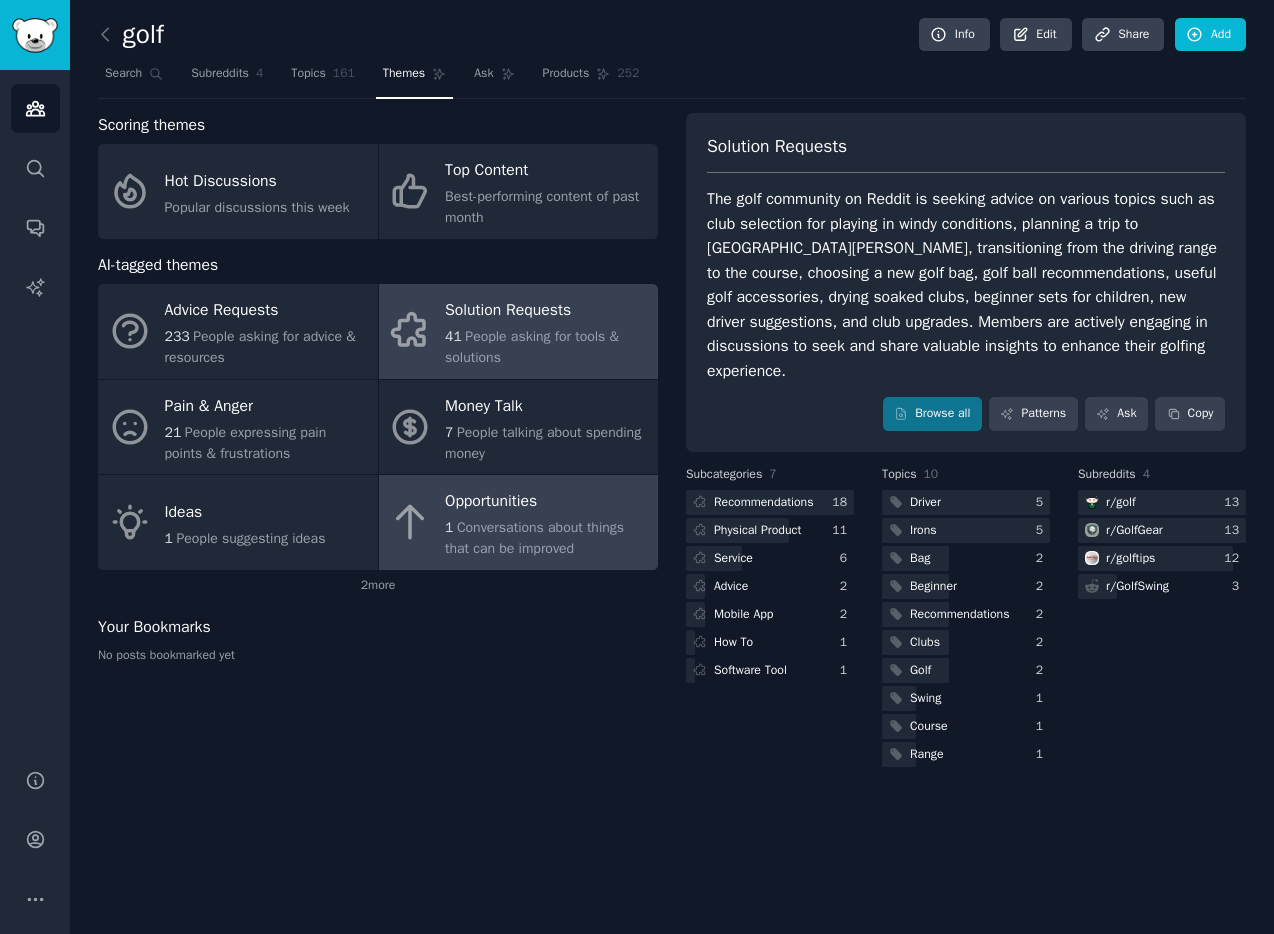 click on "Conversations about things that can be improved" at bounding box center [534, 538] 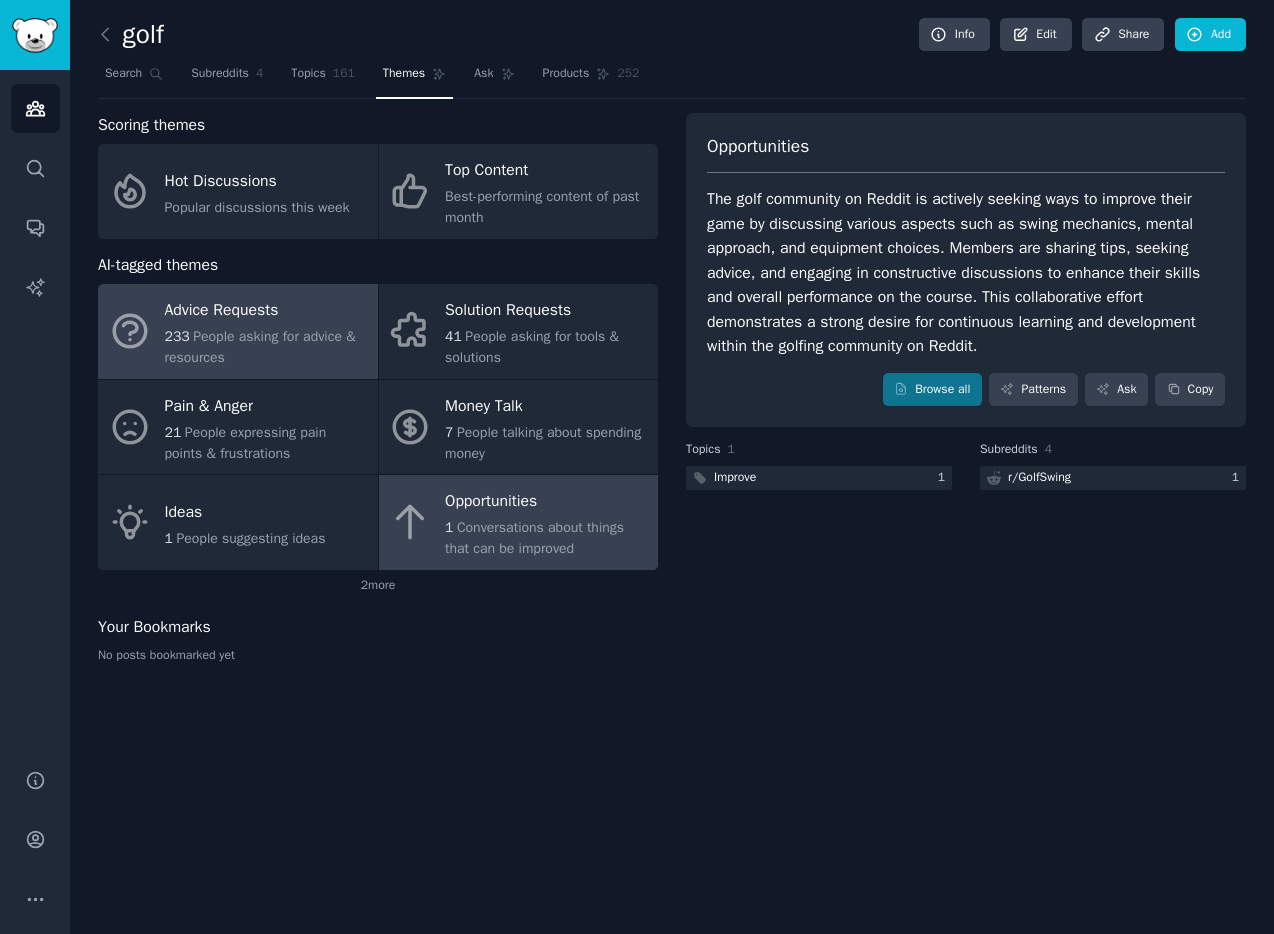 click on "People asking for advice & resources" at bounding box center [260, 347] 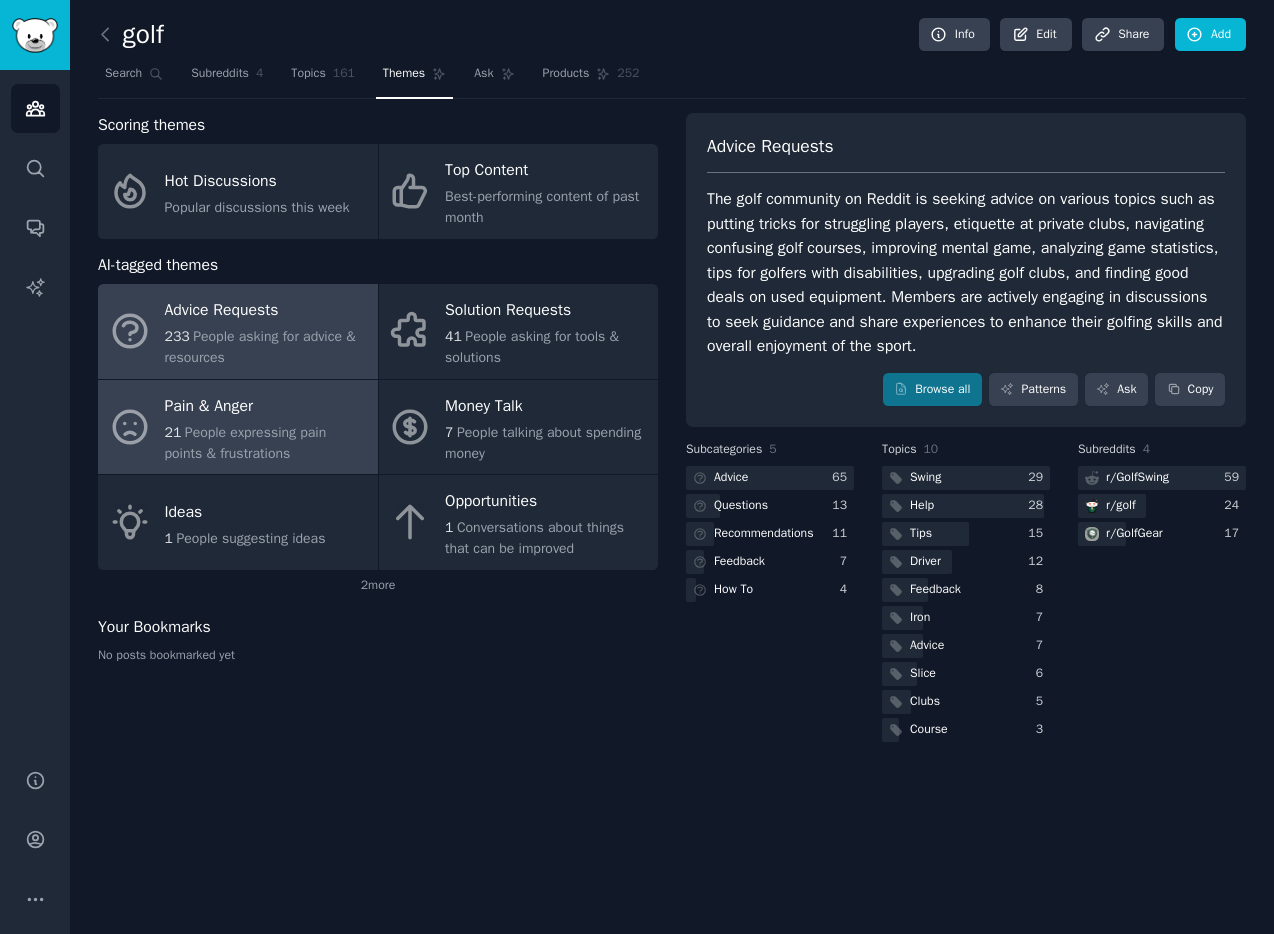click on "Pain & Anger" at bounding box center [266, 406] 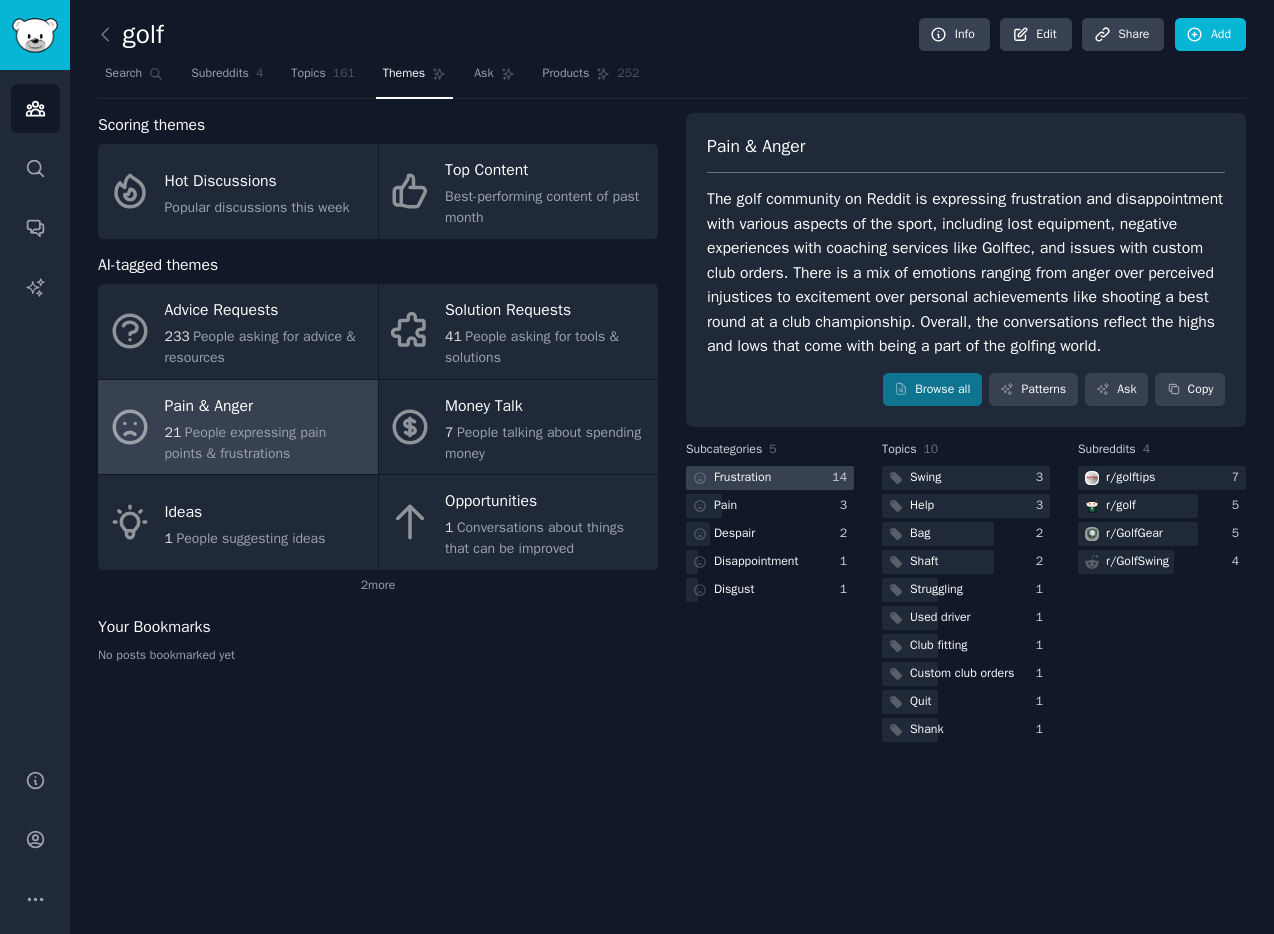 click on "Frustration" at bounding box center [742, 478] 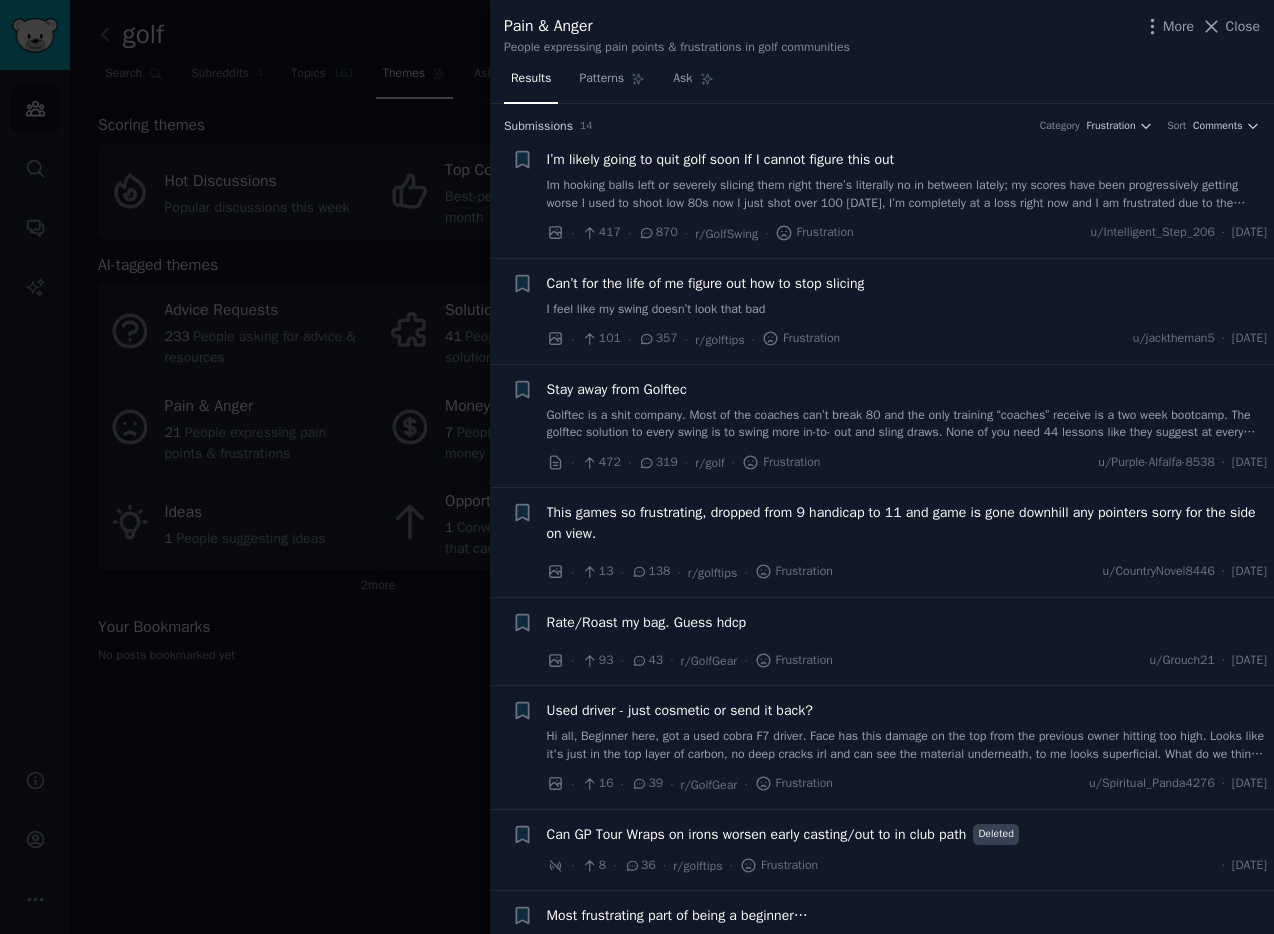 click on "This games so frustrating, dropped from 9 handicap to 11 and game is gone downhill any pointers sorry for the side on view." at bounding box center [907, 523] 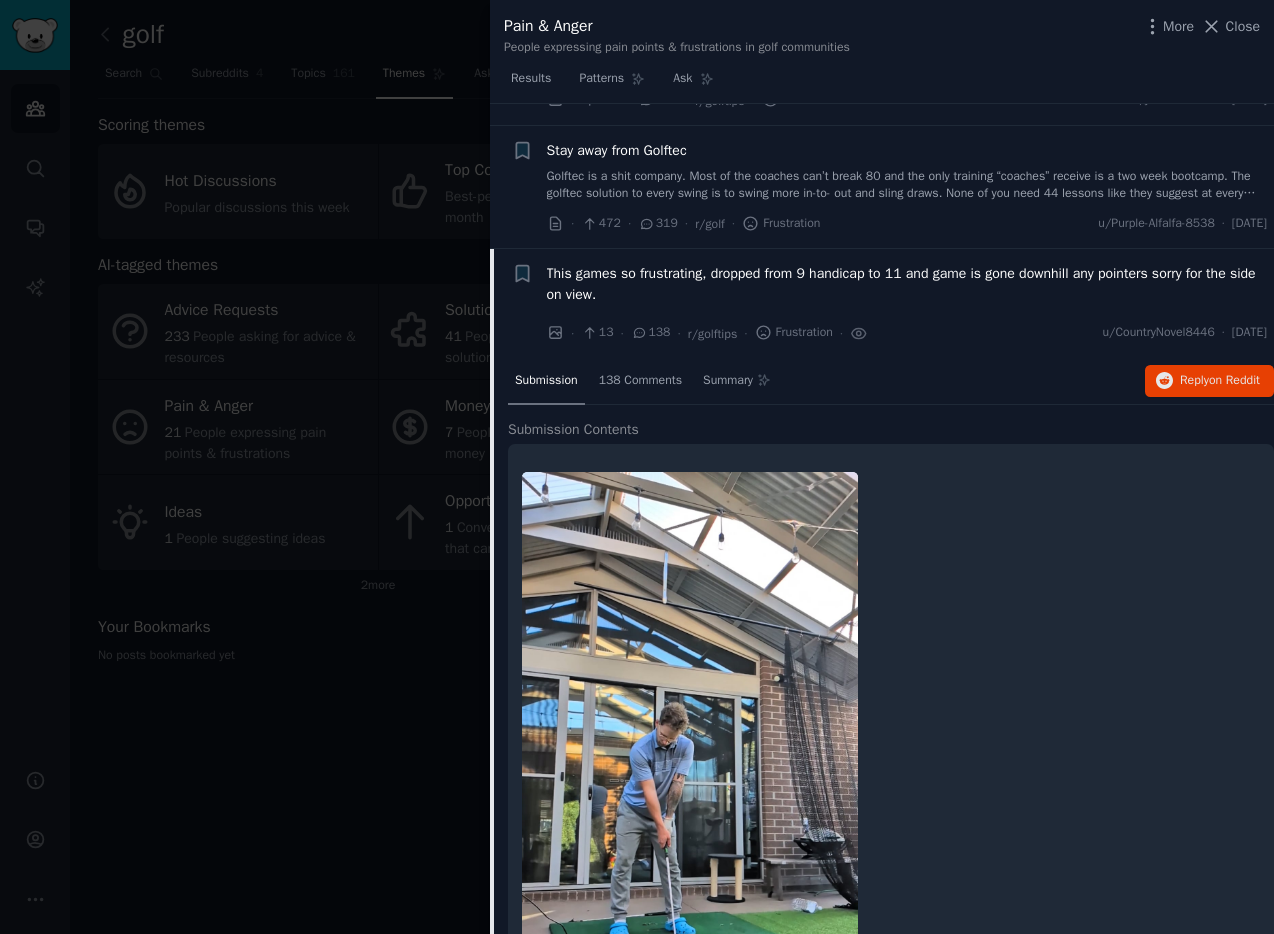 scroll, scrollTop: 385, scrollLeft: 0, axis: vertical 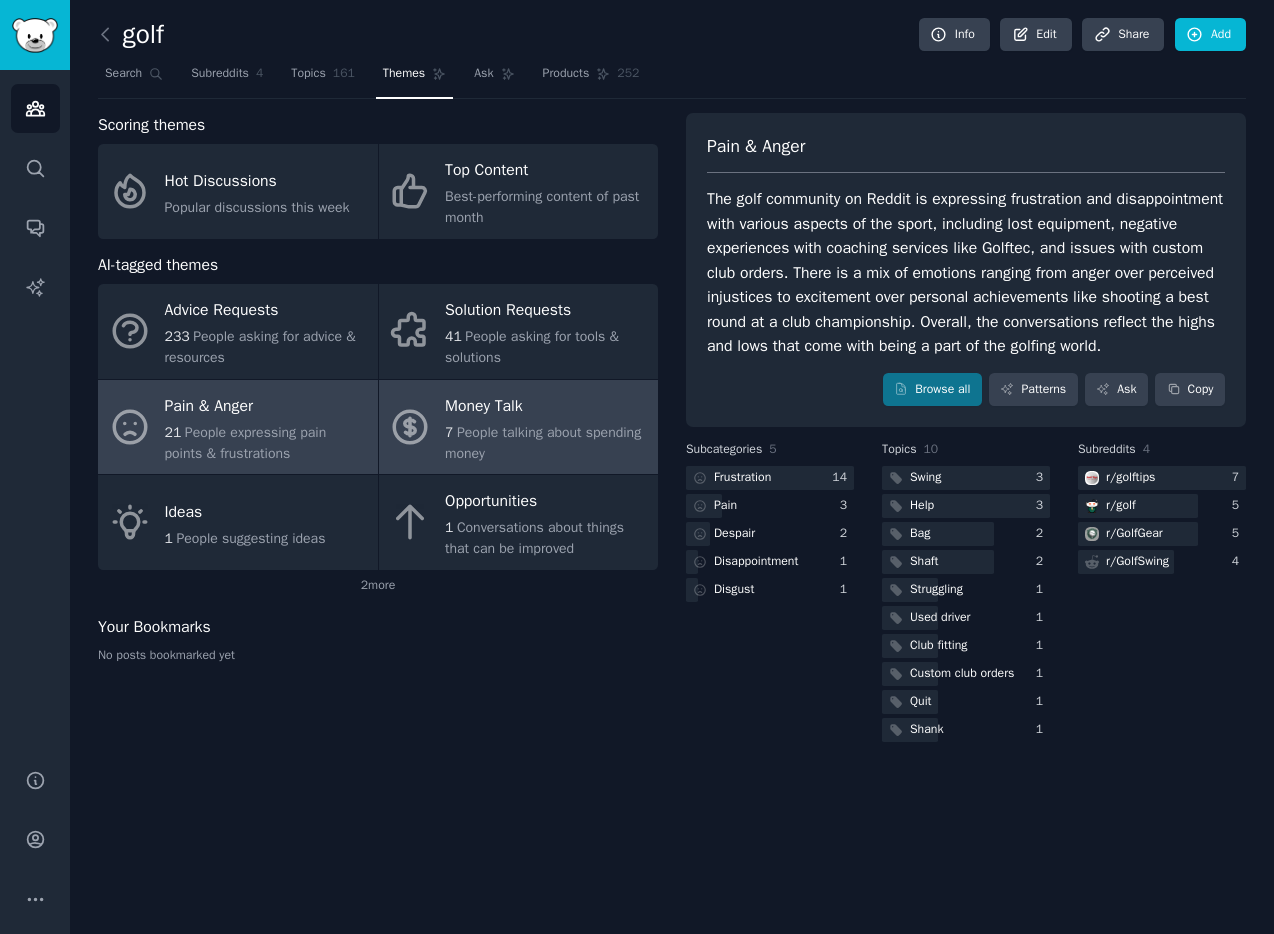 click on "People talking about spending money" at bounding box center [543, 443] 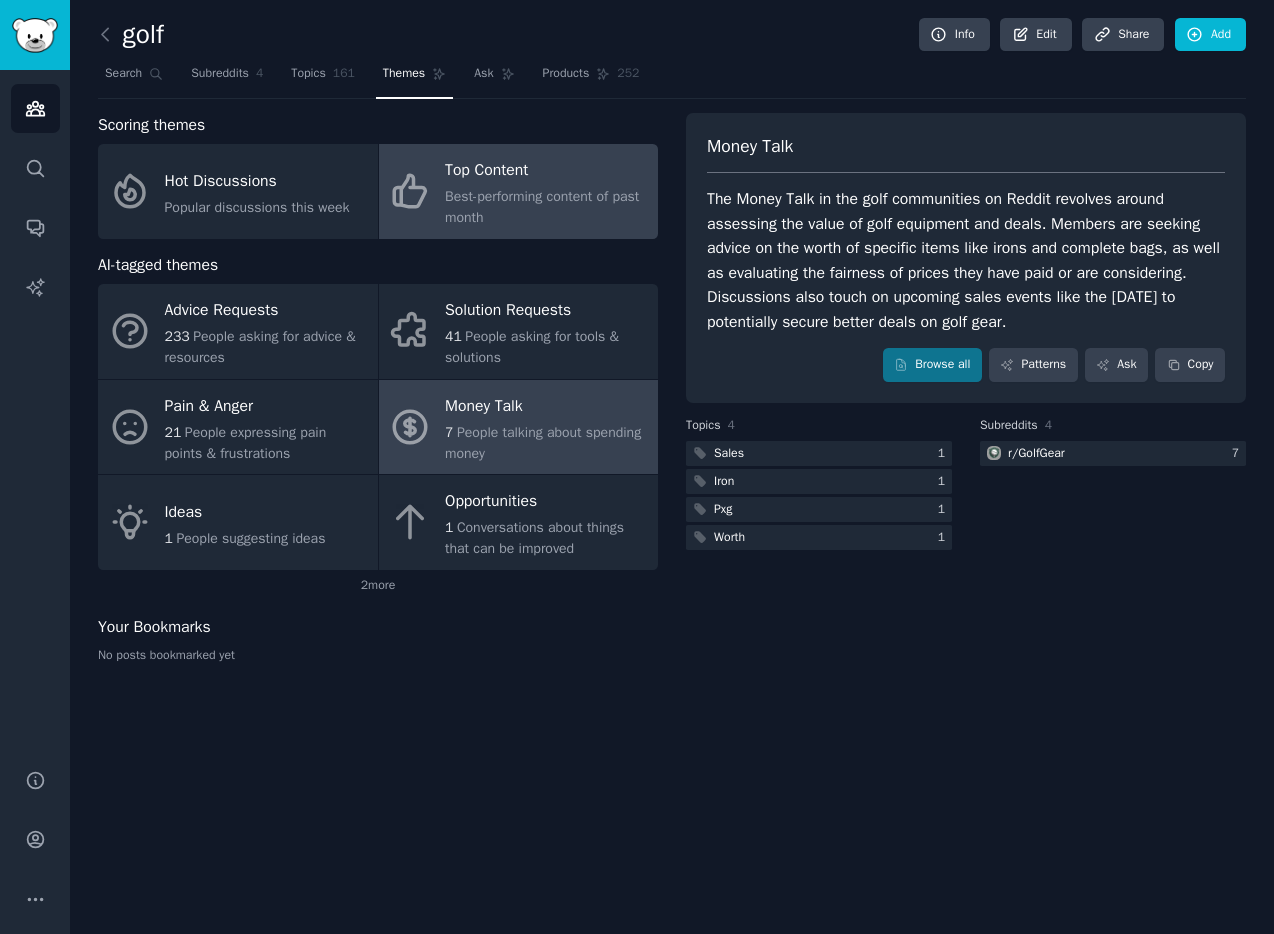 click on "Best-performing content of past month" 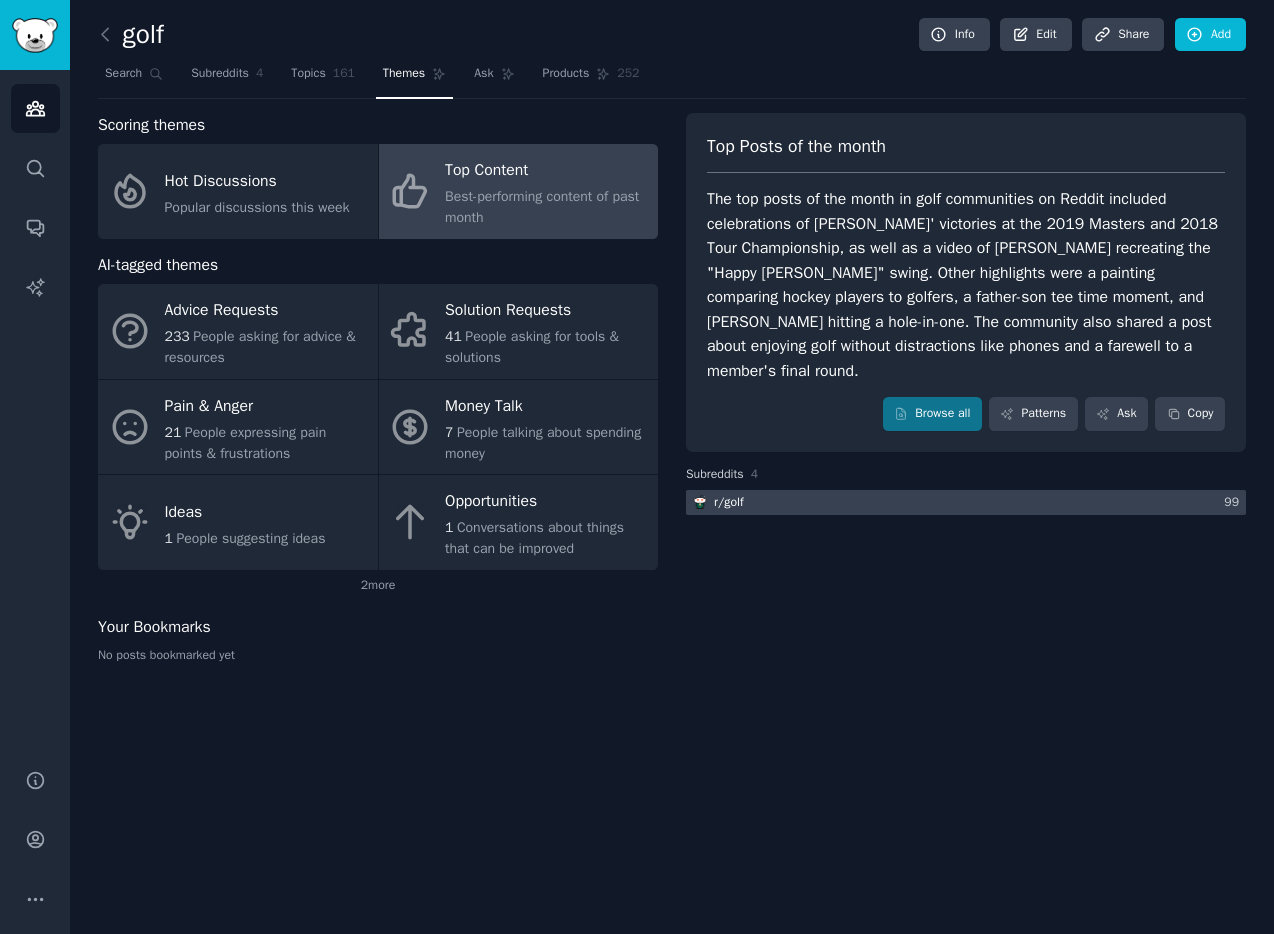 click on "r/ golf" at bounding box center (729, 503) 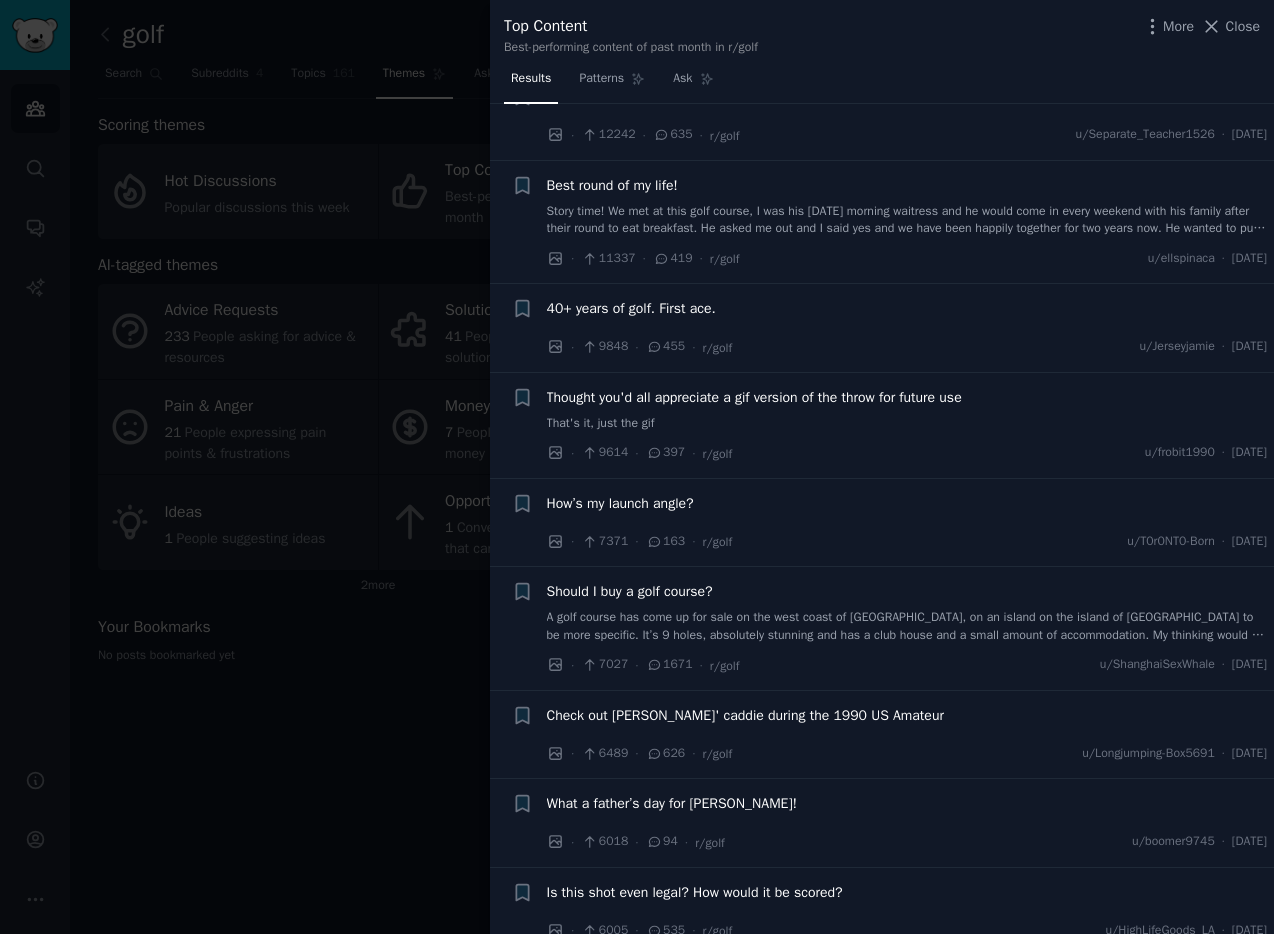 scroll, scrollTop: 895, scrollLeft: 0, axis: vertical 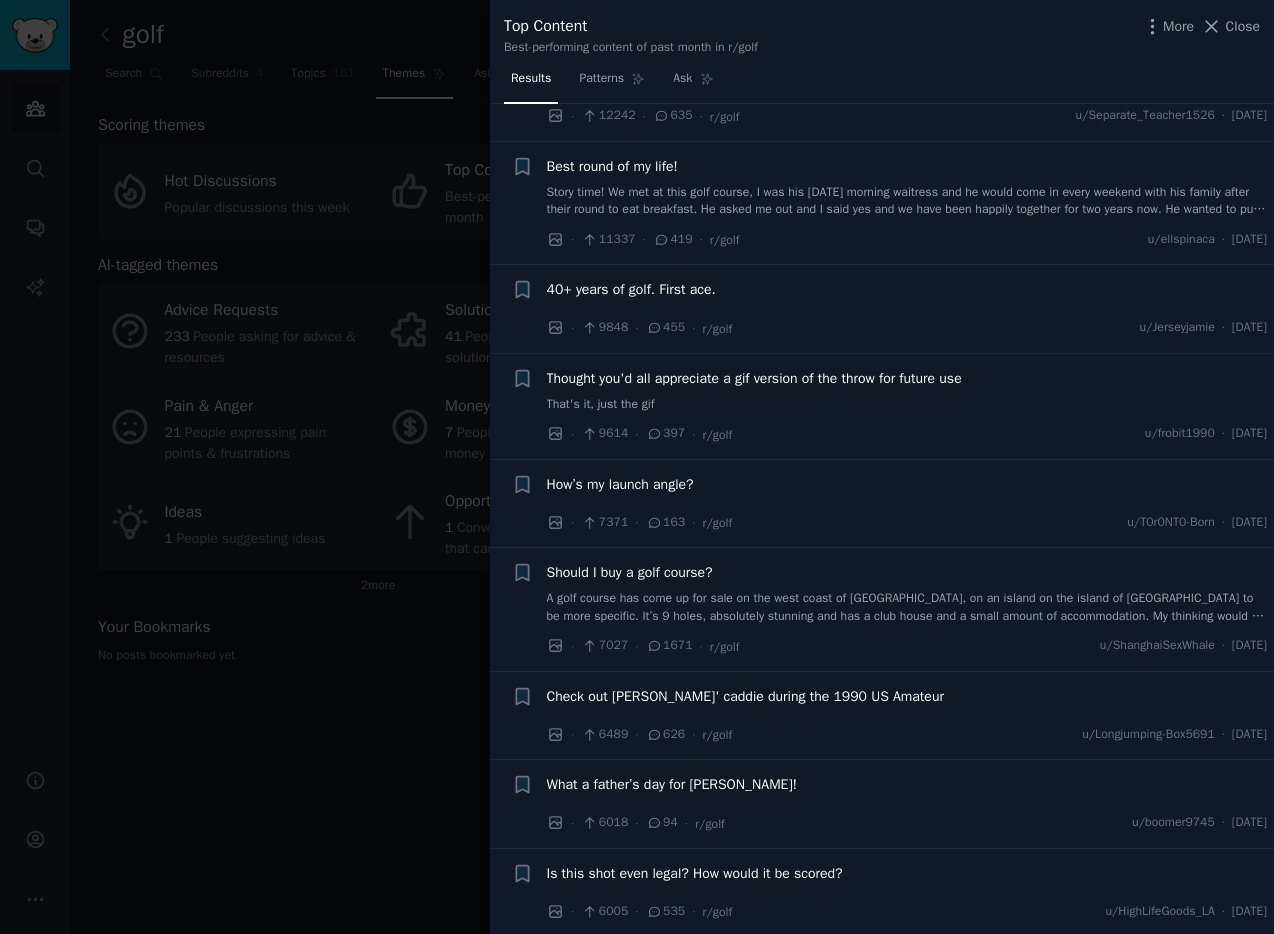 type 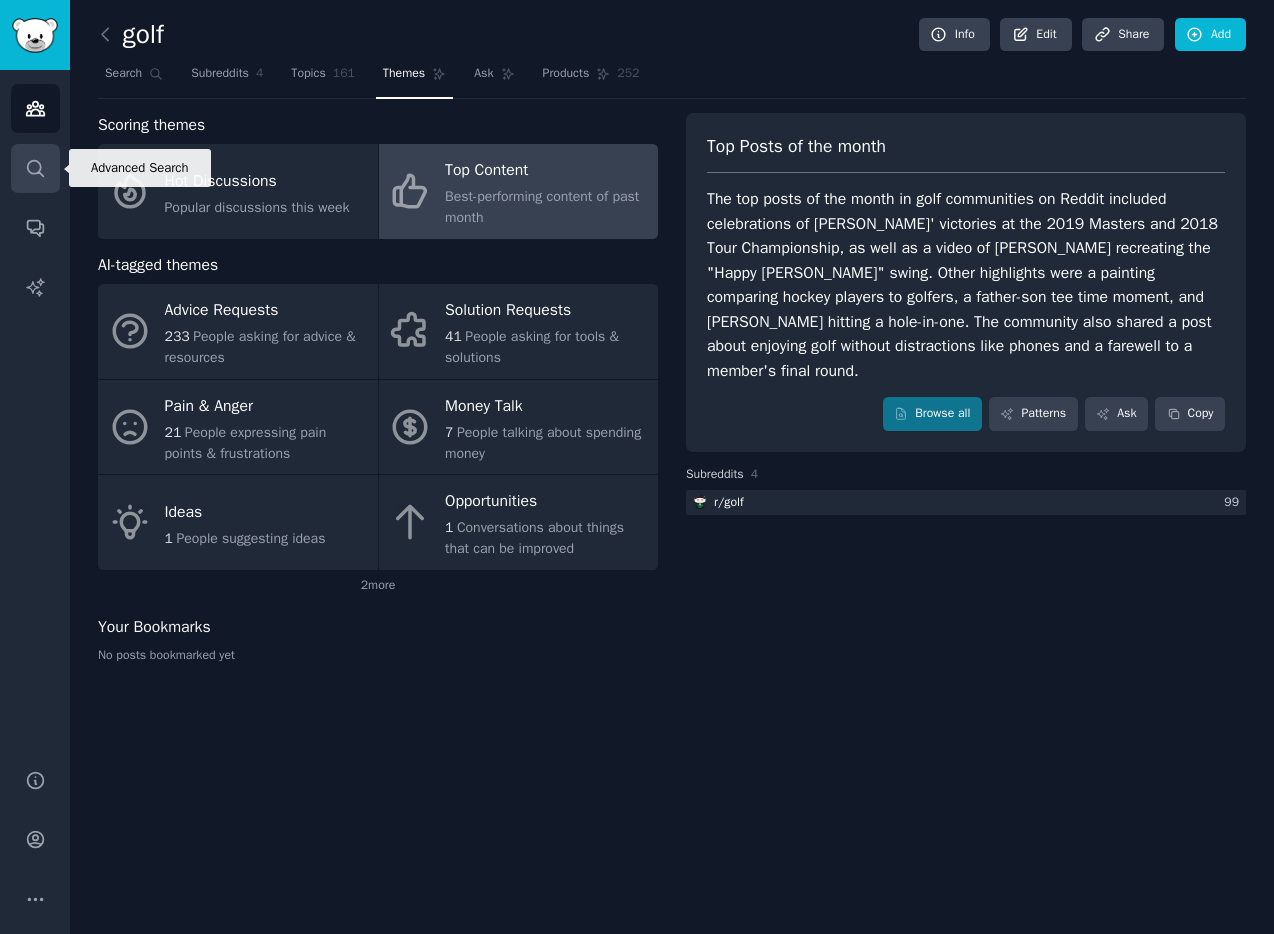 click 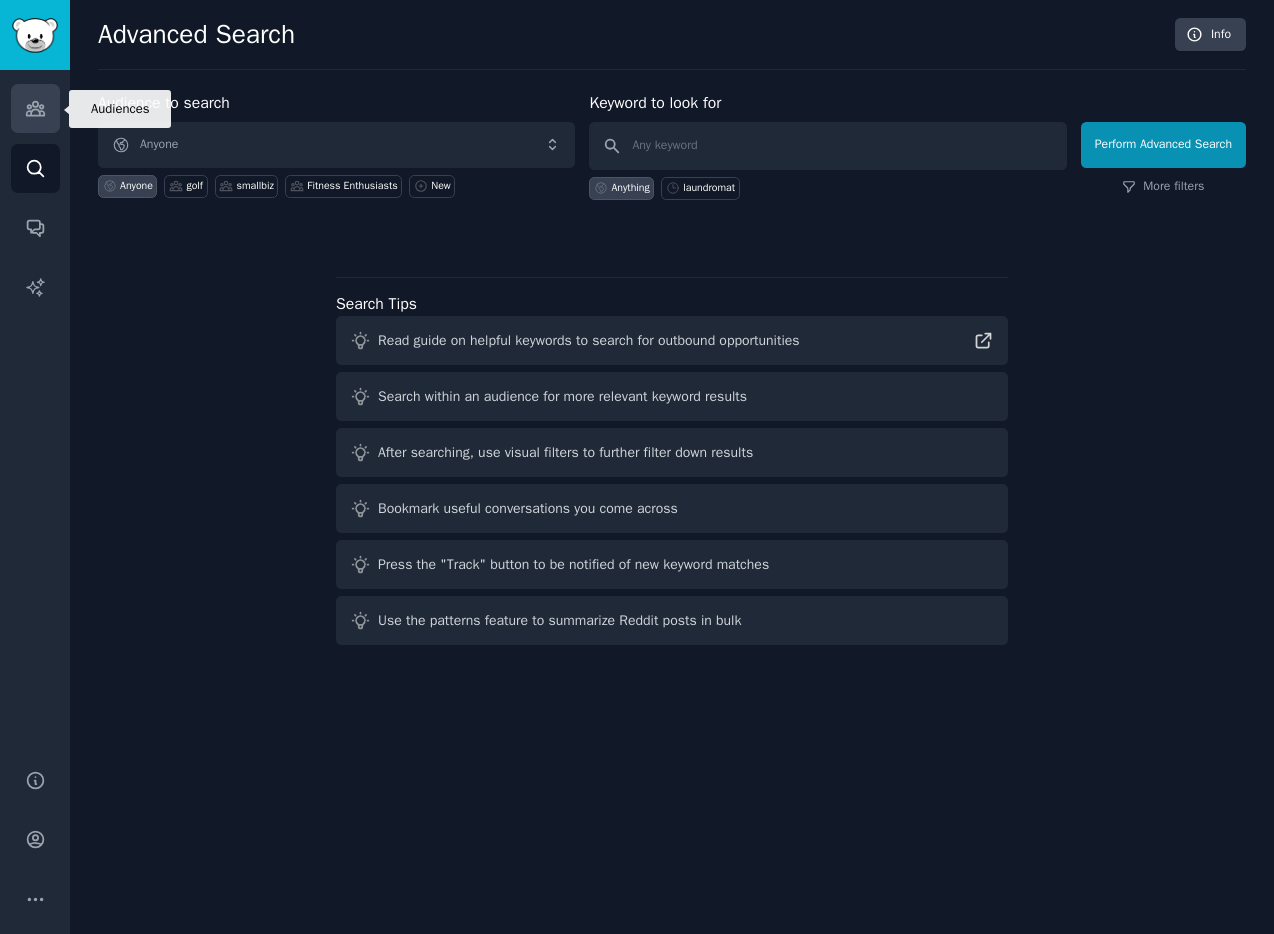 click 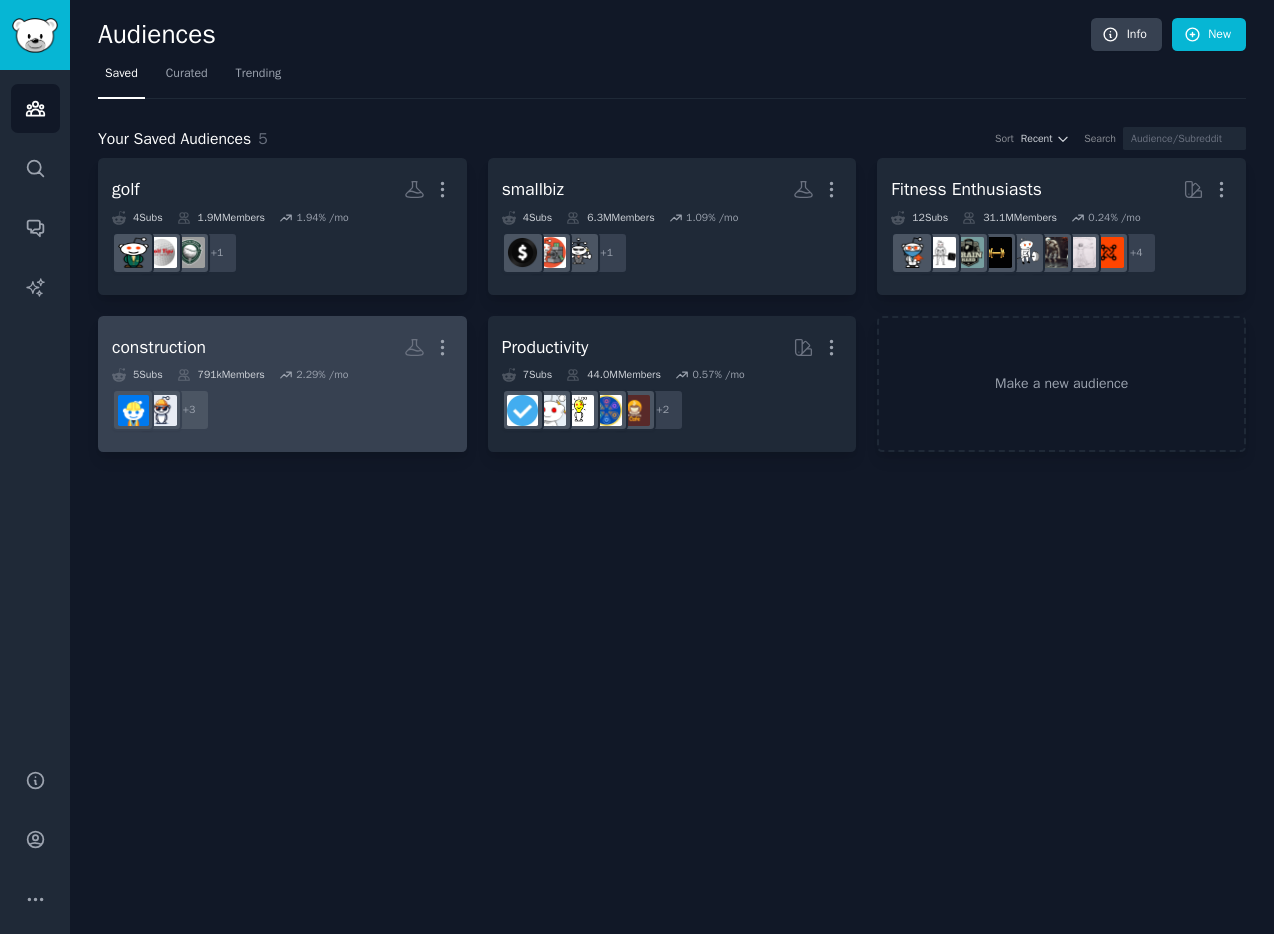 click on "construction More" at bounding box center [282, 347] 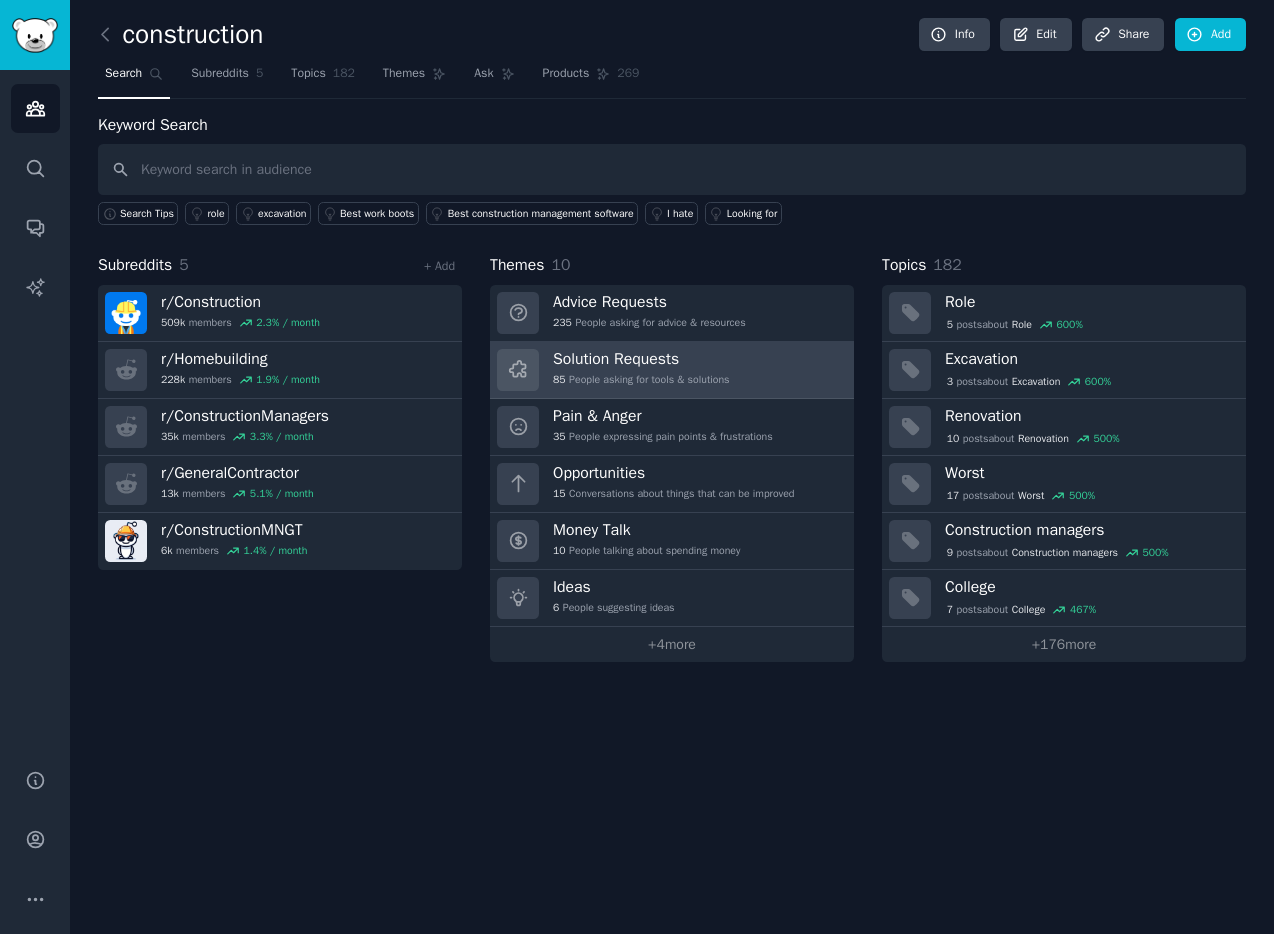 click on "Solution Requests 85 People asking for tools & solutions" at bounding box center [641, 370] 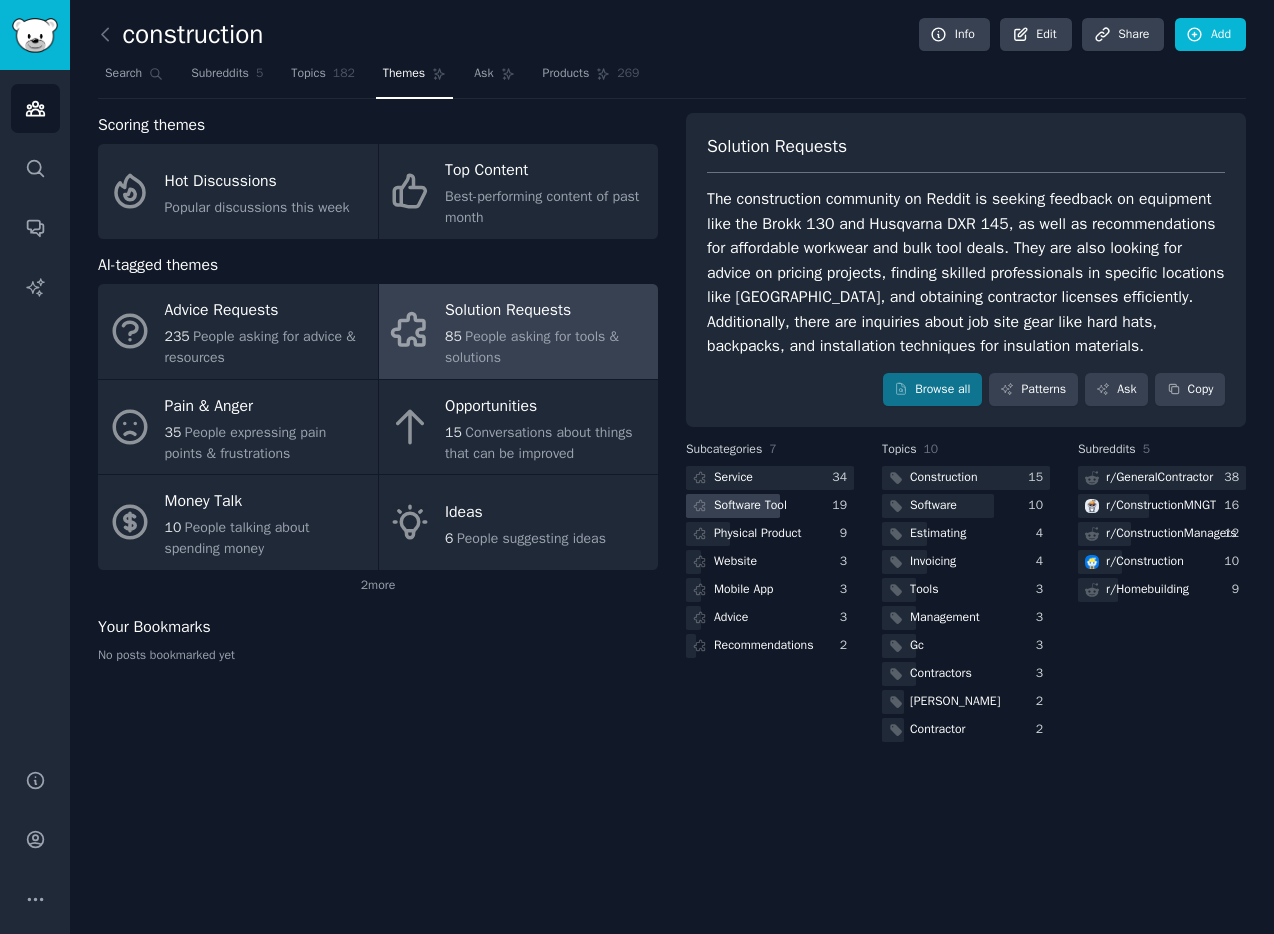 click on "Software Tool" at bounding box center [750, 506] 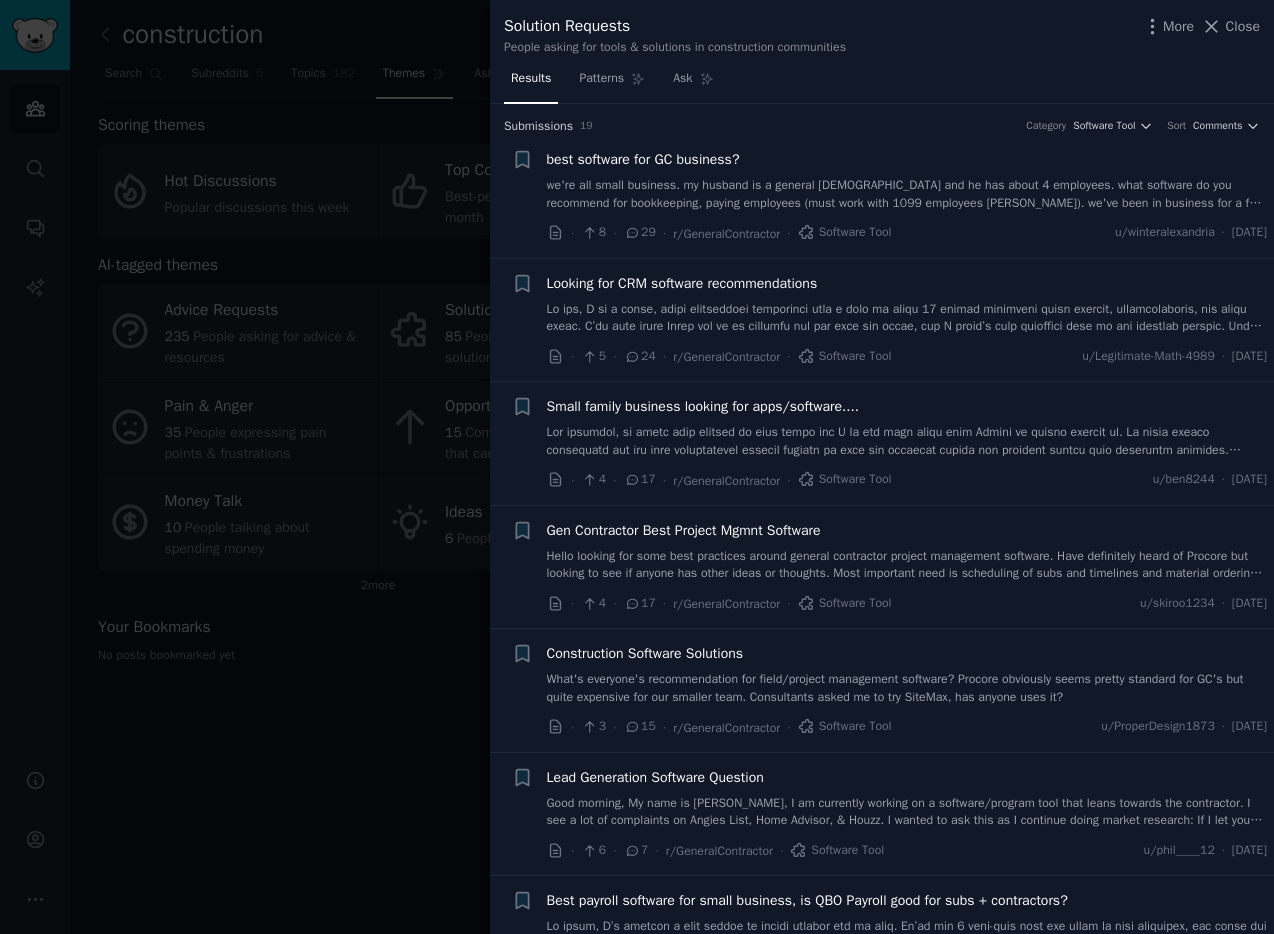 click on "Good morning, My name is Phil, I am currently working on a software/program tool that leans towards the contractor. I see a lot of complaints on Angies List, Home Advisor, & Houzz. I wanted to ask this as I continue doing market research: If I let you see the inquiry-job ratio (ex: I inquired about a kitchen remodel 6x this year, but didn’t hire anyone) would this be beneficial/save you time? I think the biggest issue with these apps/websites is the pay to play function, as well as tire kicking leads. I think a better pricing model would be a small transaction fee (>5%). This way you only pay for leads booked. Let me know what you think! My family’s worked in construction and said they feel Angie’s List charging for leads is bogus since you’re charged even if they don’t book. Thanks in advance!" at bounding box center (907, 812) 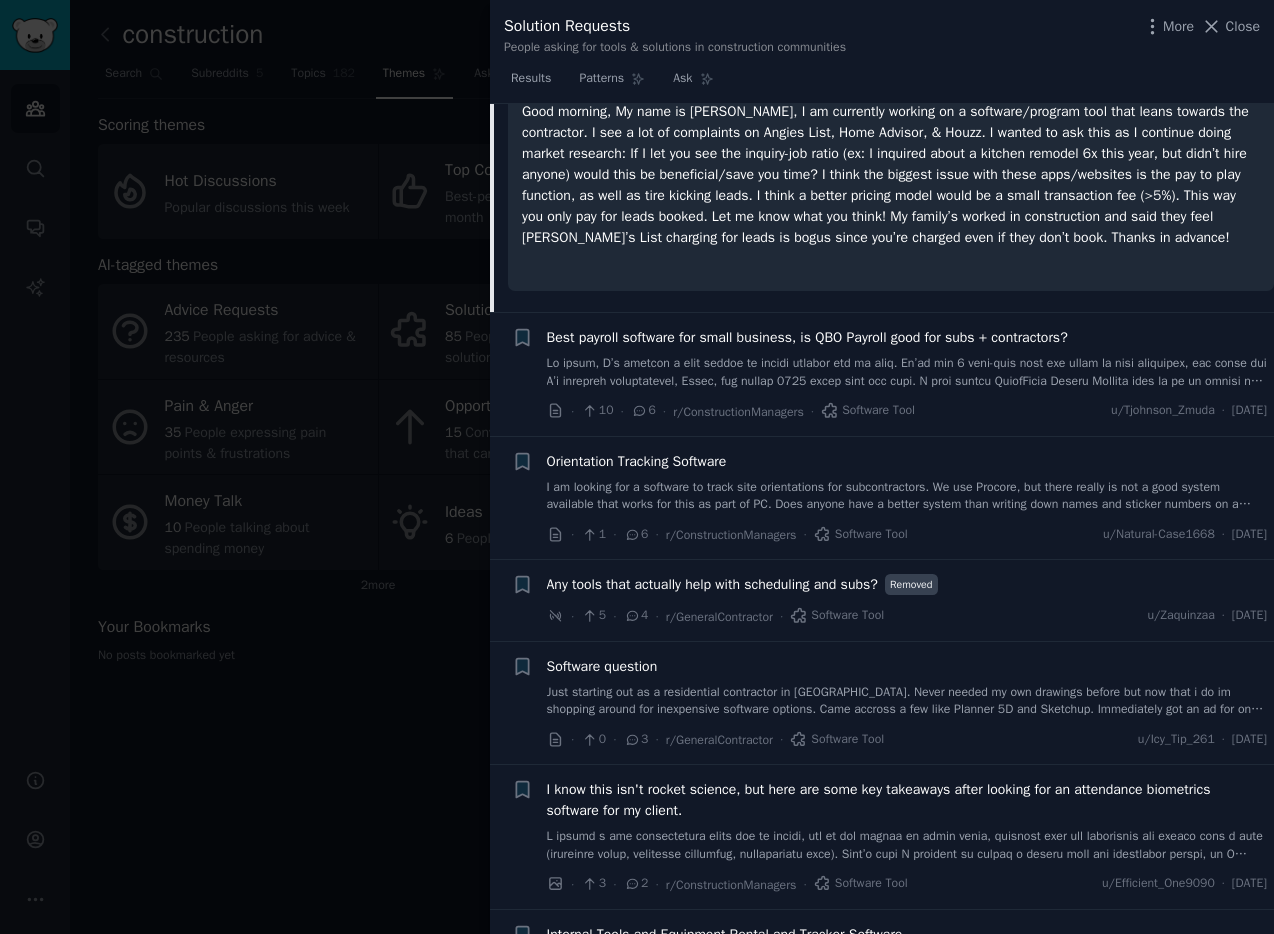 scroll, scrollTop: 875, scrollLeft: 0, axis: vertical 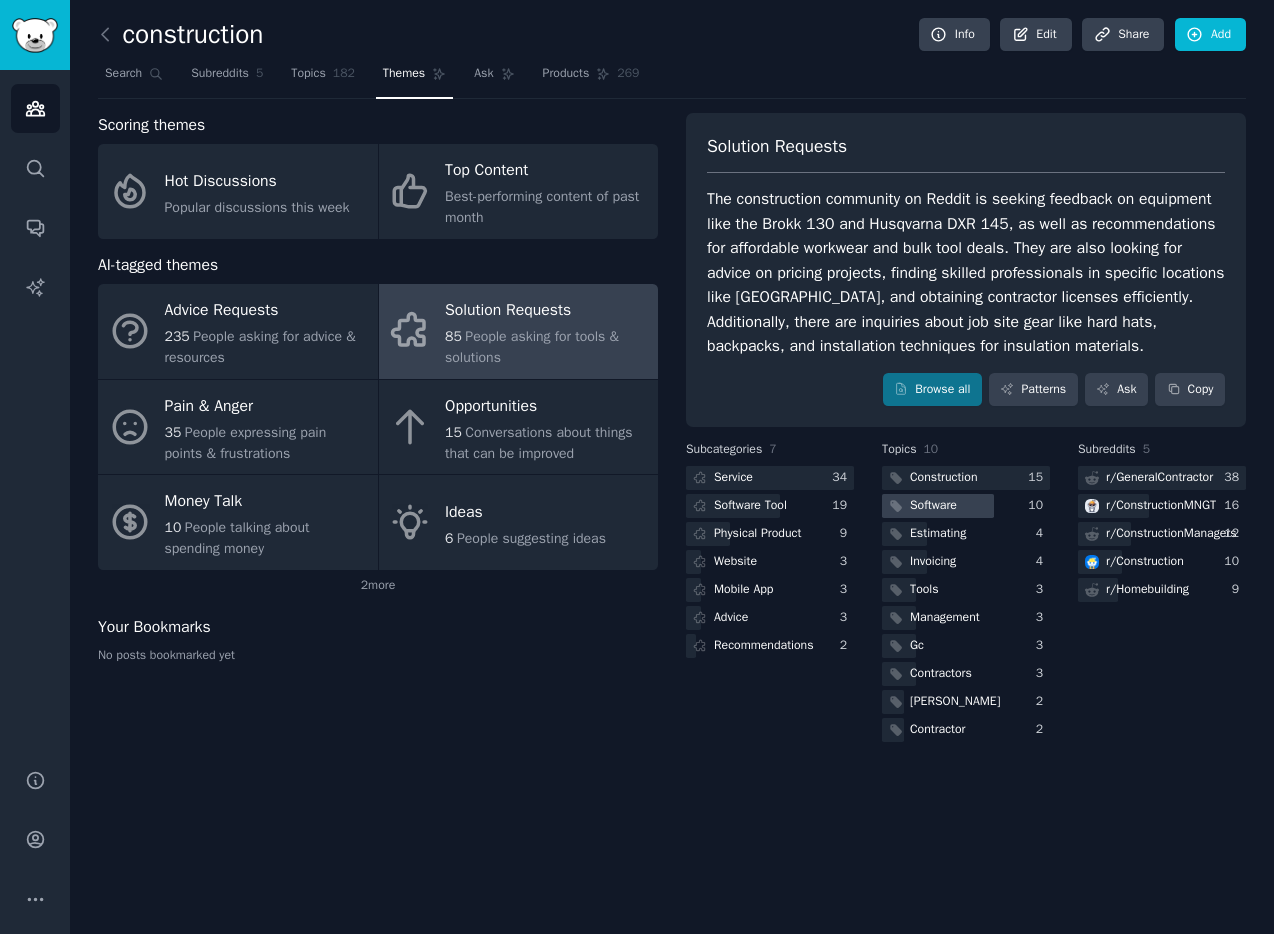 click on "Software" at bounding box center [933, 506] 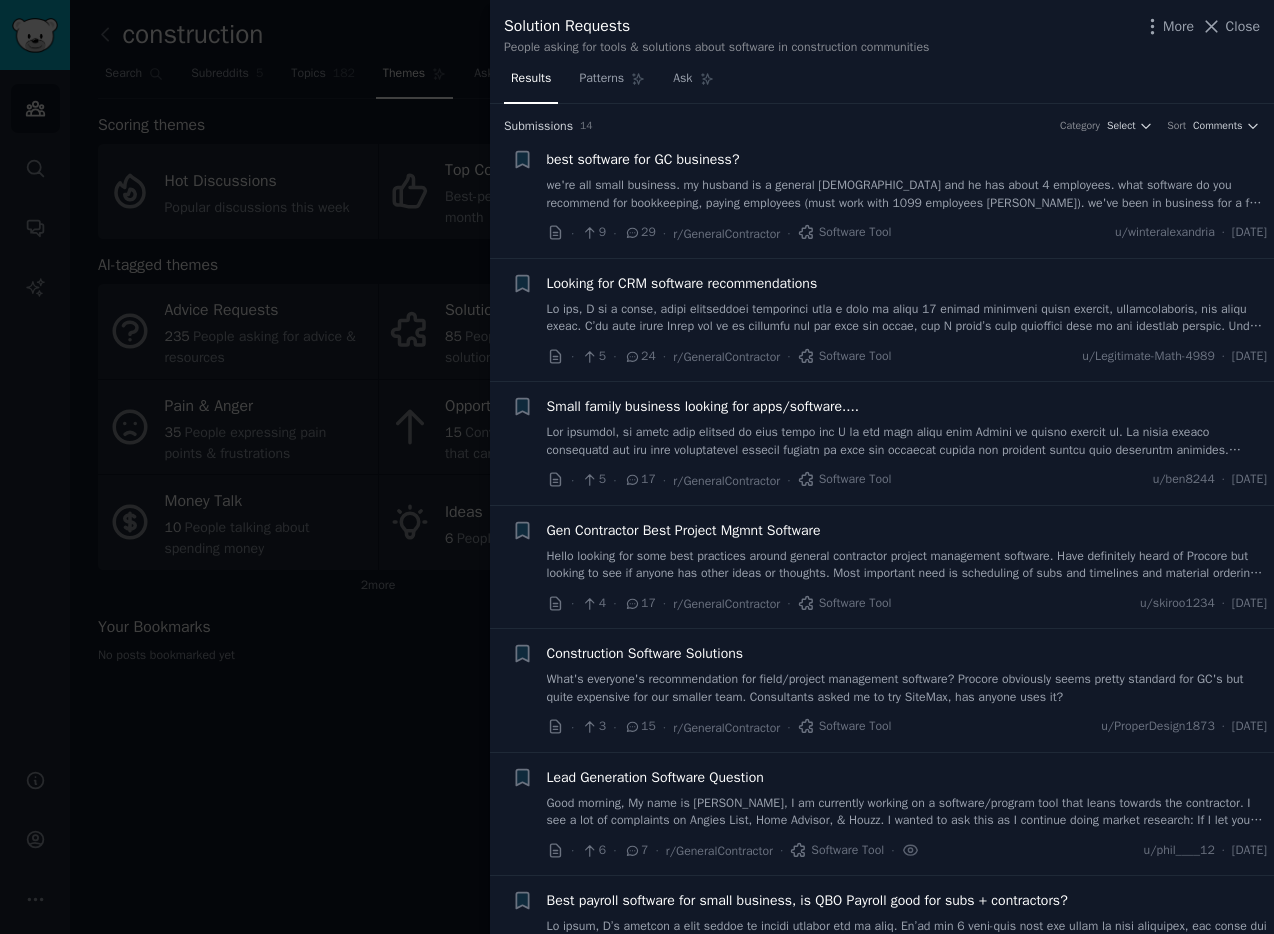 click on "we're all small business. my husband is a general contractor and he has about 4 employees. what software do you recommend for bookkeeping, paying employees (must work with 1099 employees aswell). we've been in business for a few years already but are looking to move towards digital methods instead of paper methods as we are currently using.
also, bonus points if it allows us to manage appointments/calenders and projects.
and what are you guys doing with receipts for tax writeoffs? if you scan them in and digitize them is there a software that will automatically manage that for me so i don't have to manually add things up at tax time? Just looking to simplify life a bit.
we currently use workyard for employee timecards but we're open to something that also handles that with GPS timestamps." at bounding box center (907, 194) 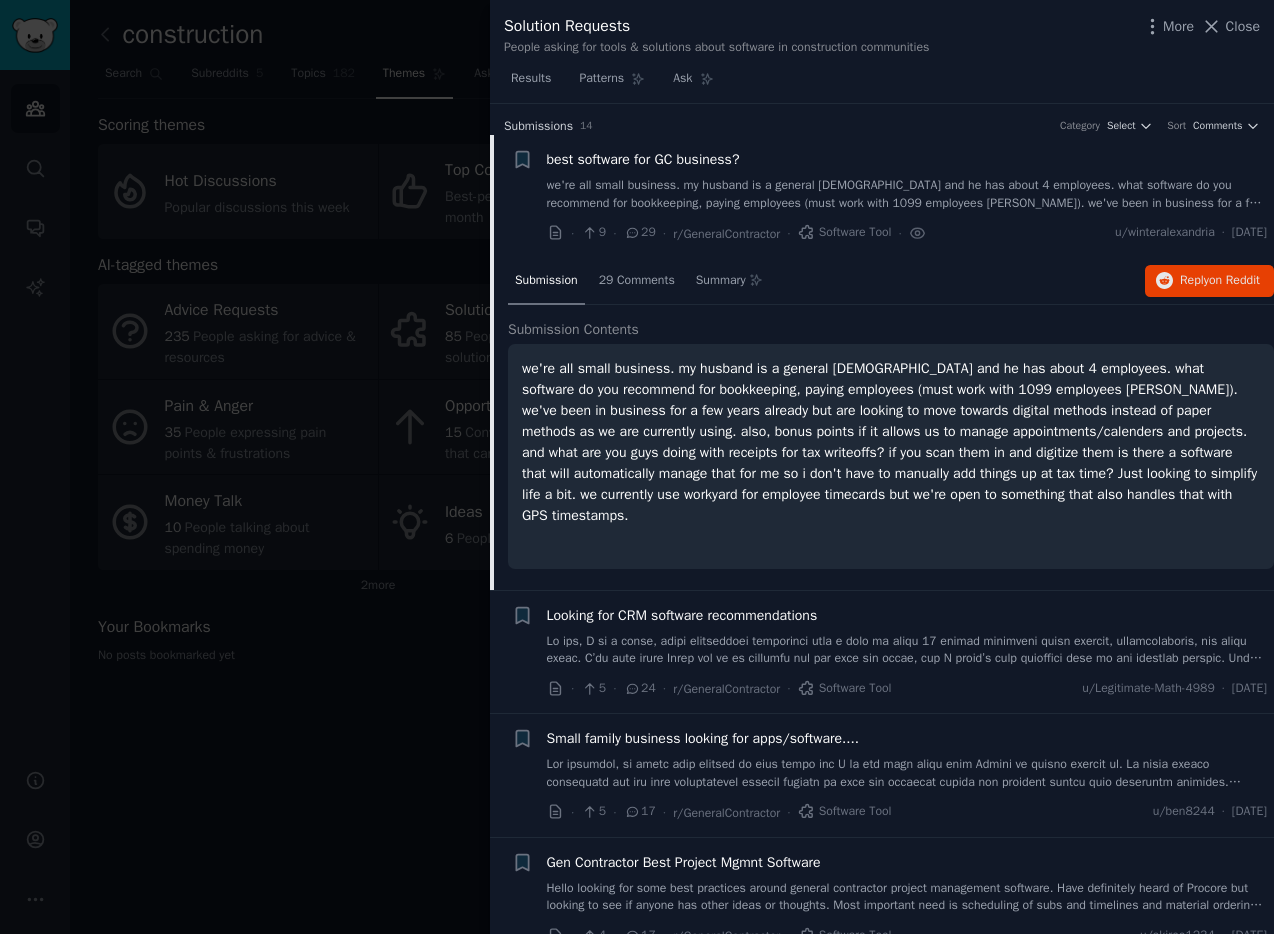 scroll, scrollTop: 32, scrollLeft: 0, axis: vertical 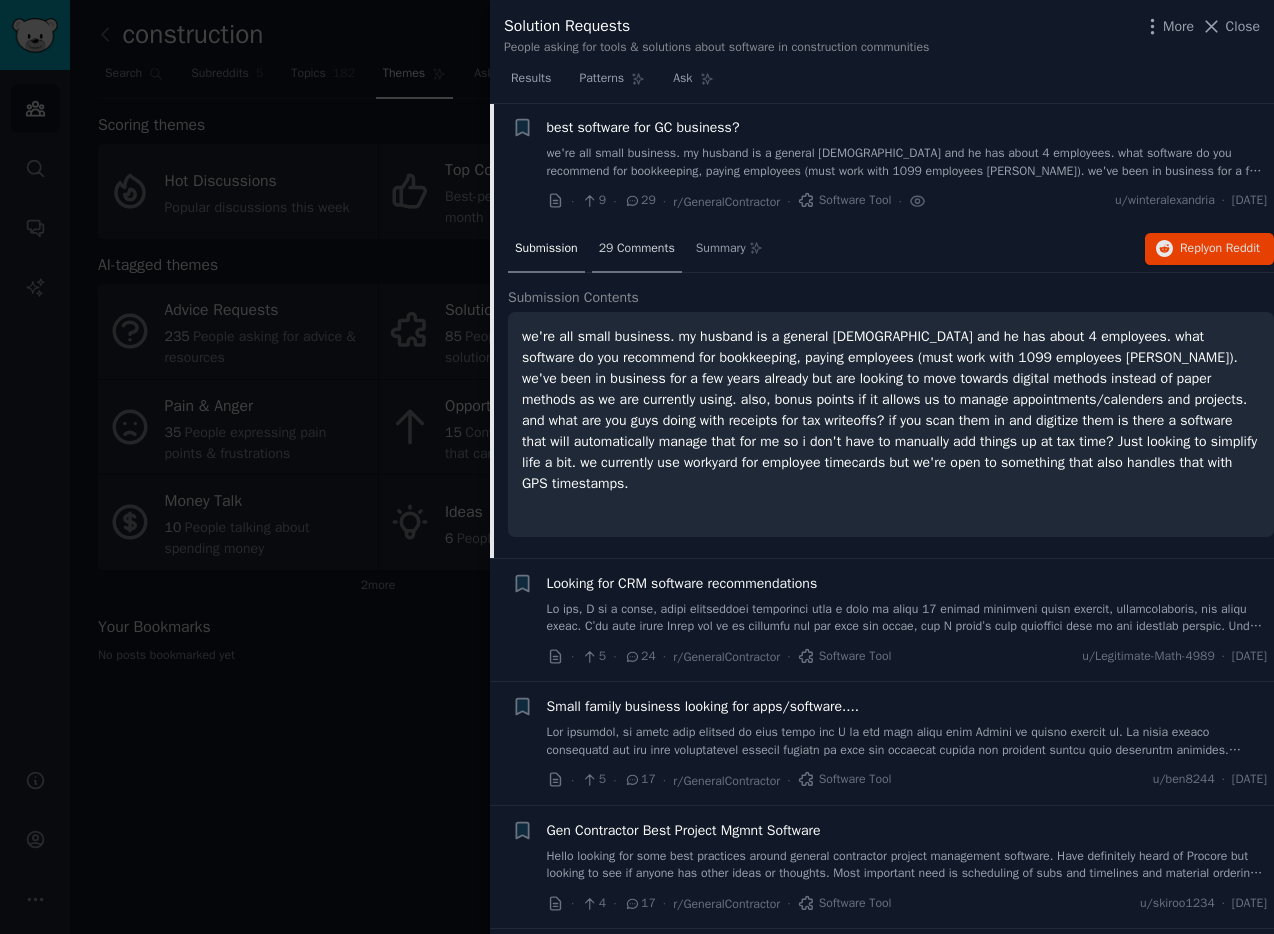 click on "29 Comments" at bounding box center [637, 249] 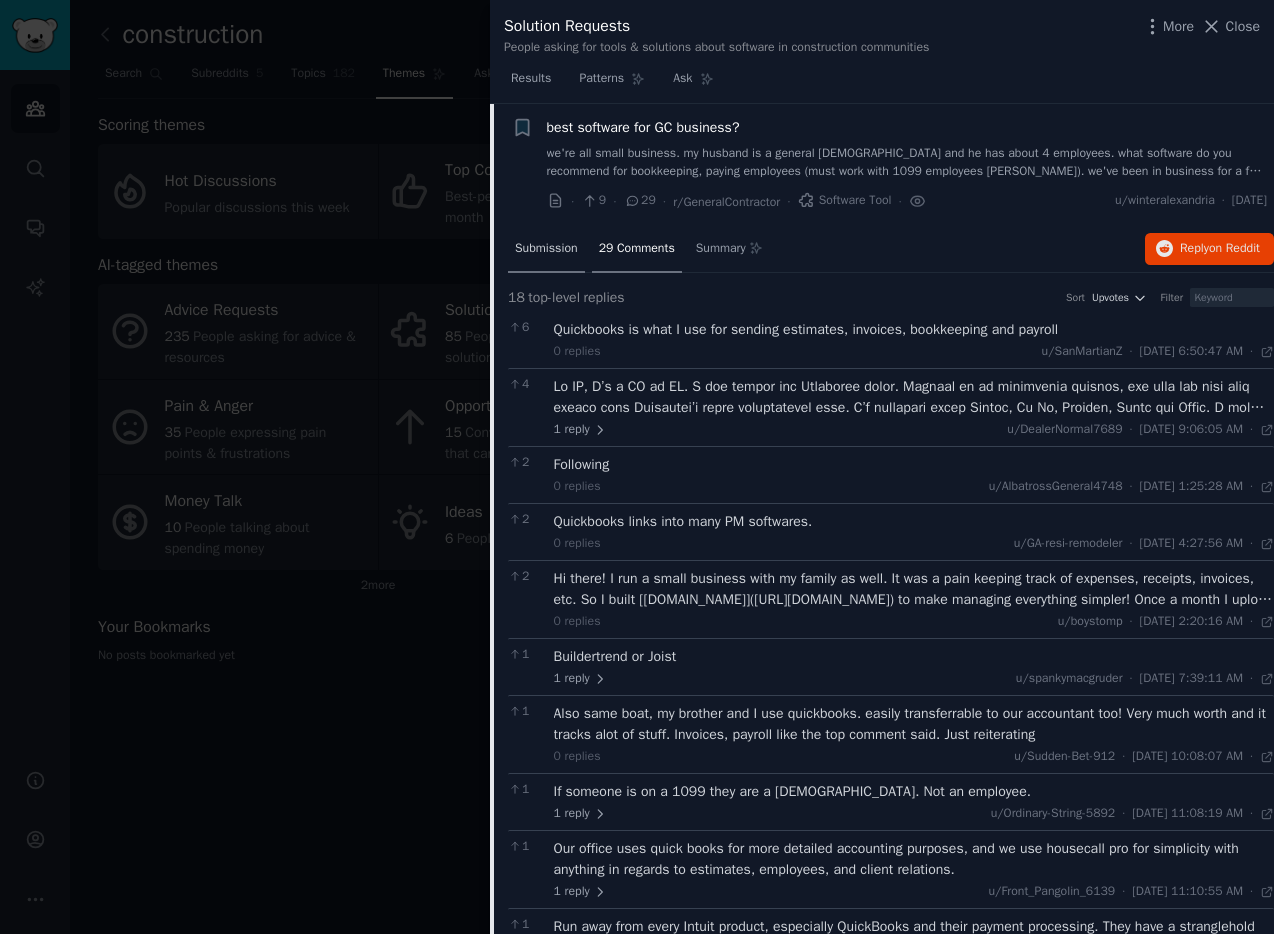 click on "Submission" at bounding box center [546, 249] 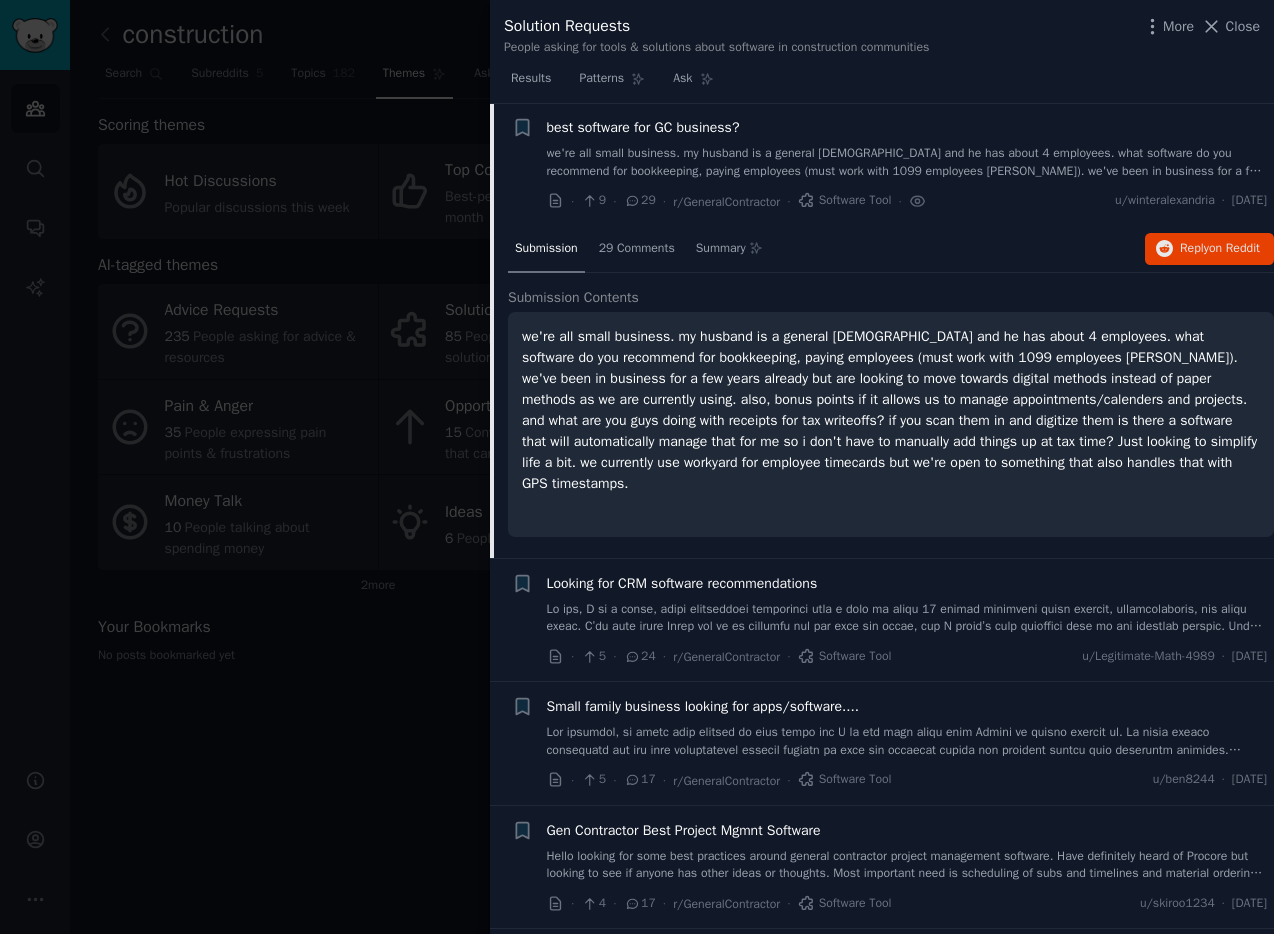 click 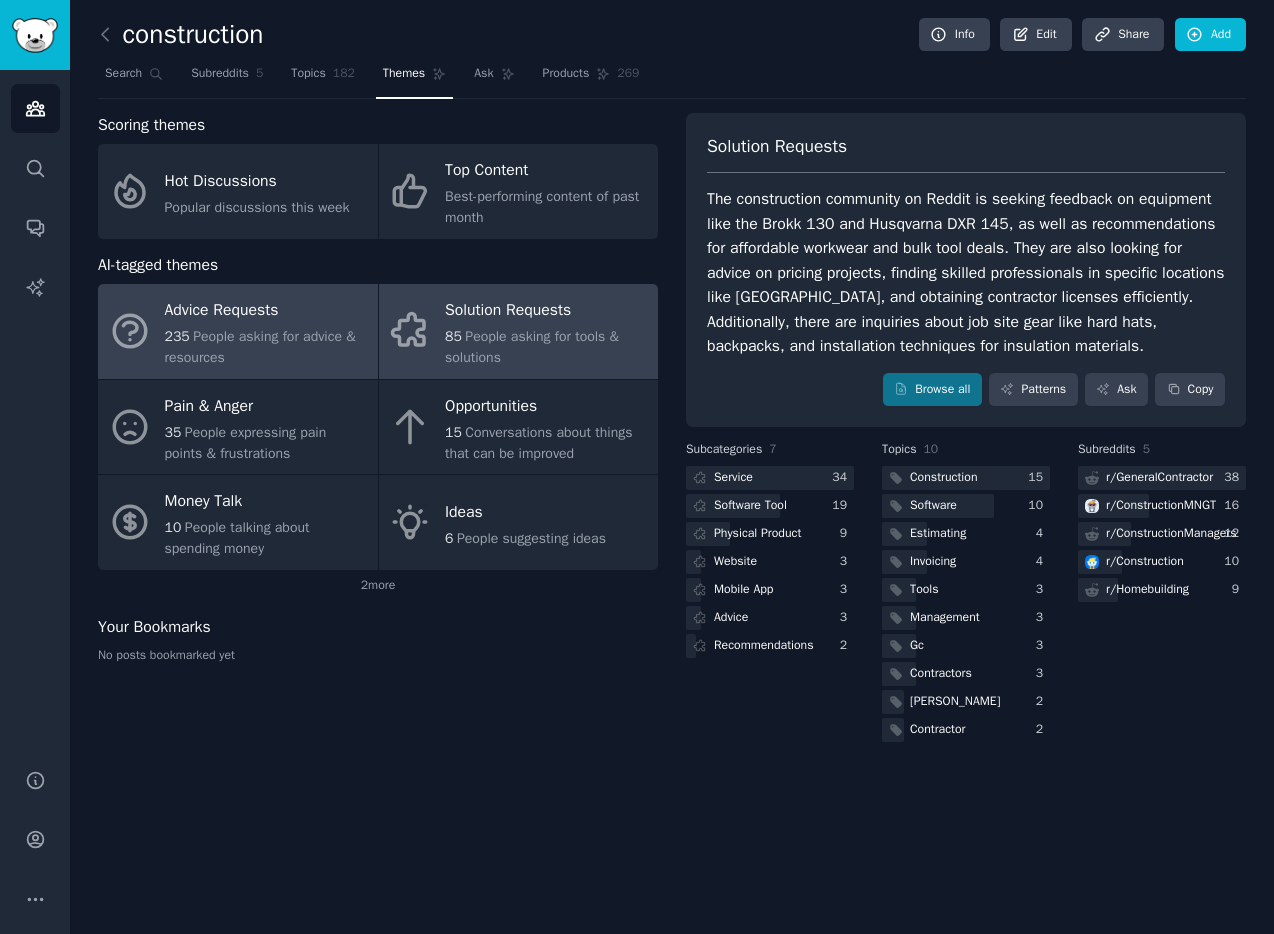 click on "People asking for advice & resources" at bounding box center [260, 347] 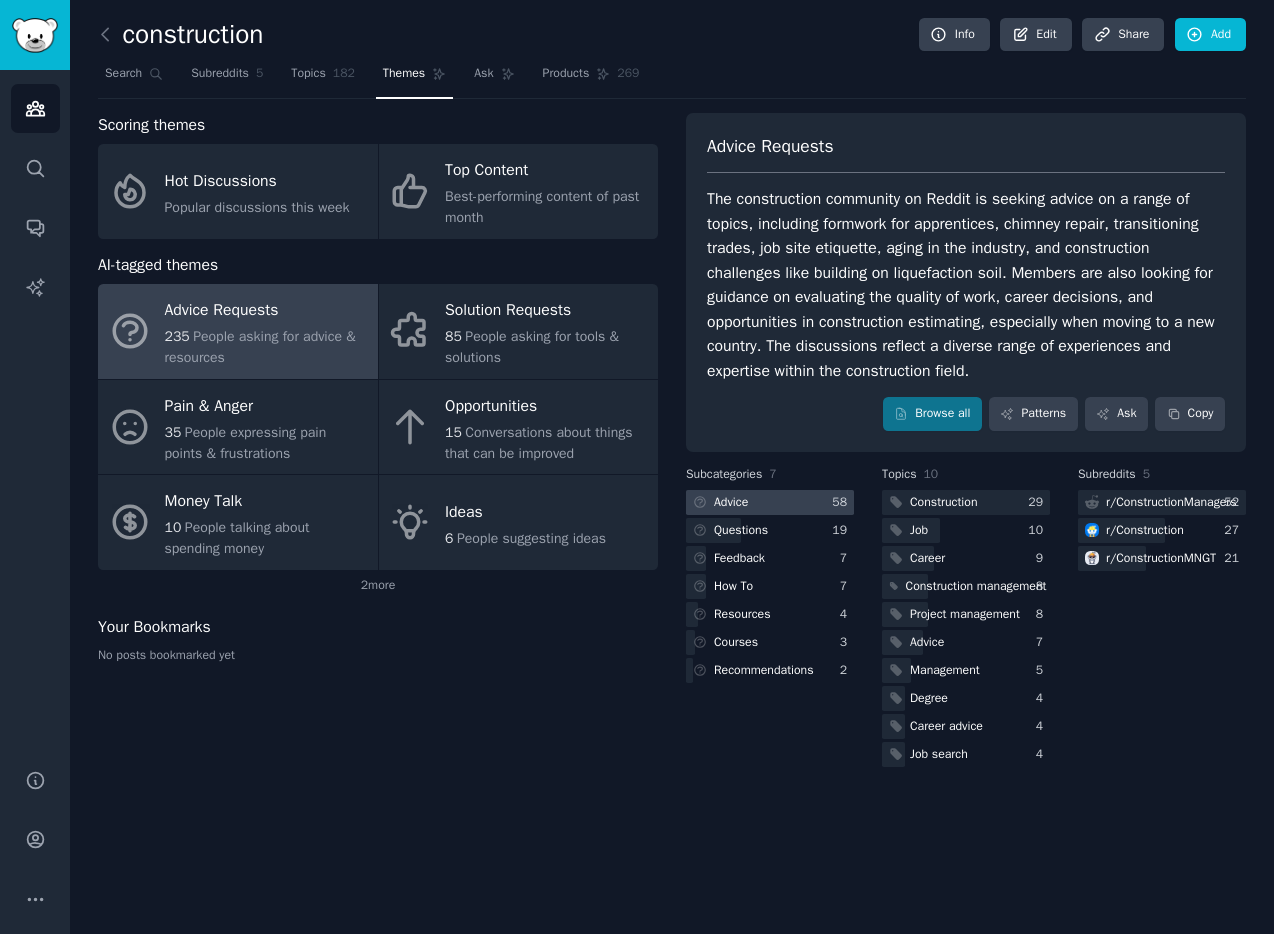 click at bounding box center (770, 502) 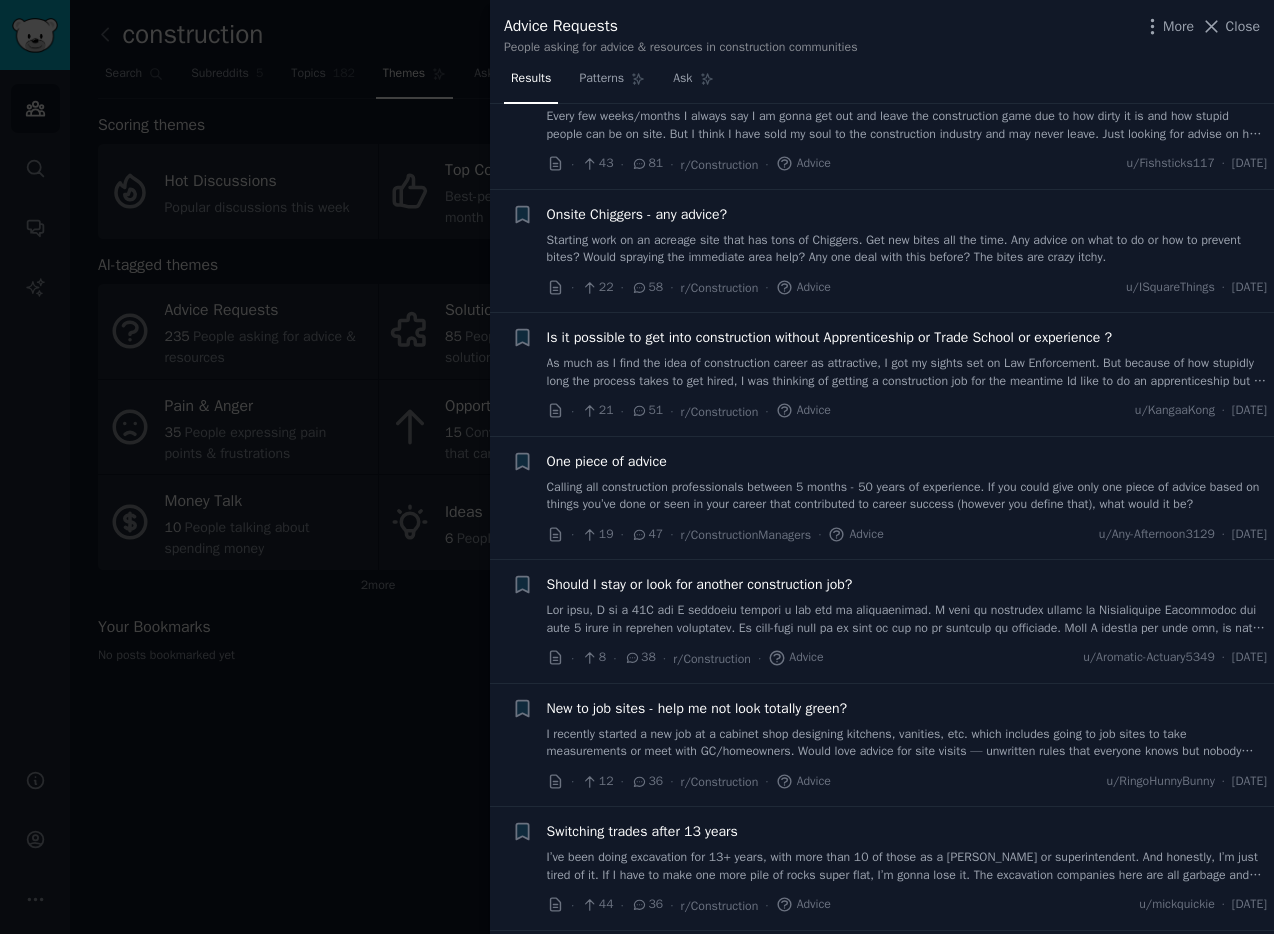 scroll, scrollTop: 70, scrollLeft: 0, axis: vertical 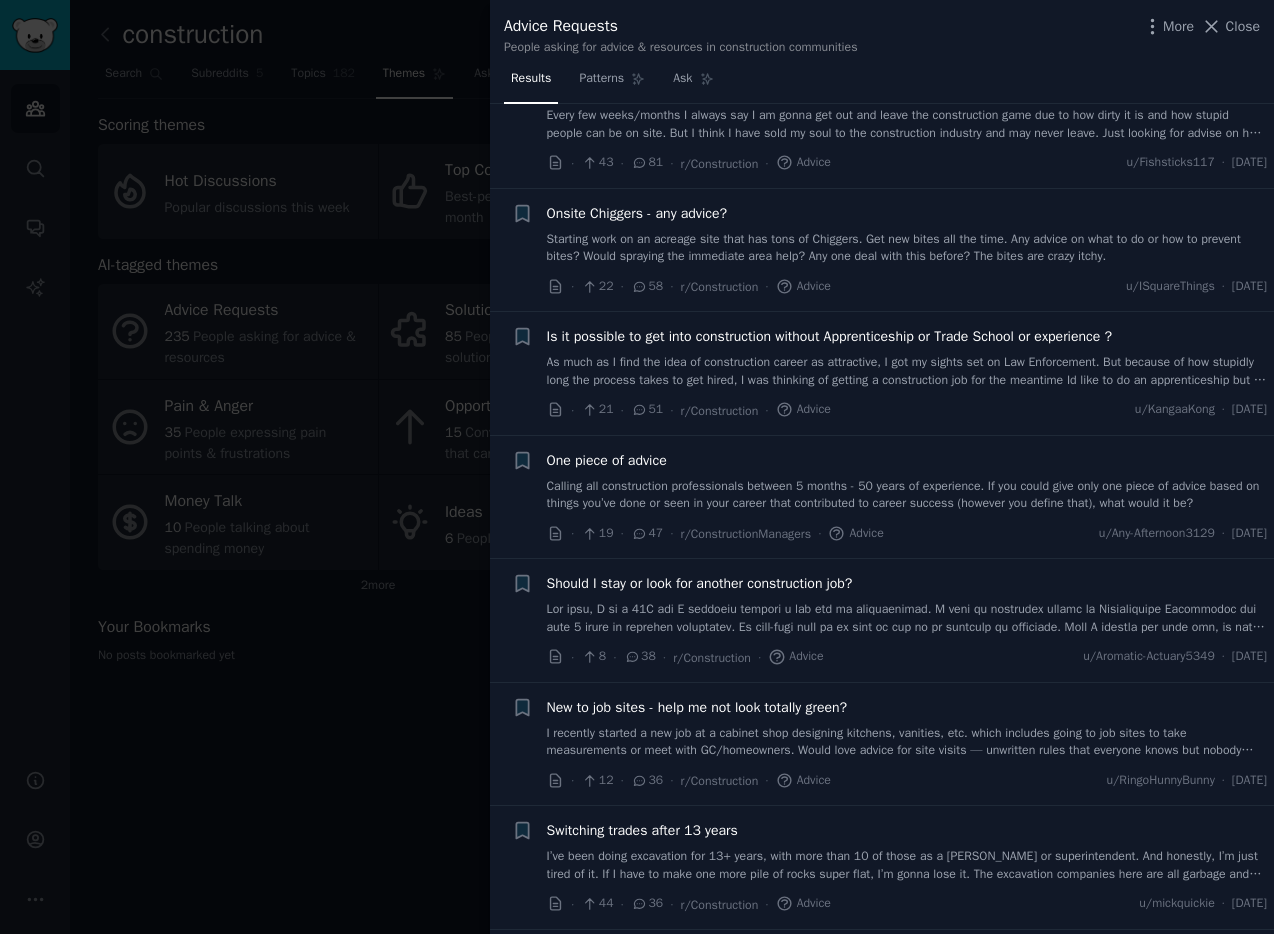 click at bounding box center (637, 467) 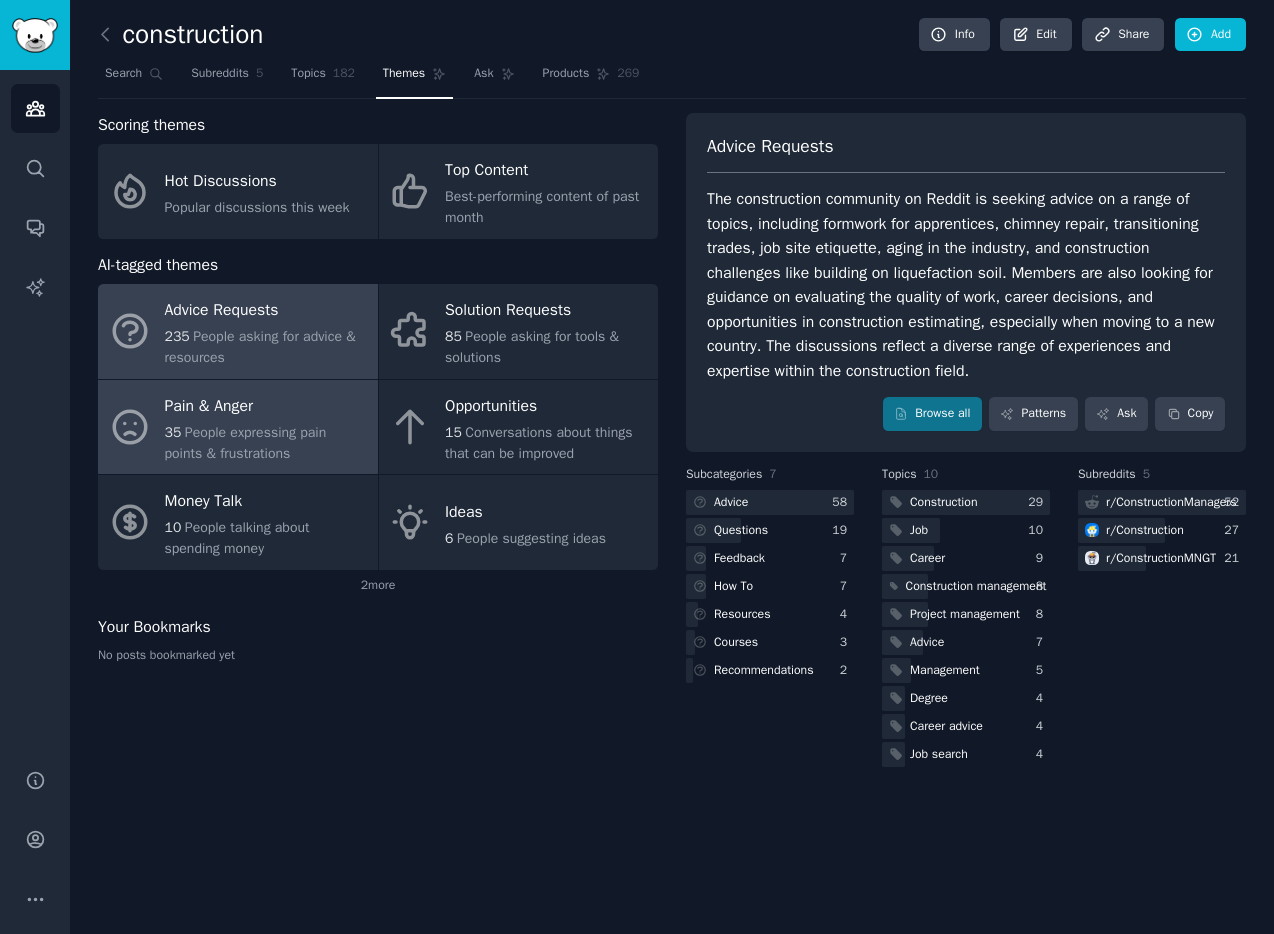 click on "People expressing pain points & frustrations" at bounding box center [246, 443] 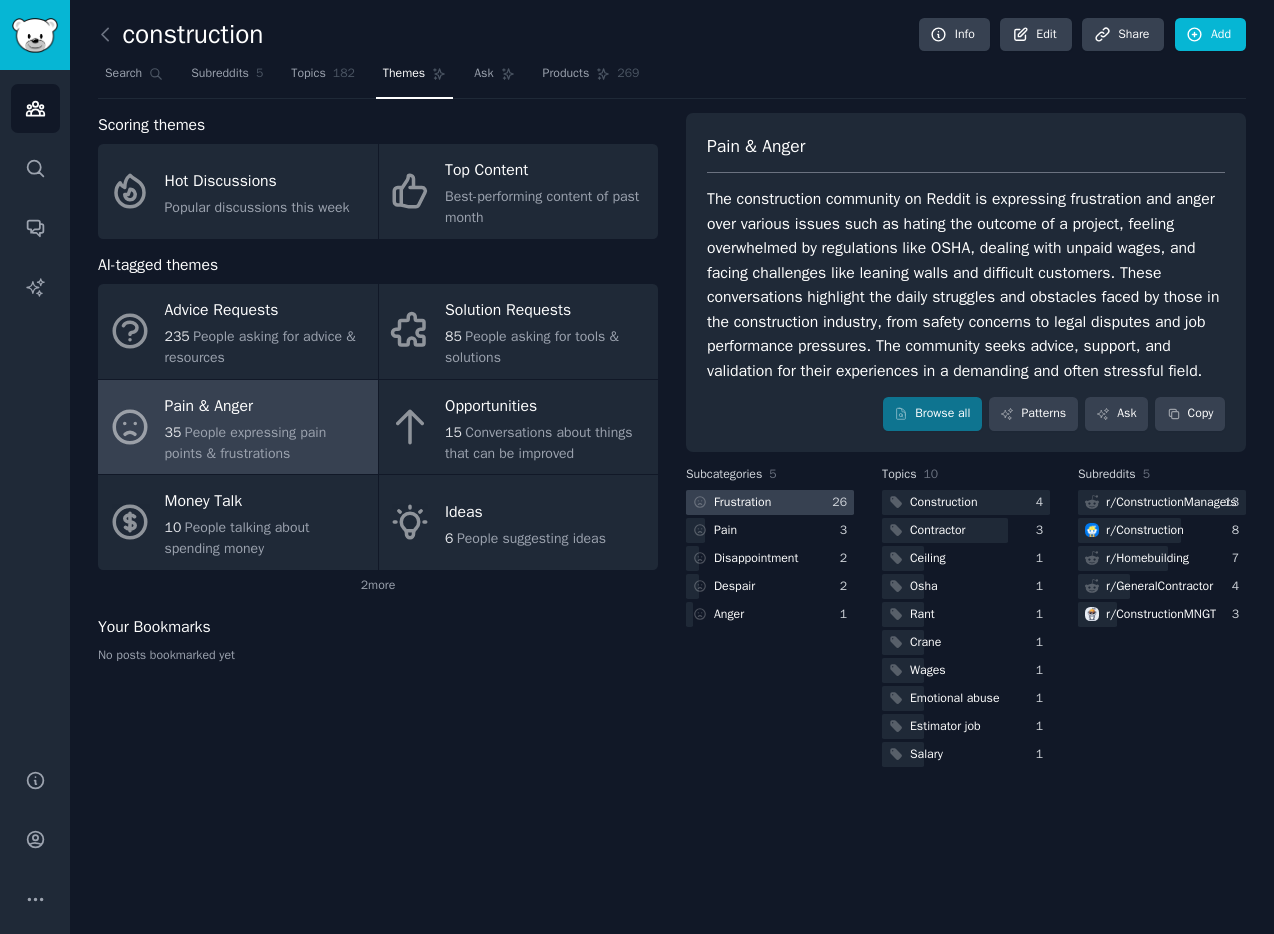click at bounding box center (770, 502) 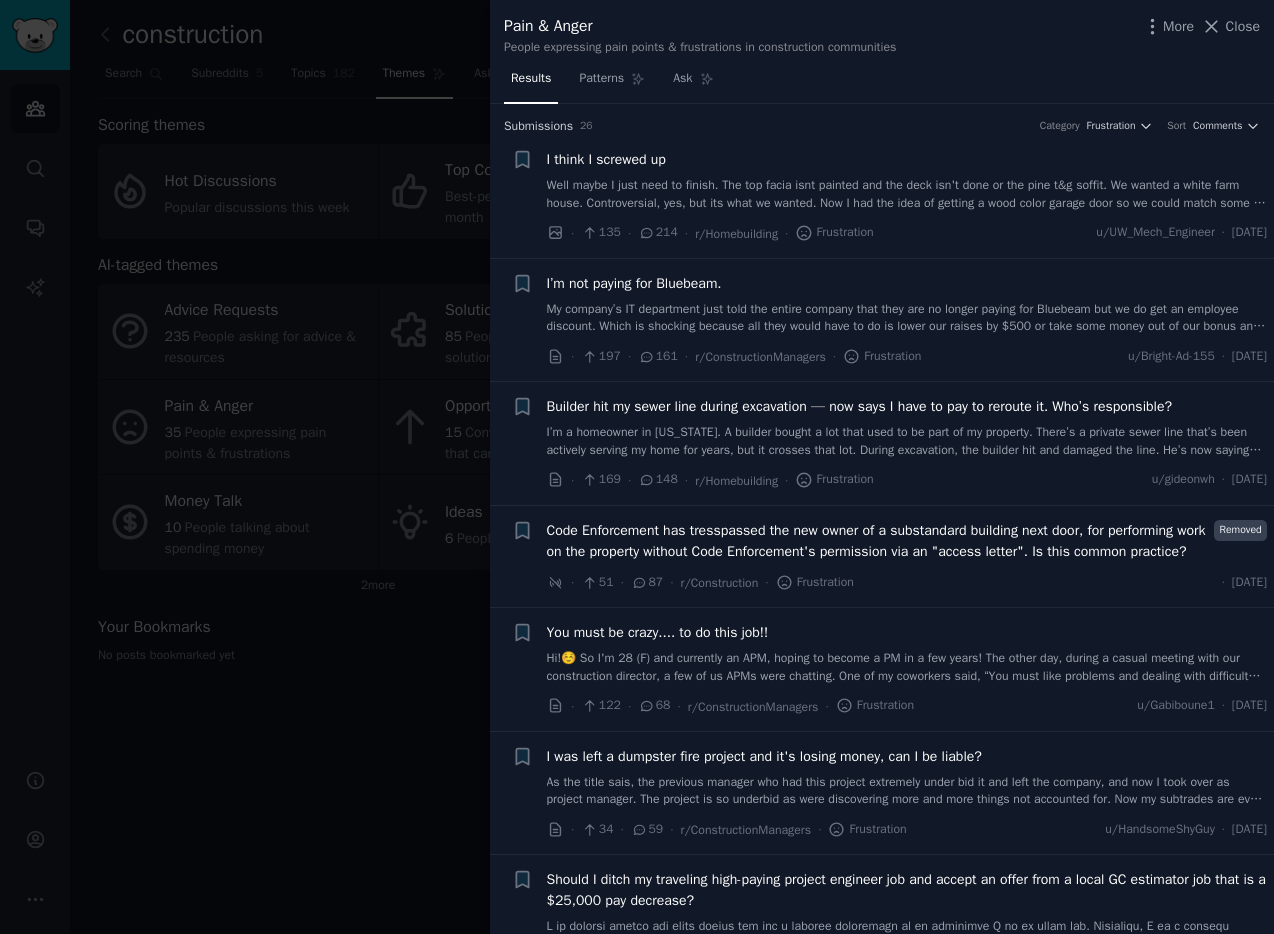 click at bounding box center [637, 467] 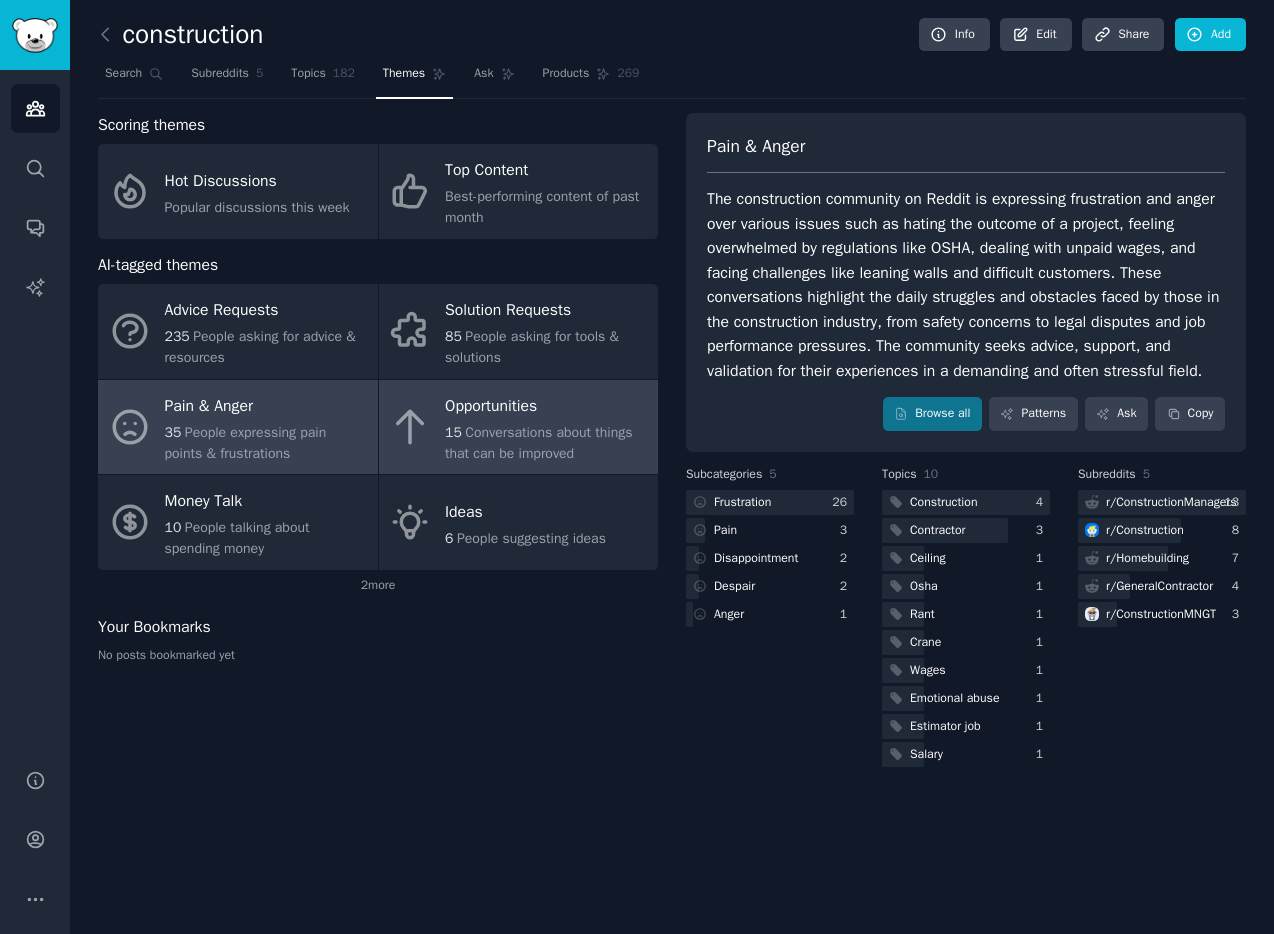 click on "Conversations about things that can be improved" at bounding box center (538, 443) 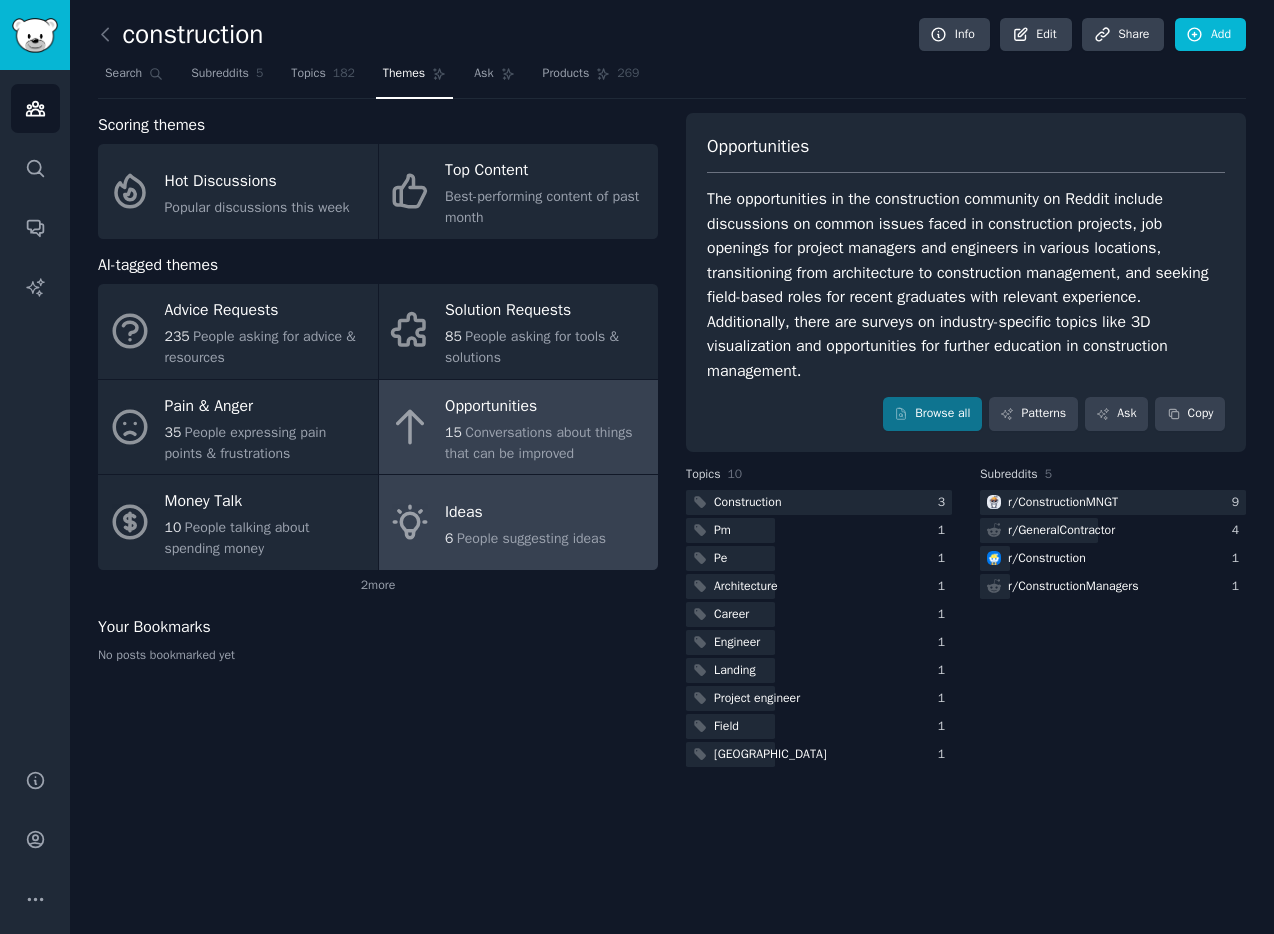 click on "Ideas" at bounding box center [525, 512] 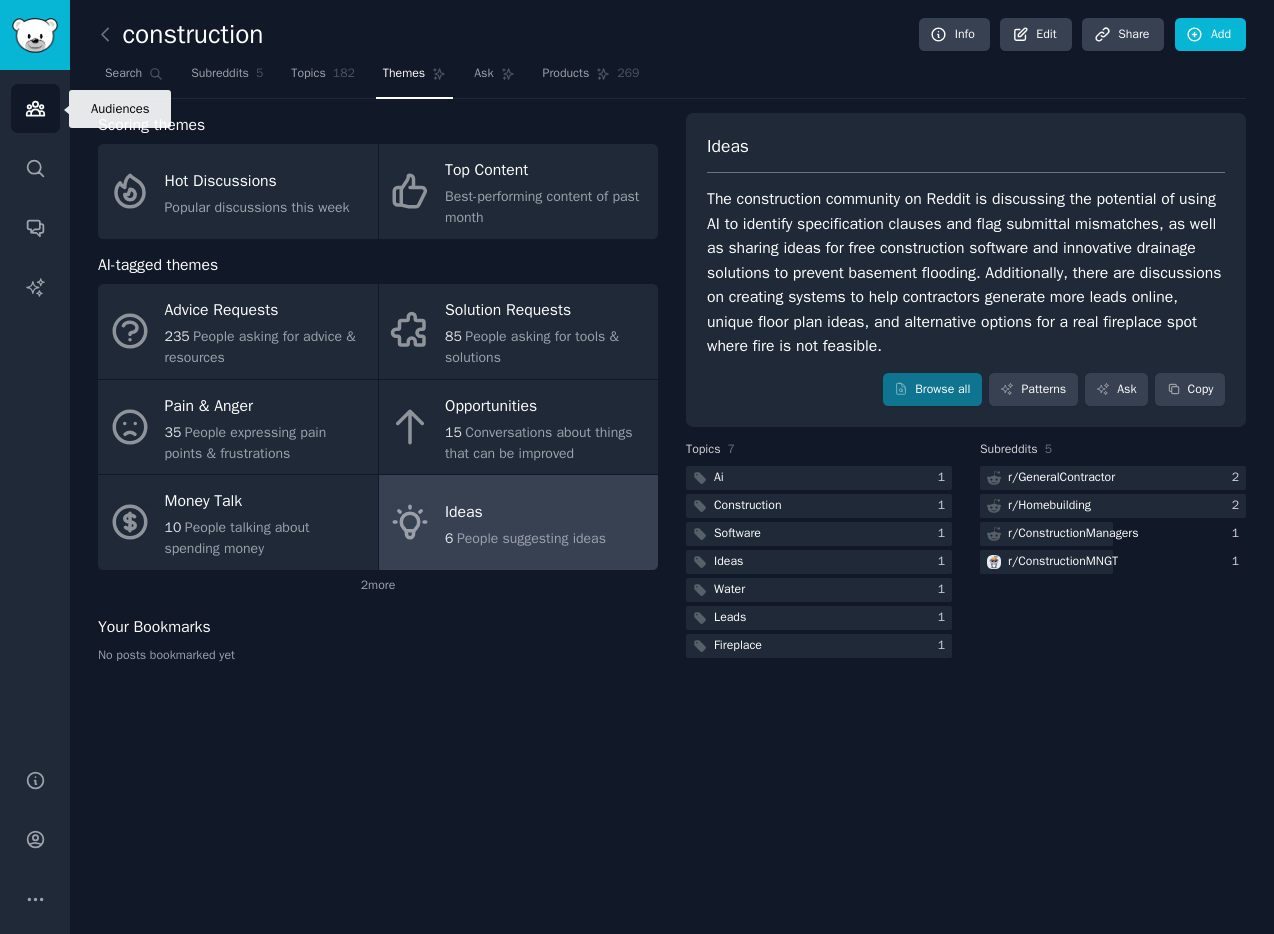 click 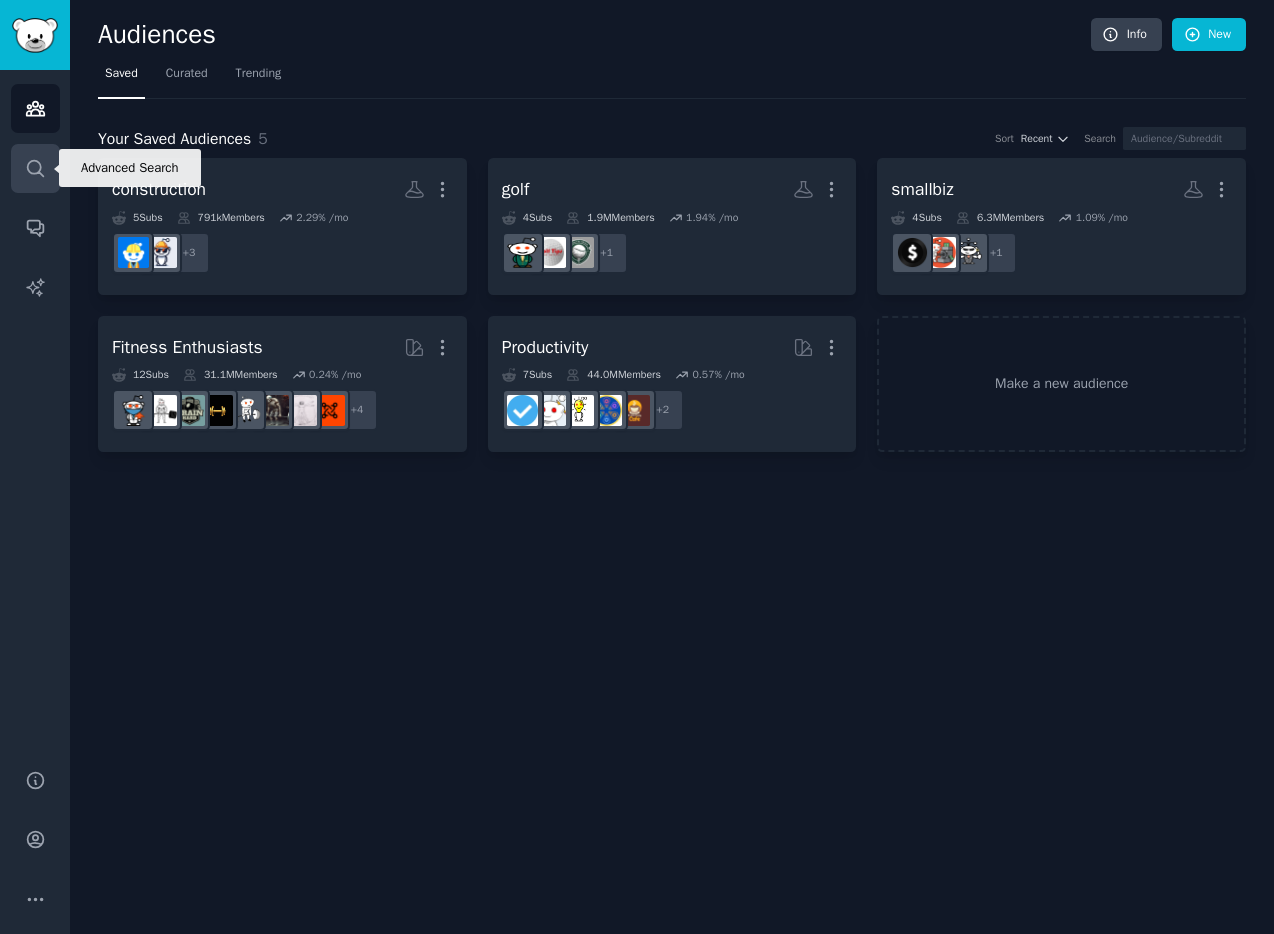 click on "Search" at bounding box center (35, 168) 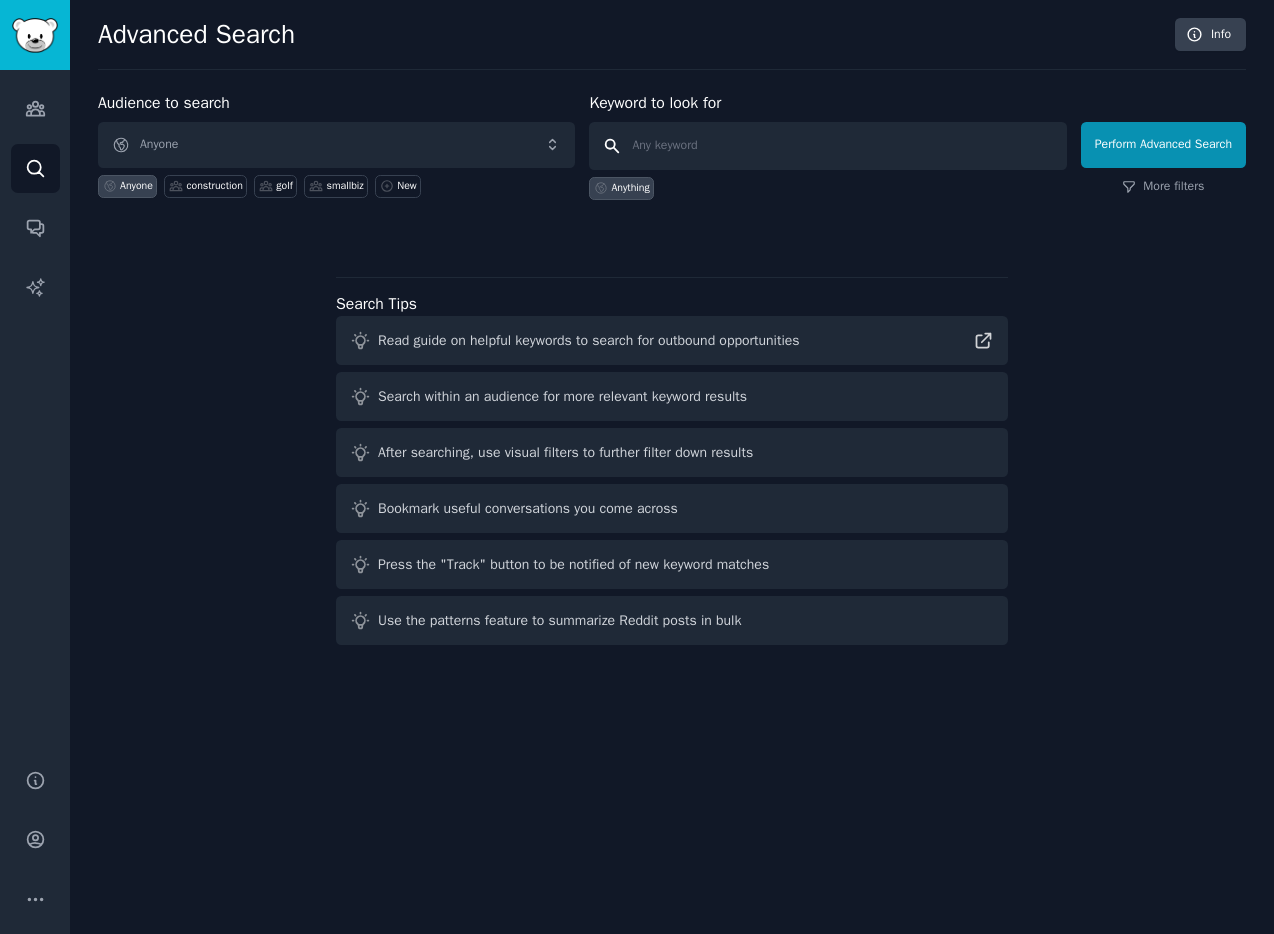 click at bounding box center (827, 146) 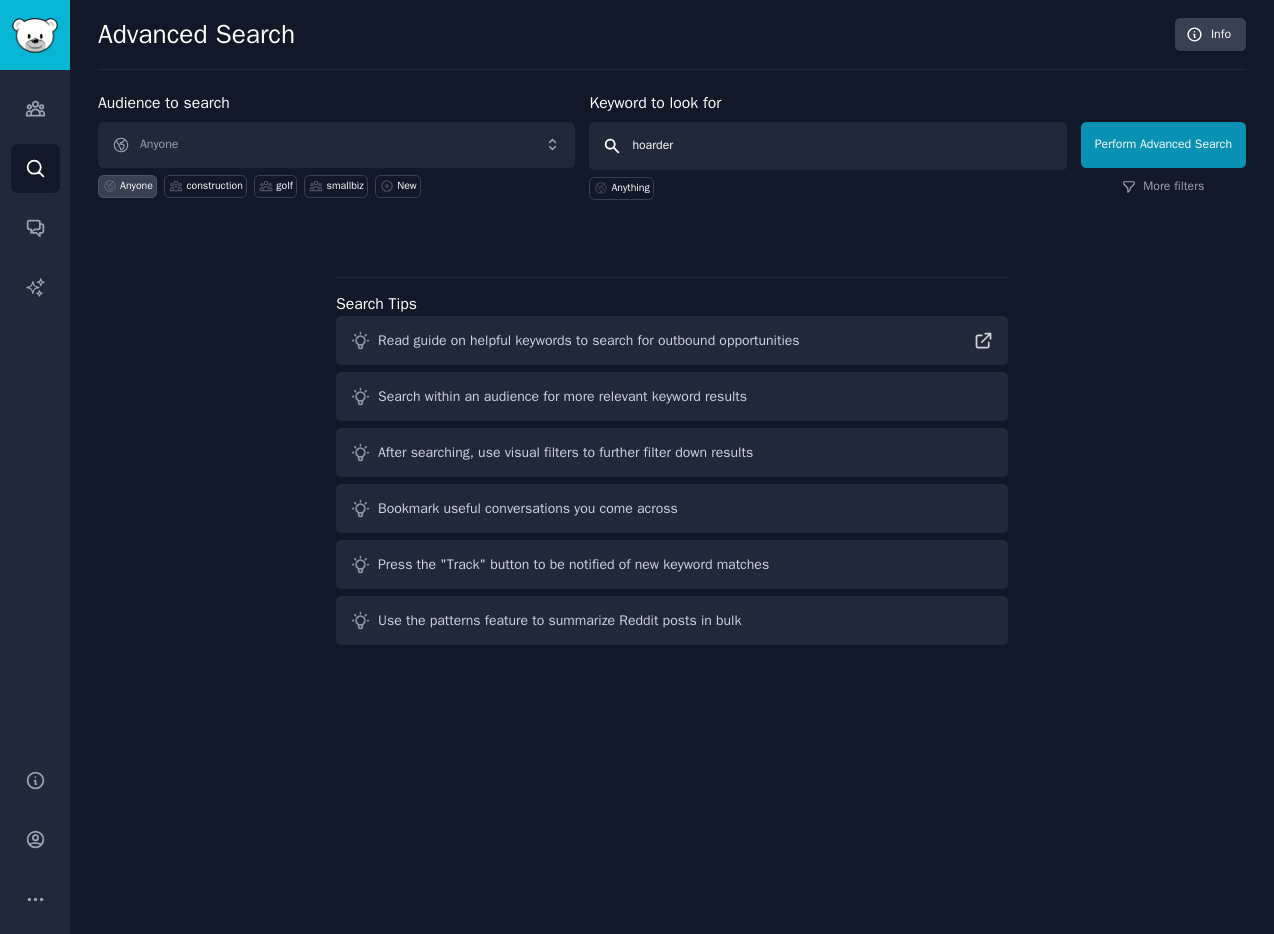 type on "hoarders" 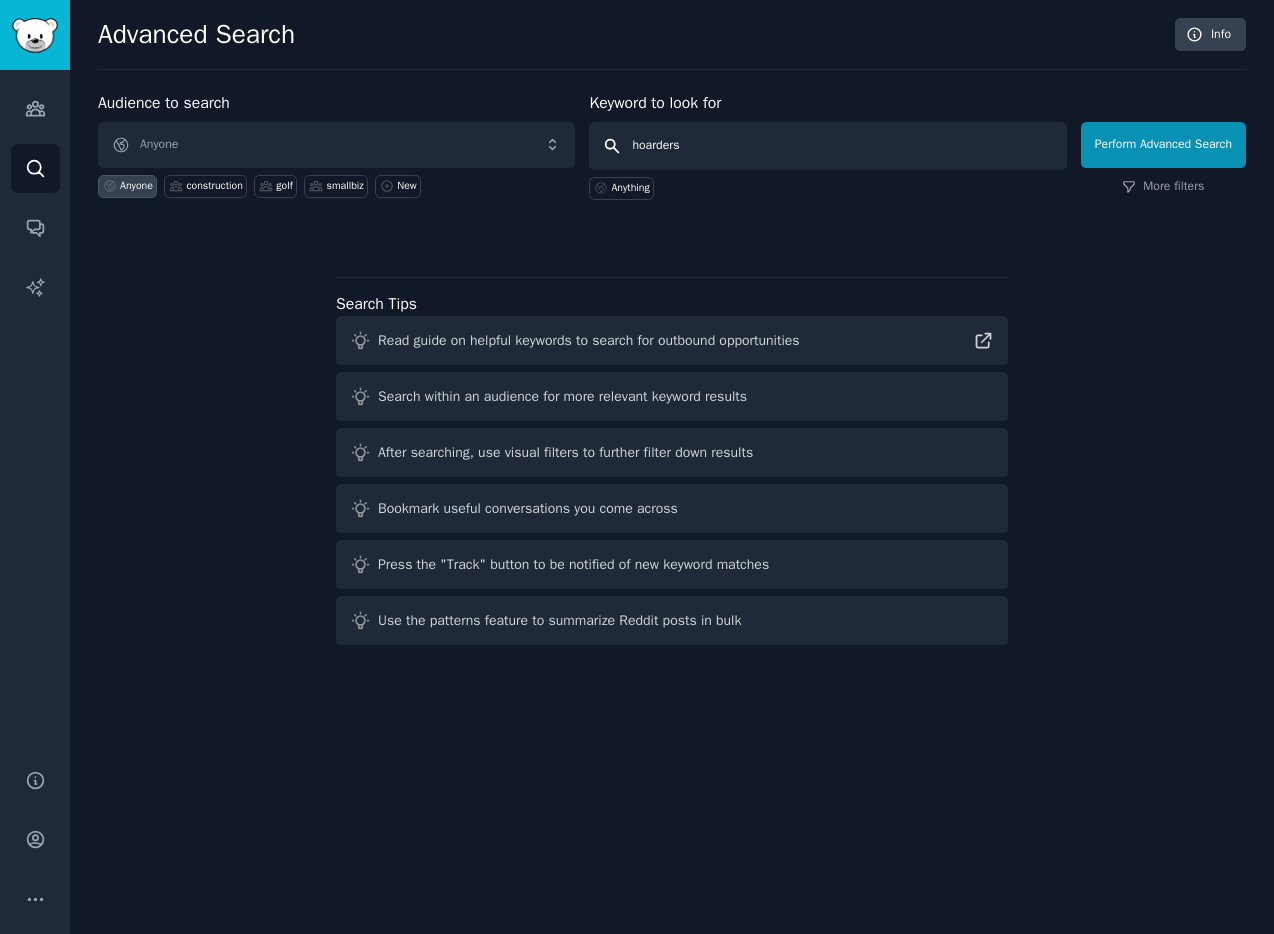 click on "Perform Advanced Search" at bounding box center (1163, 145) 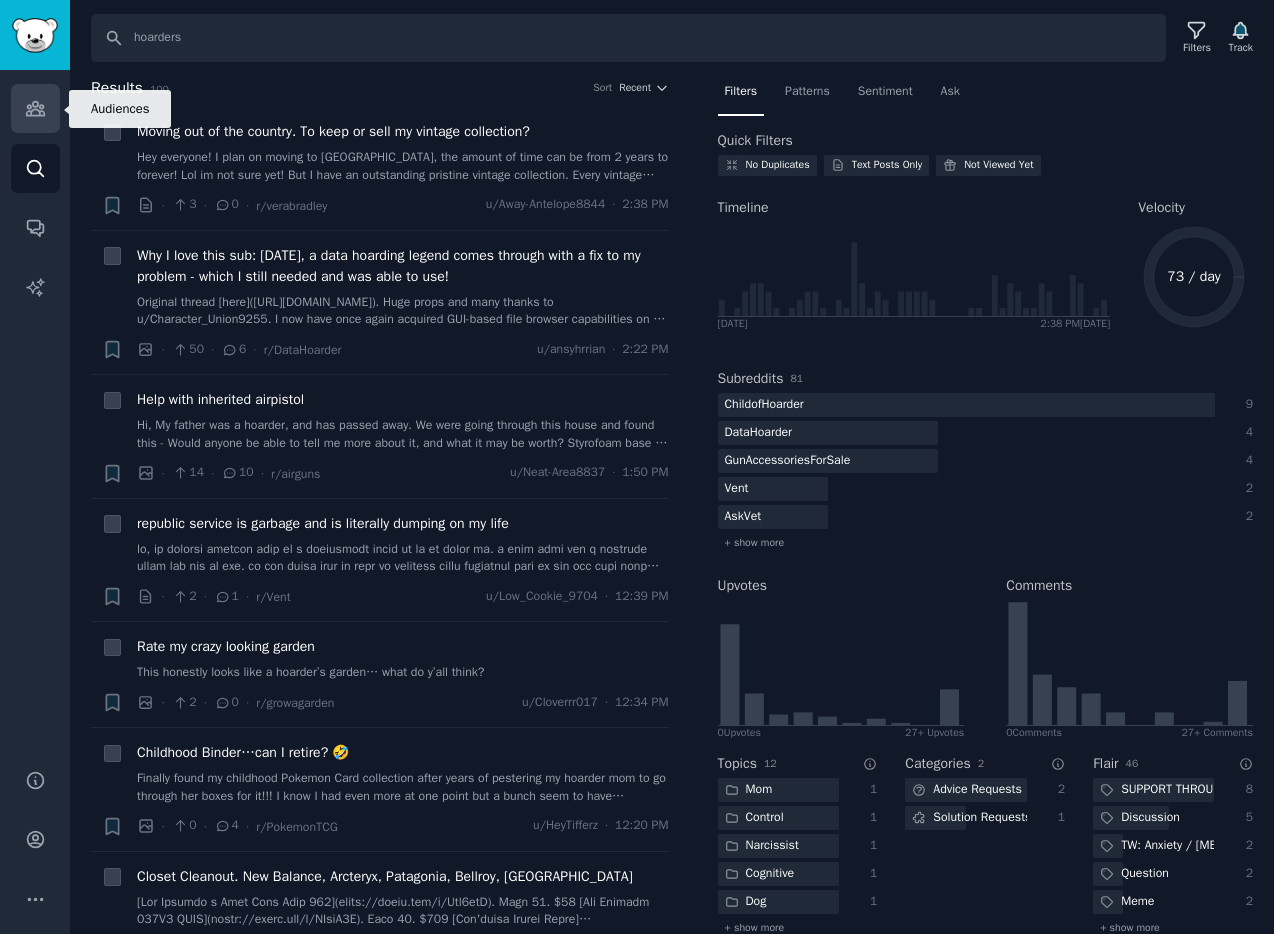click 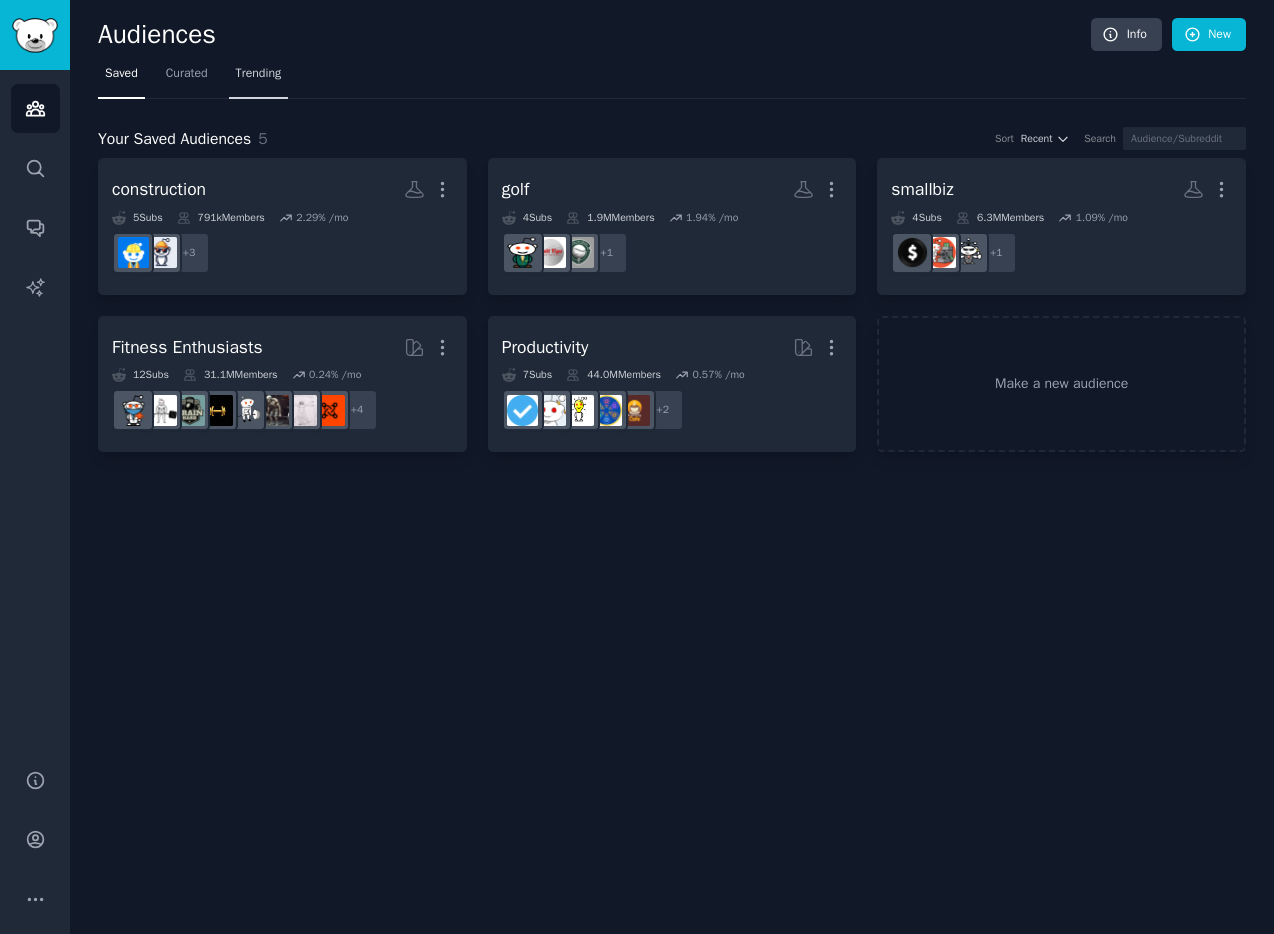 click on "Trending" at bounding box center (259, 74) 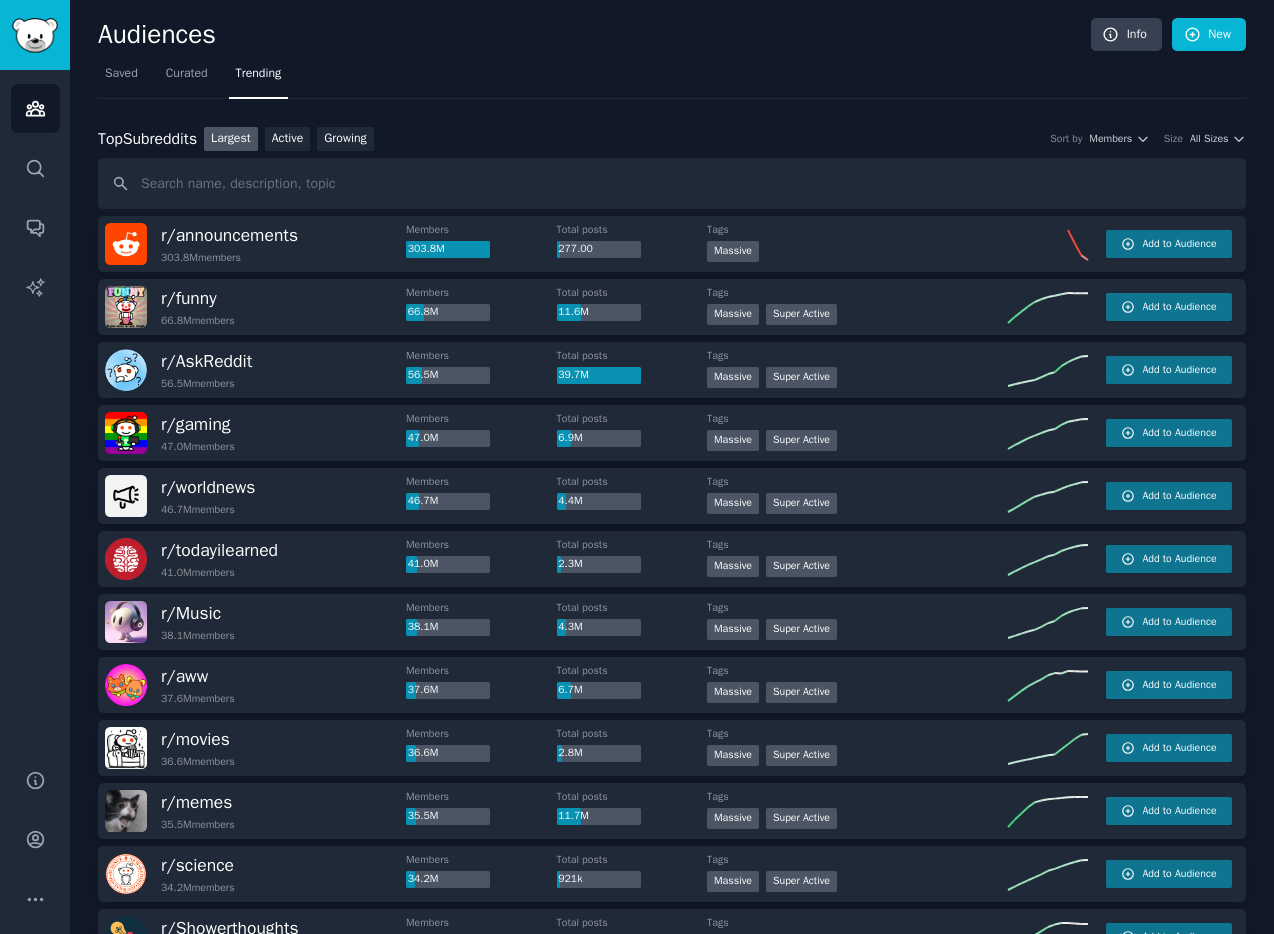 click at bounding box center [672, 183] 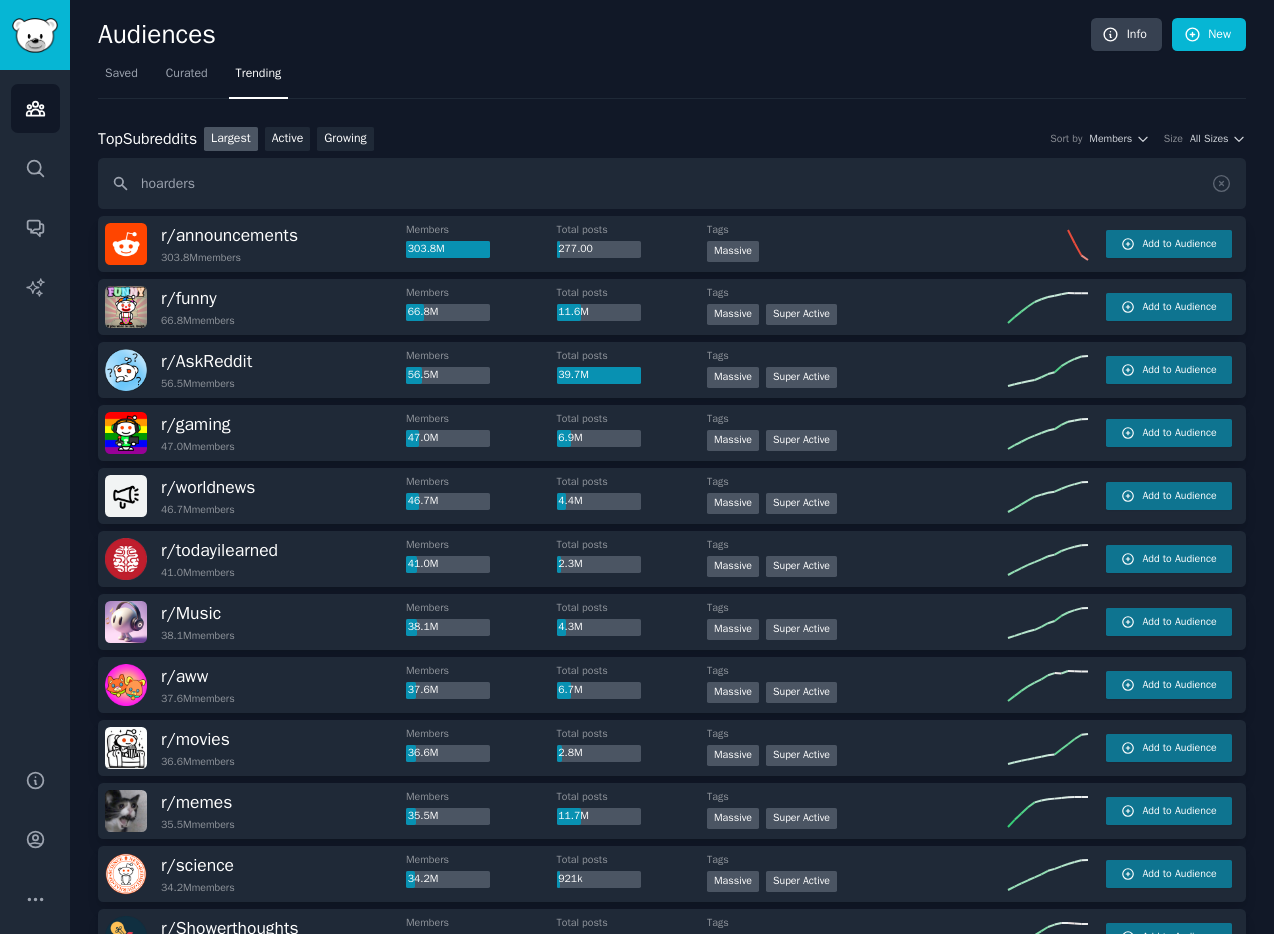 type on "hoarders" 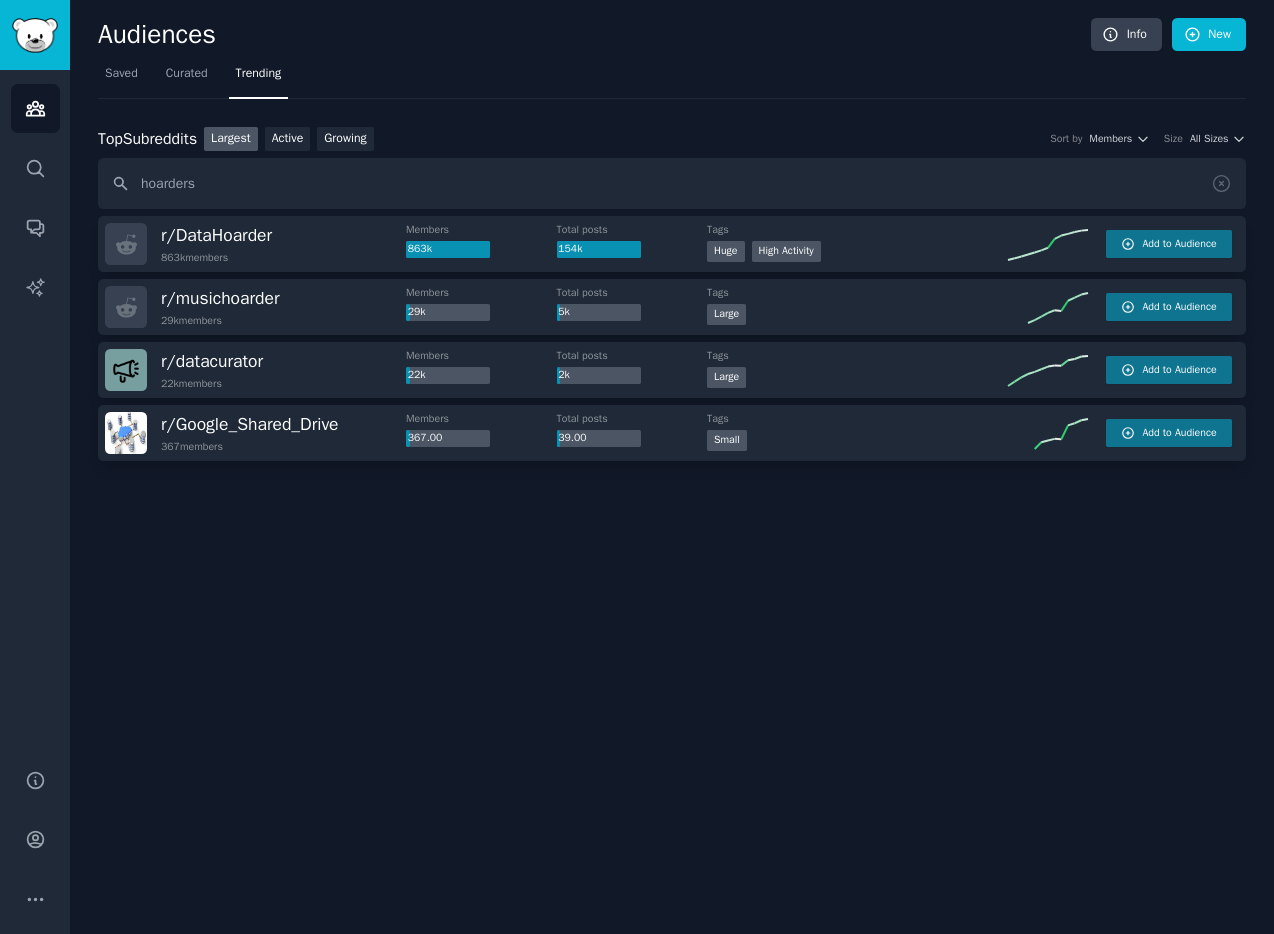 click on "Trending" at bounding box center (259, 74) 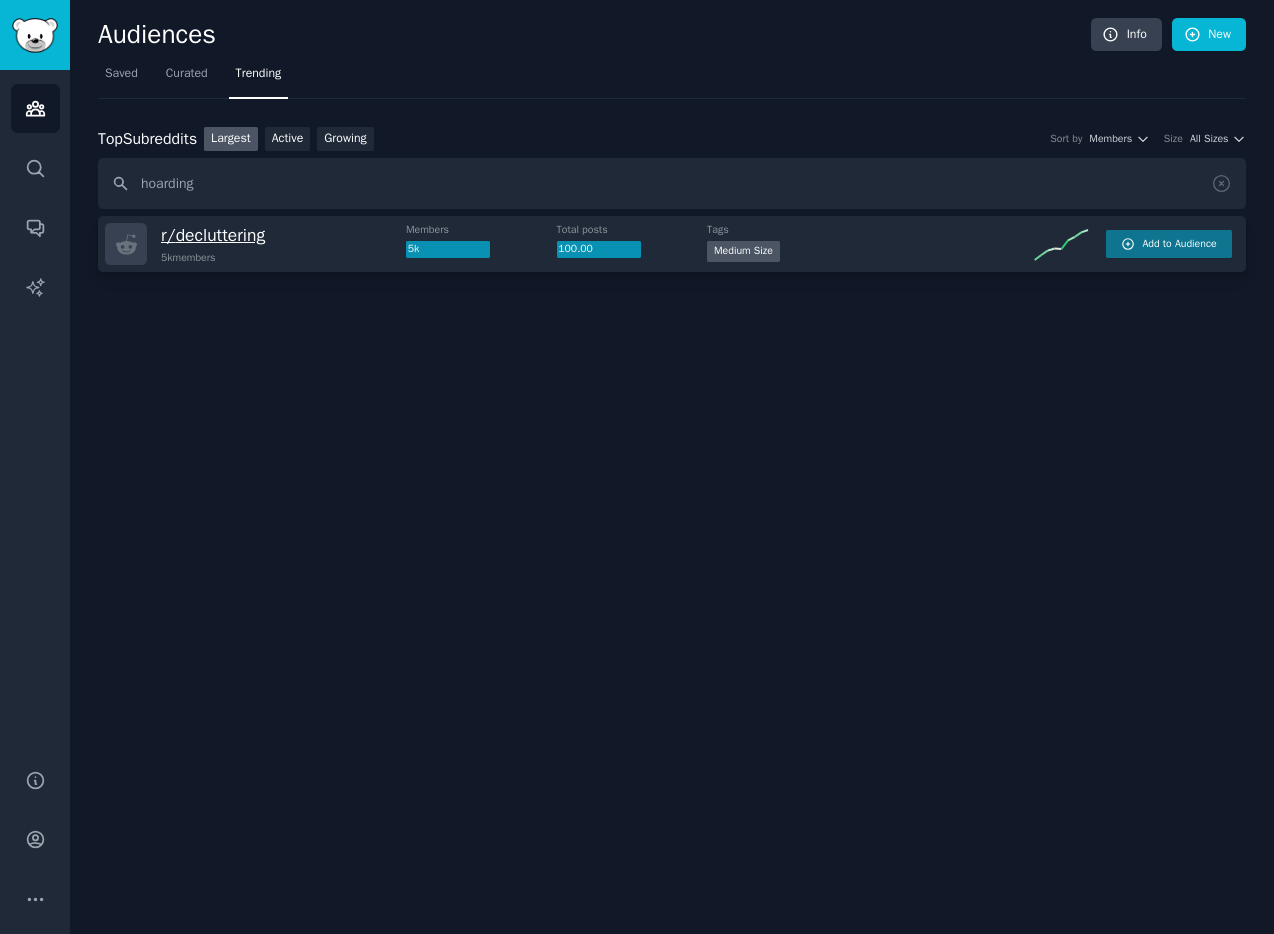 click on "r/ decluttering" at bounding box center [213, 235] 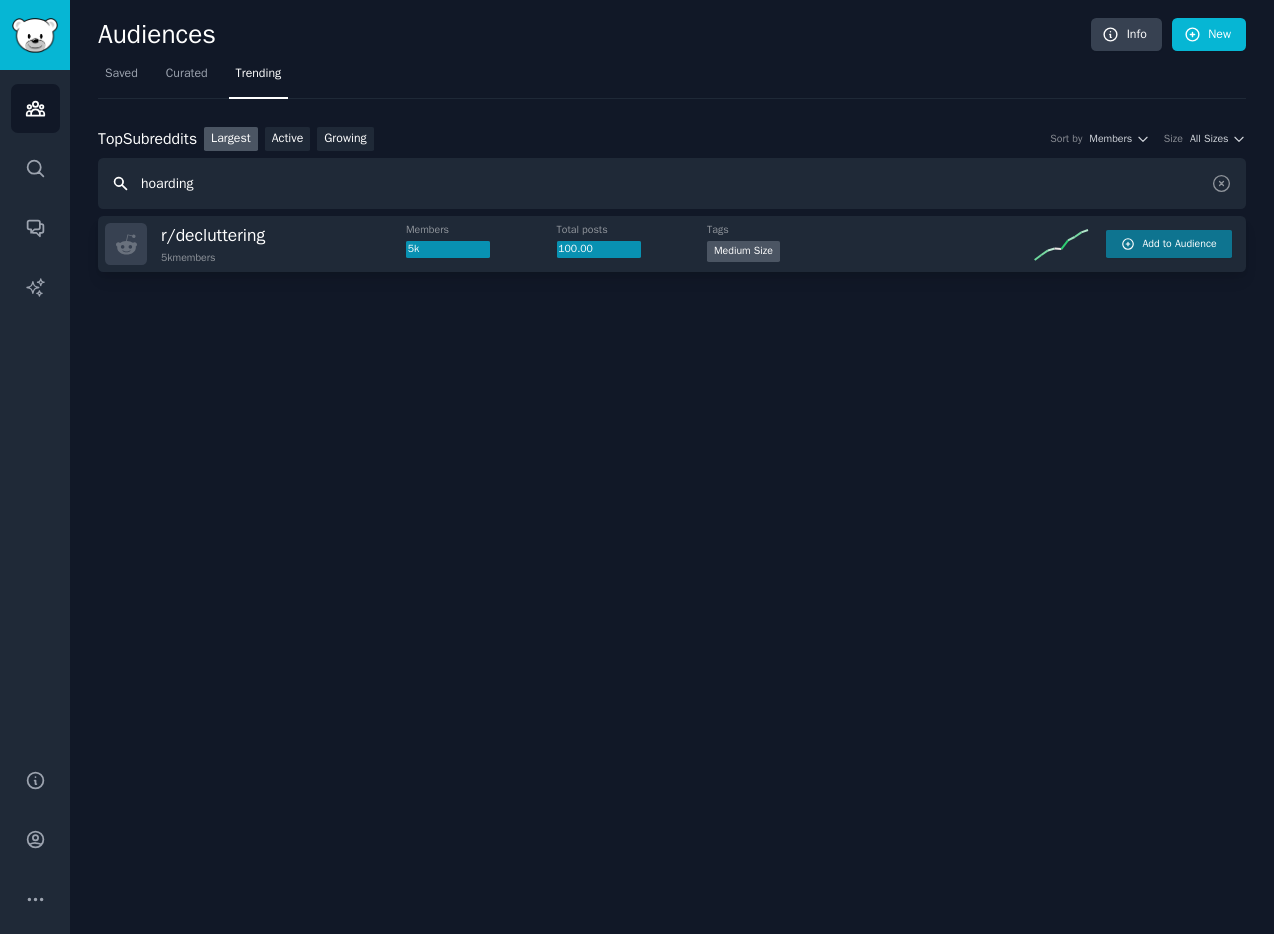 click on "hoarding" at bounding box center [672, 183] 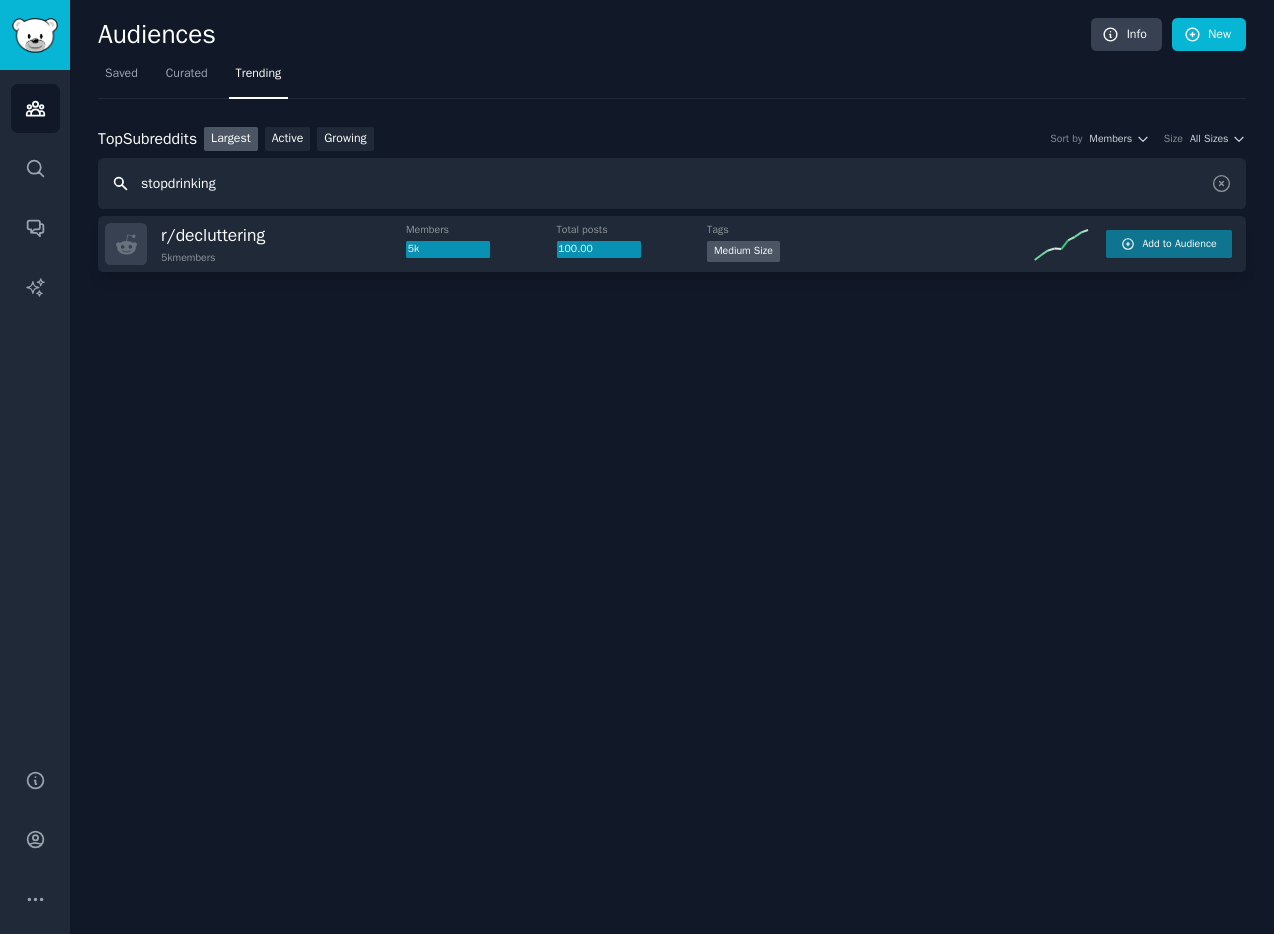 type on "stopdrinking" 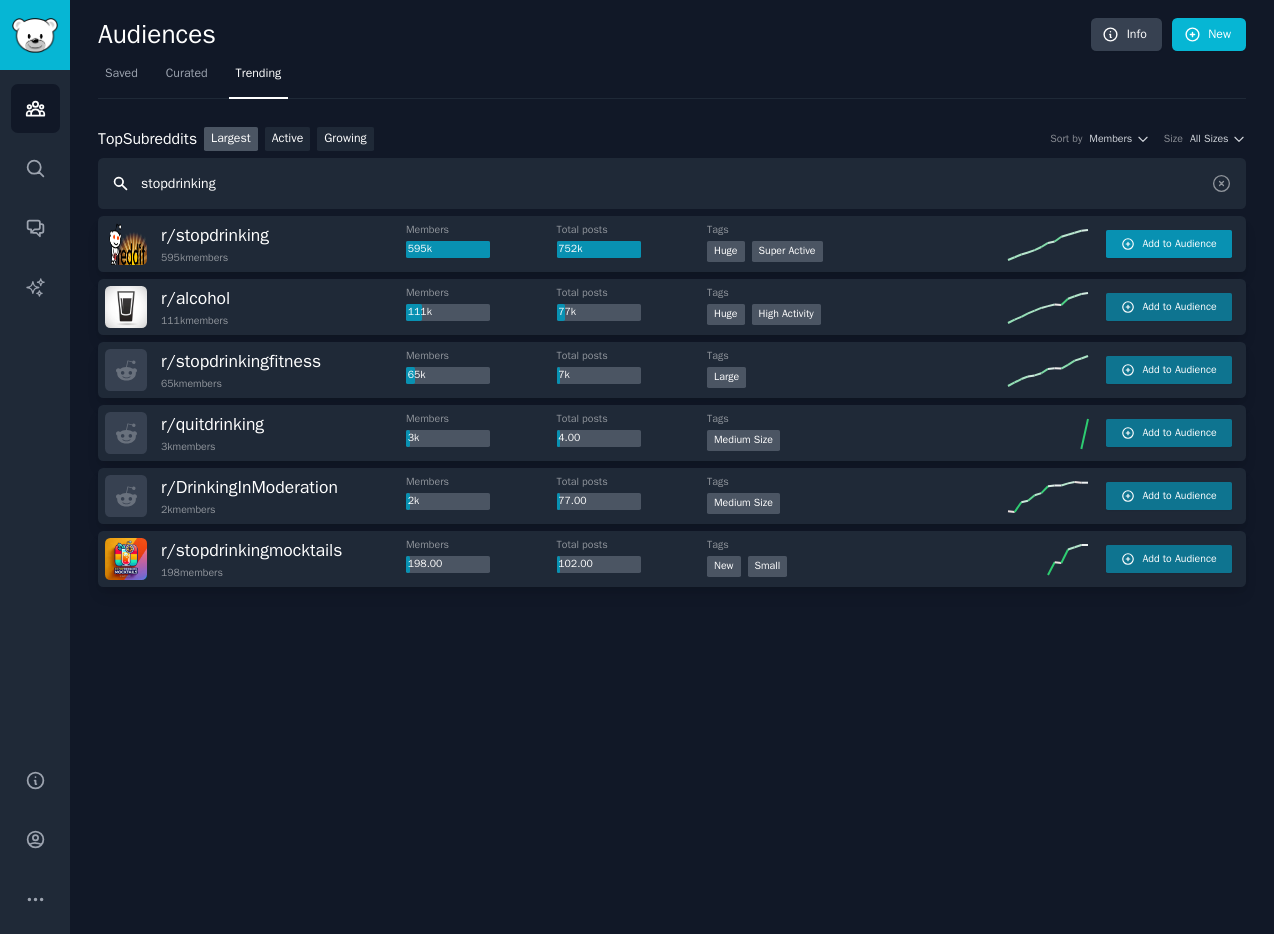click on "Add to Audience" at bounding box center [1179, 244] 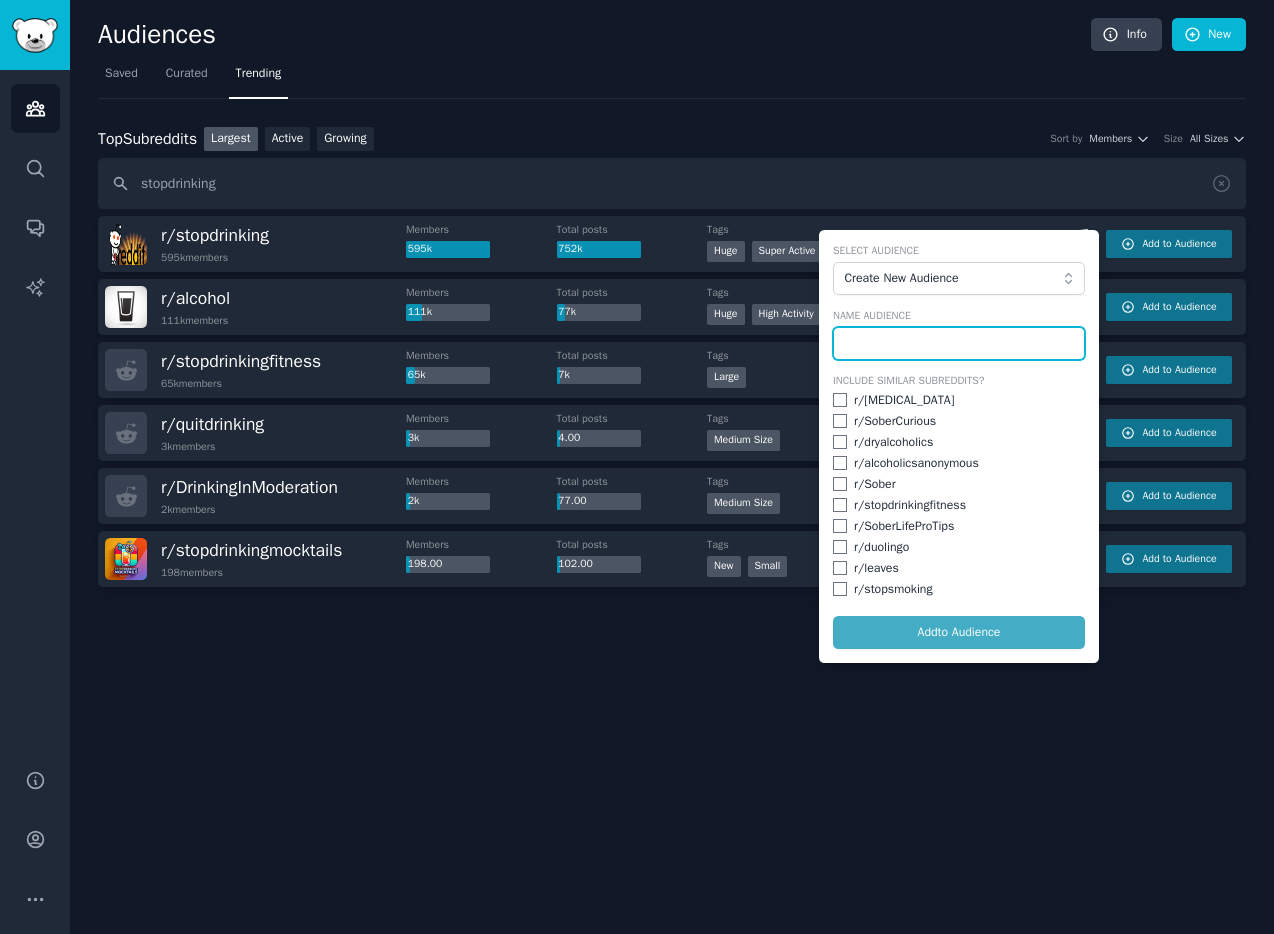 click at bounding box center (959, 344) 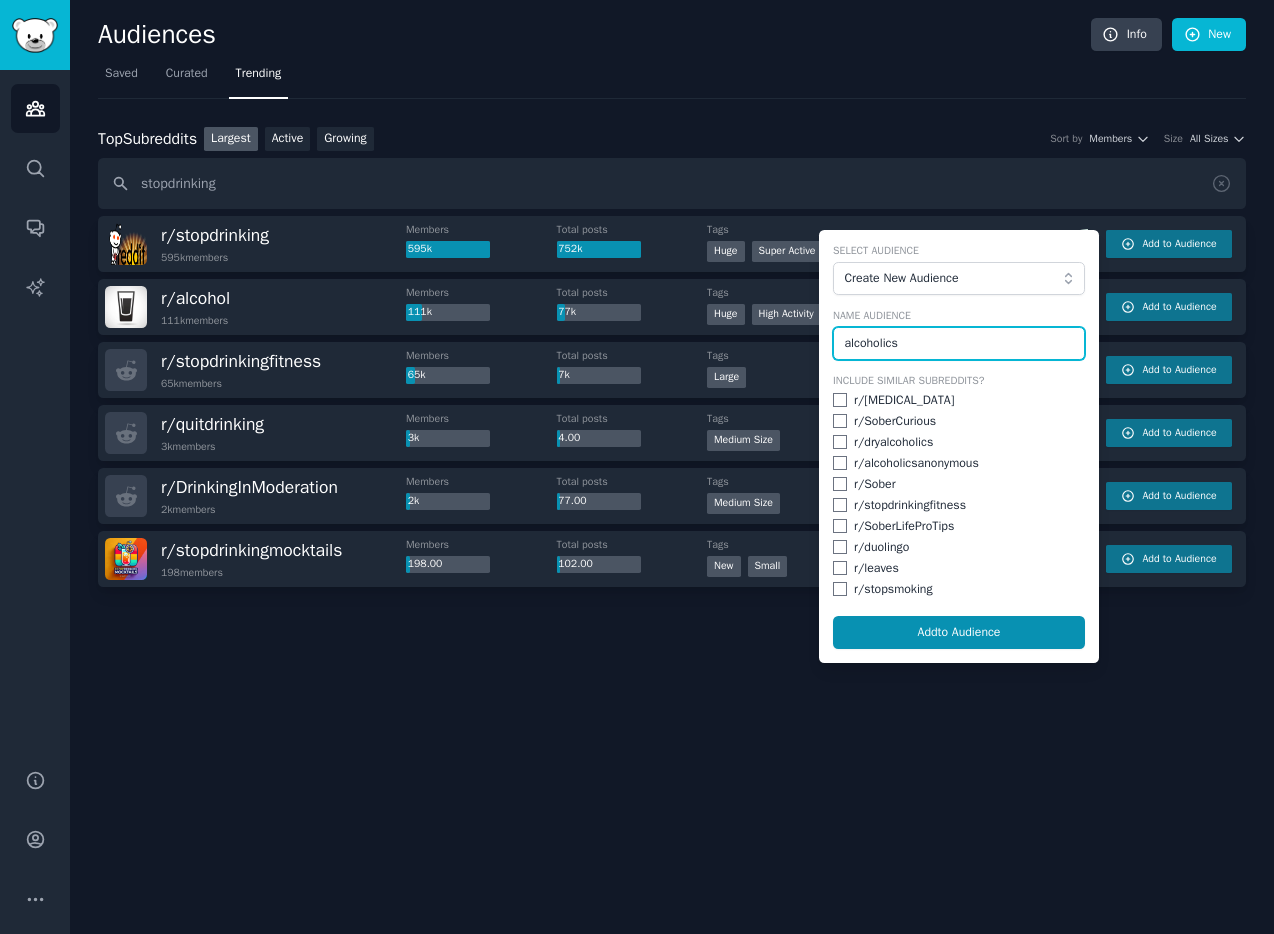 type on "alcoholics" 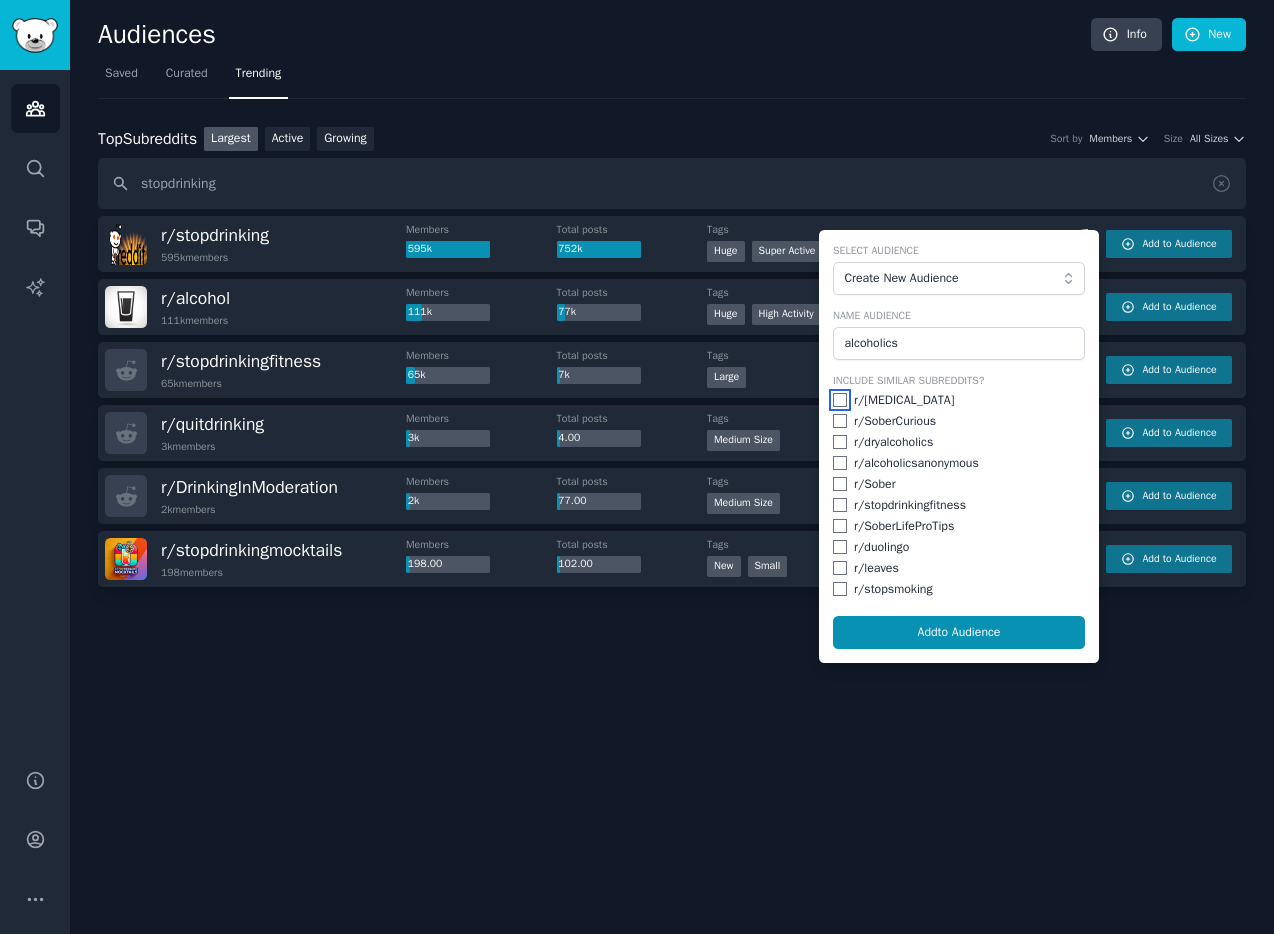 click at bounding box center (840, 400) 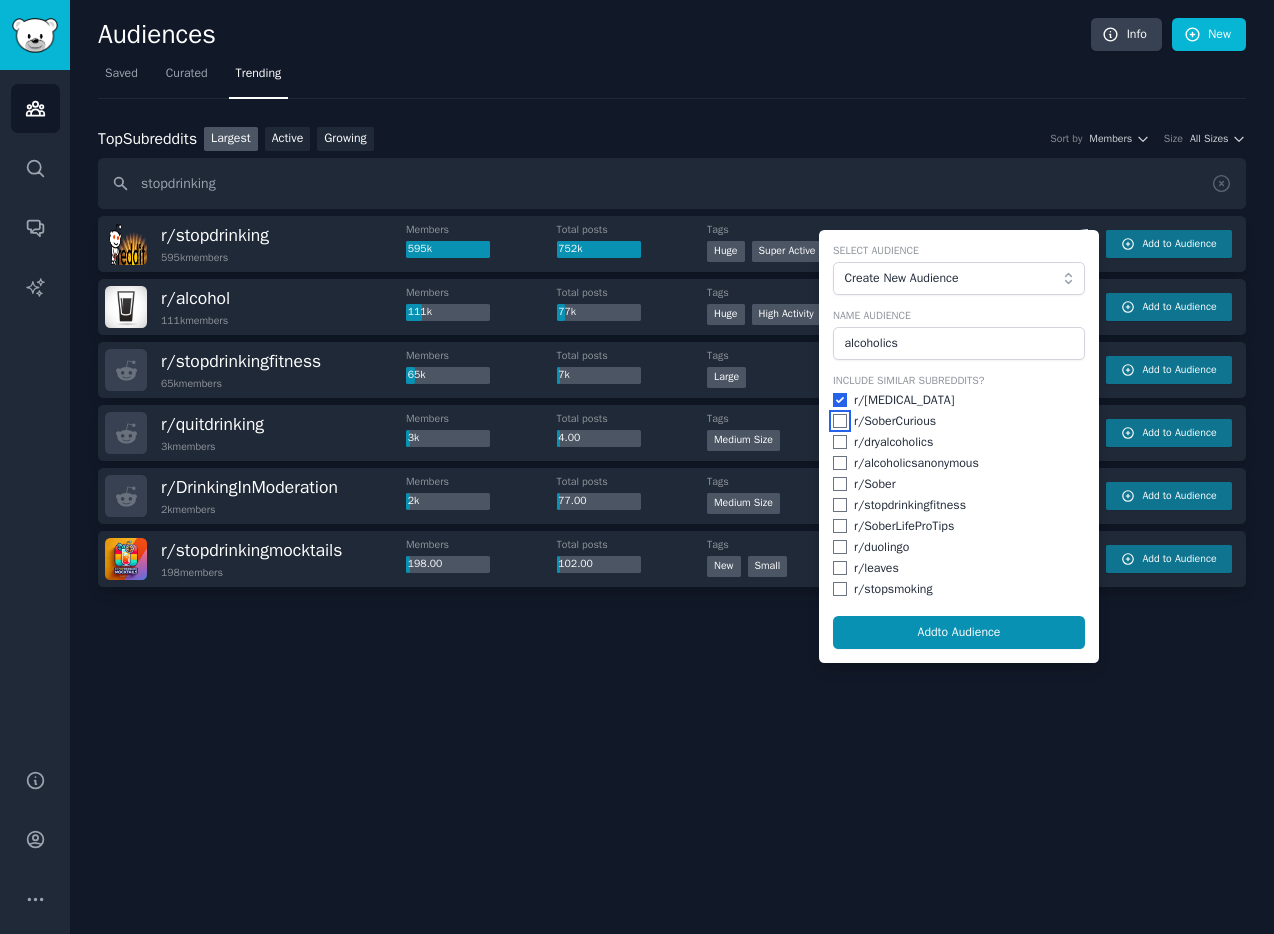 click at bounding box center (840, 421) 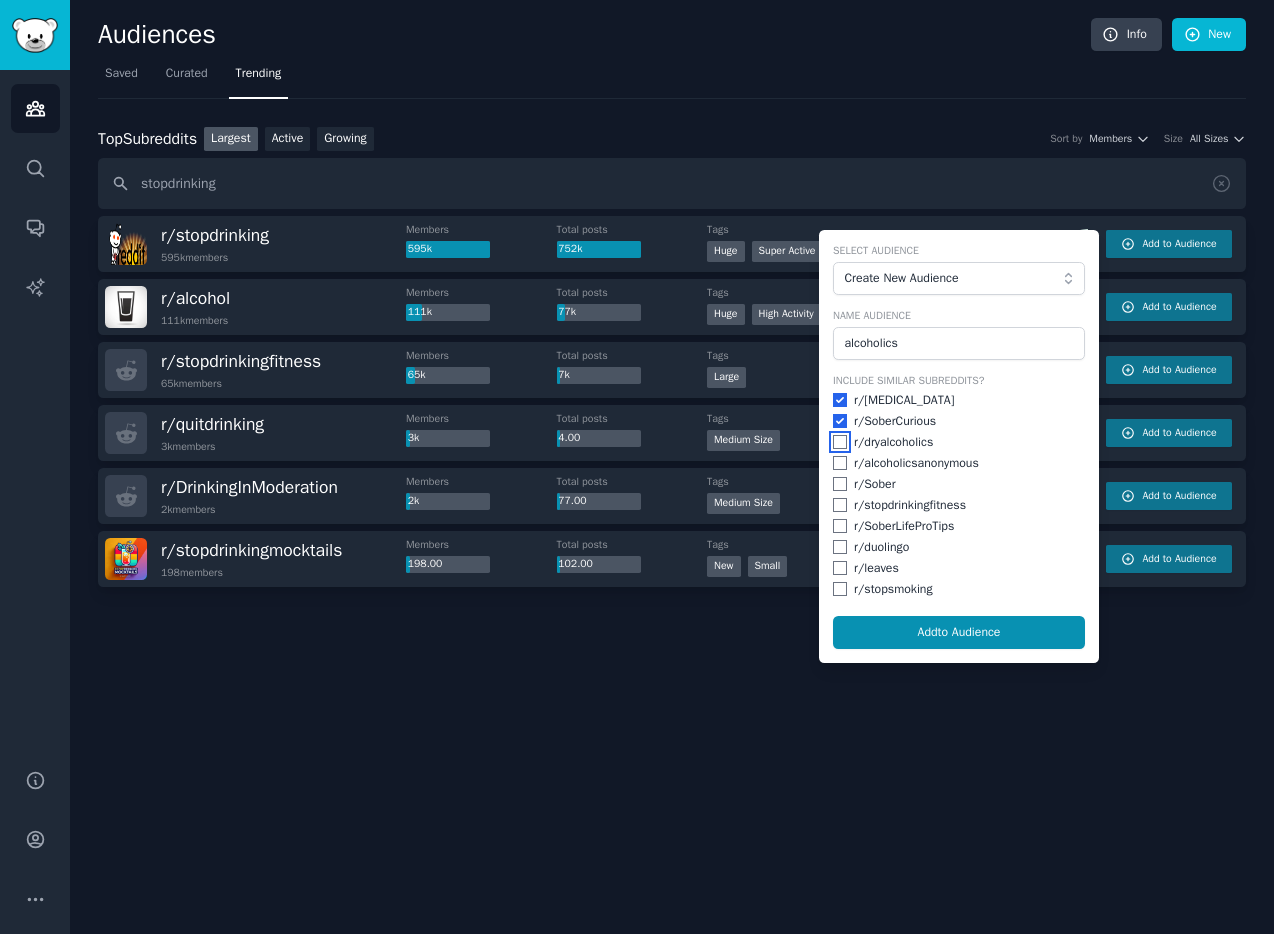 click at bounding box center [840, 442] 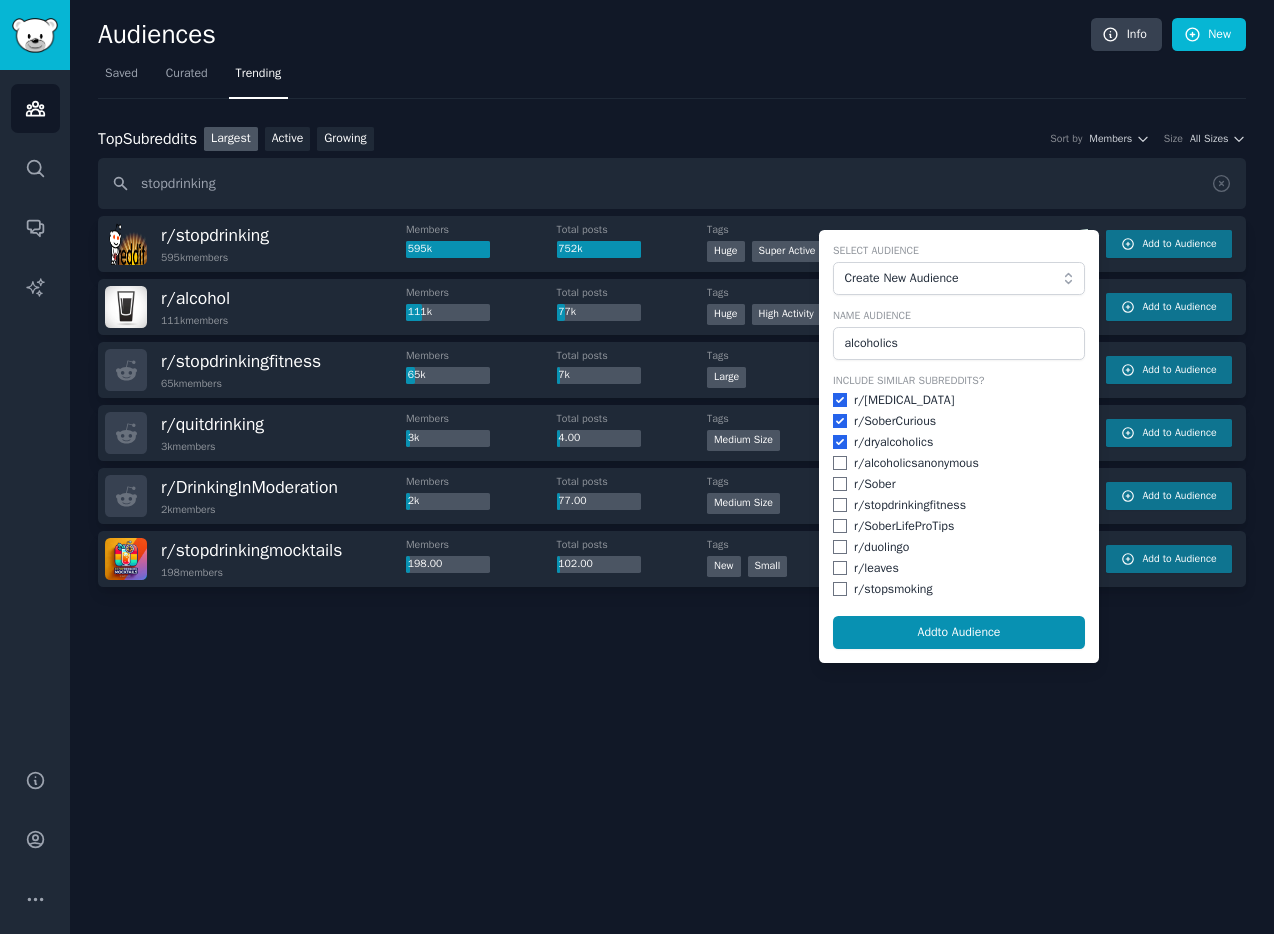 click on "r/ dryalcoholics" at bounding box center (959, 443) 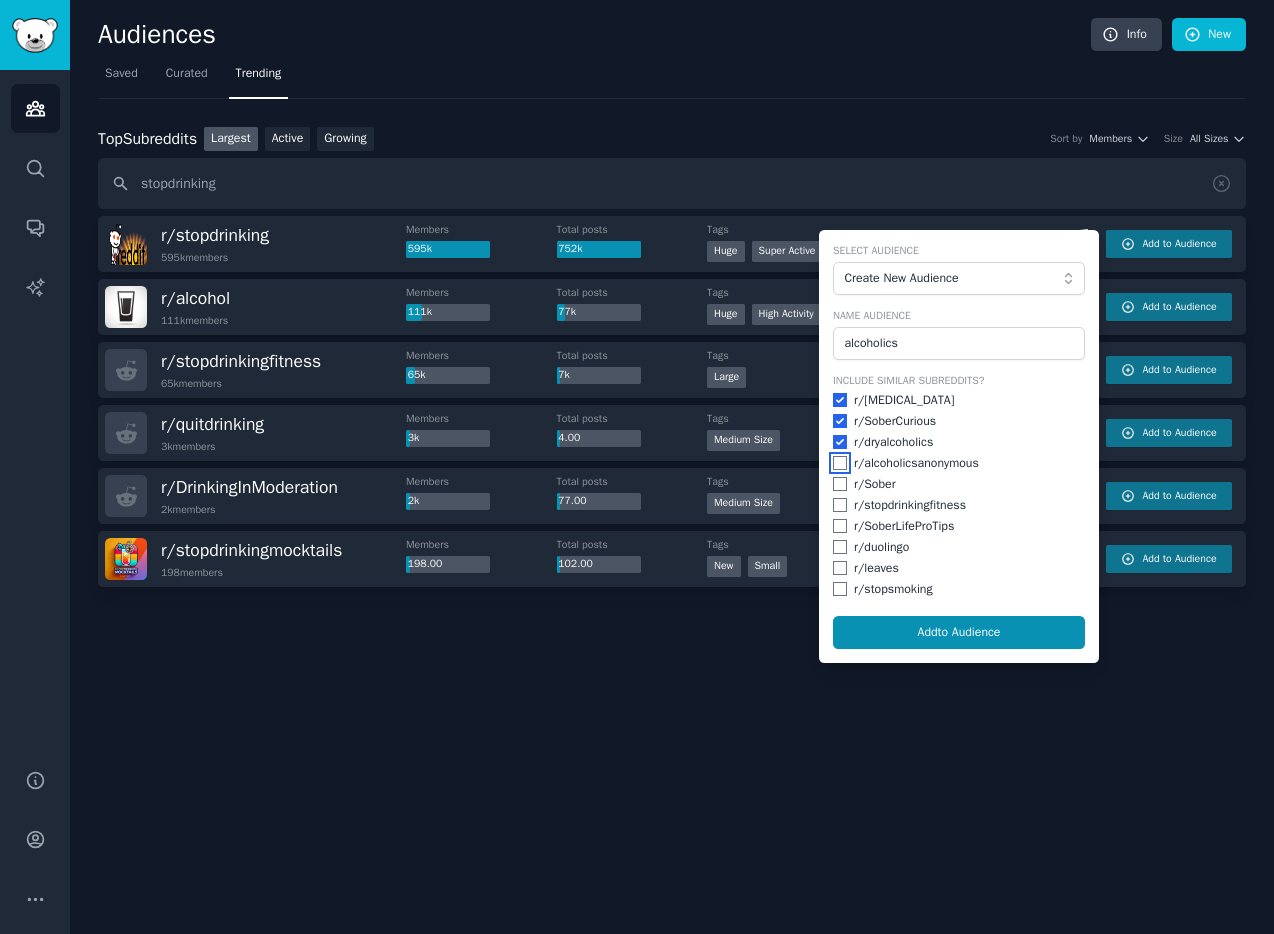 click at bounding box center [840, 463] 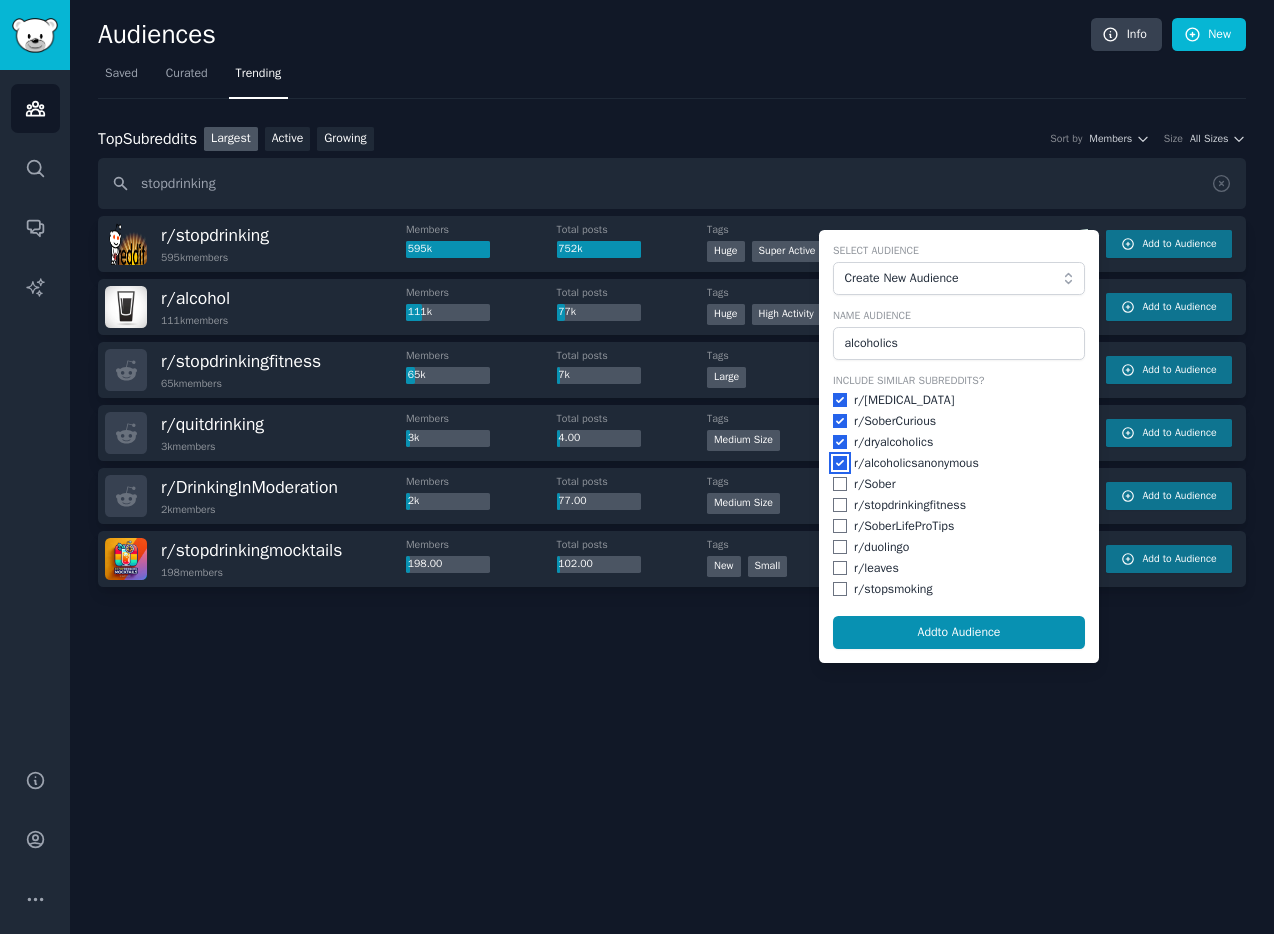 checkbox on "true" 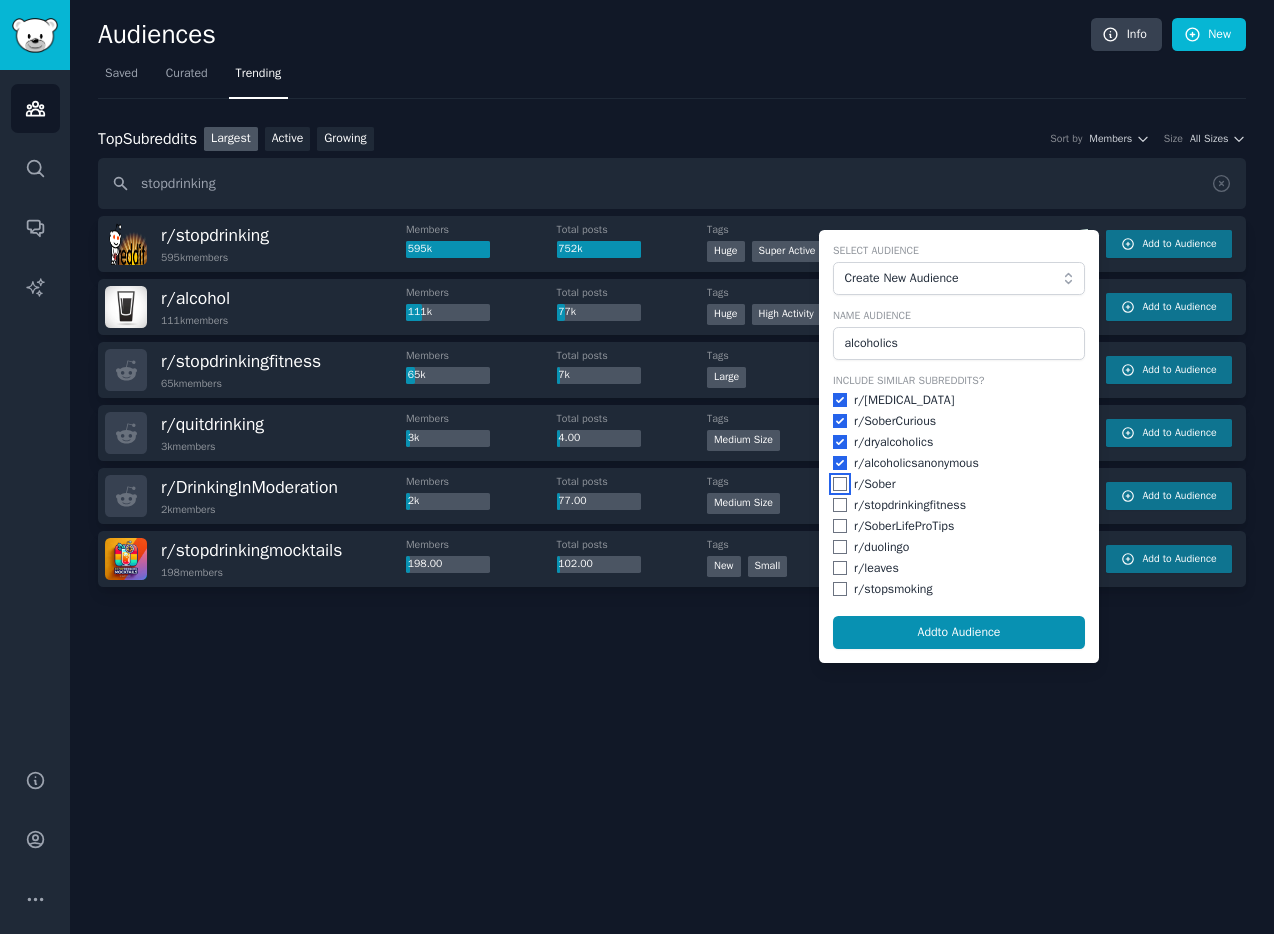 click at bounding box center (840, 484) 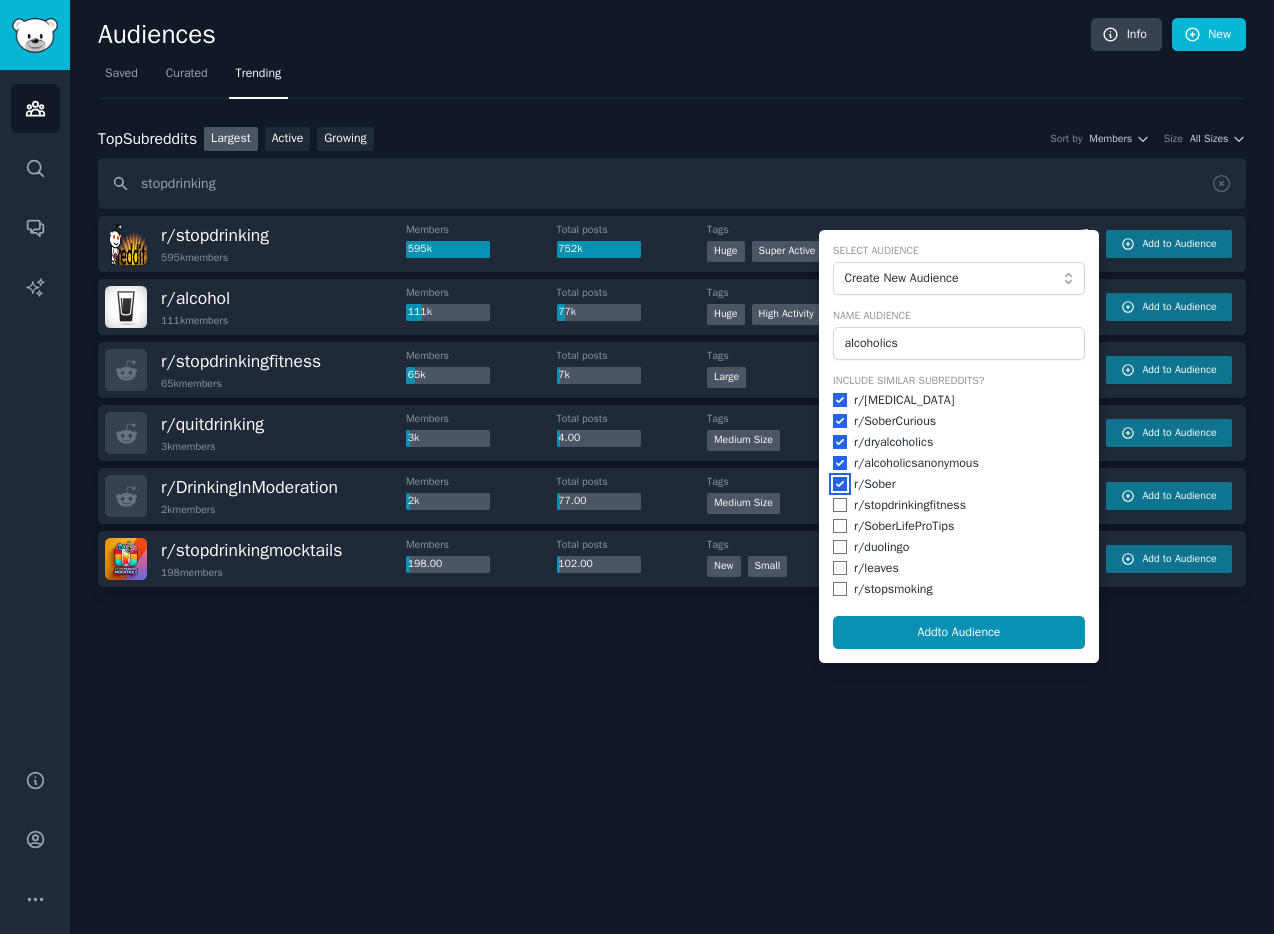 checkbox on "true" 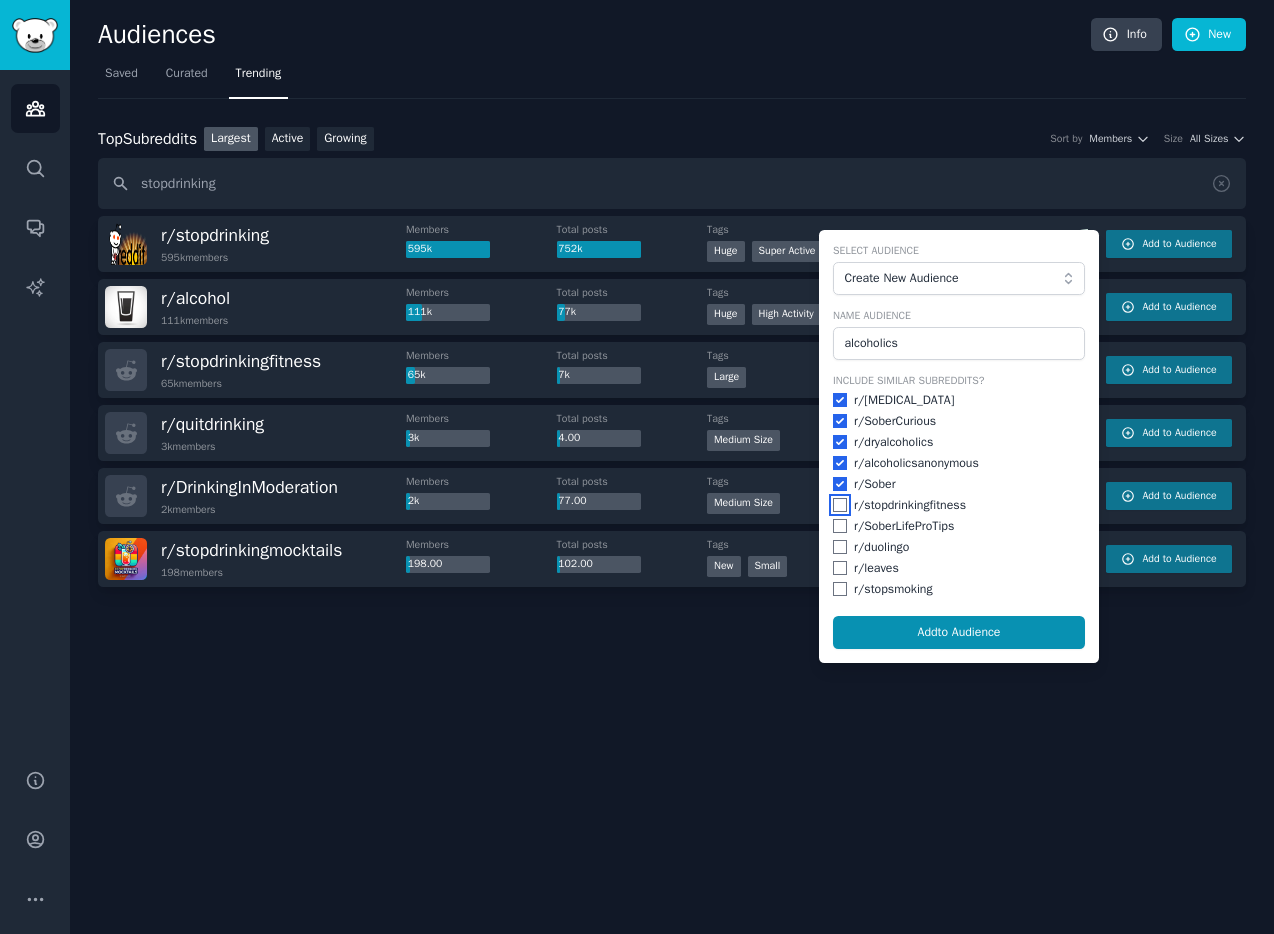 click at bounding box center (840, 505) 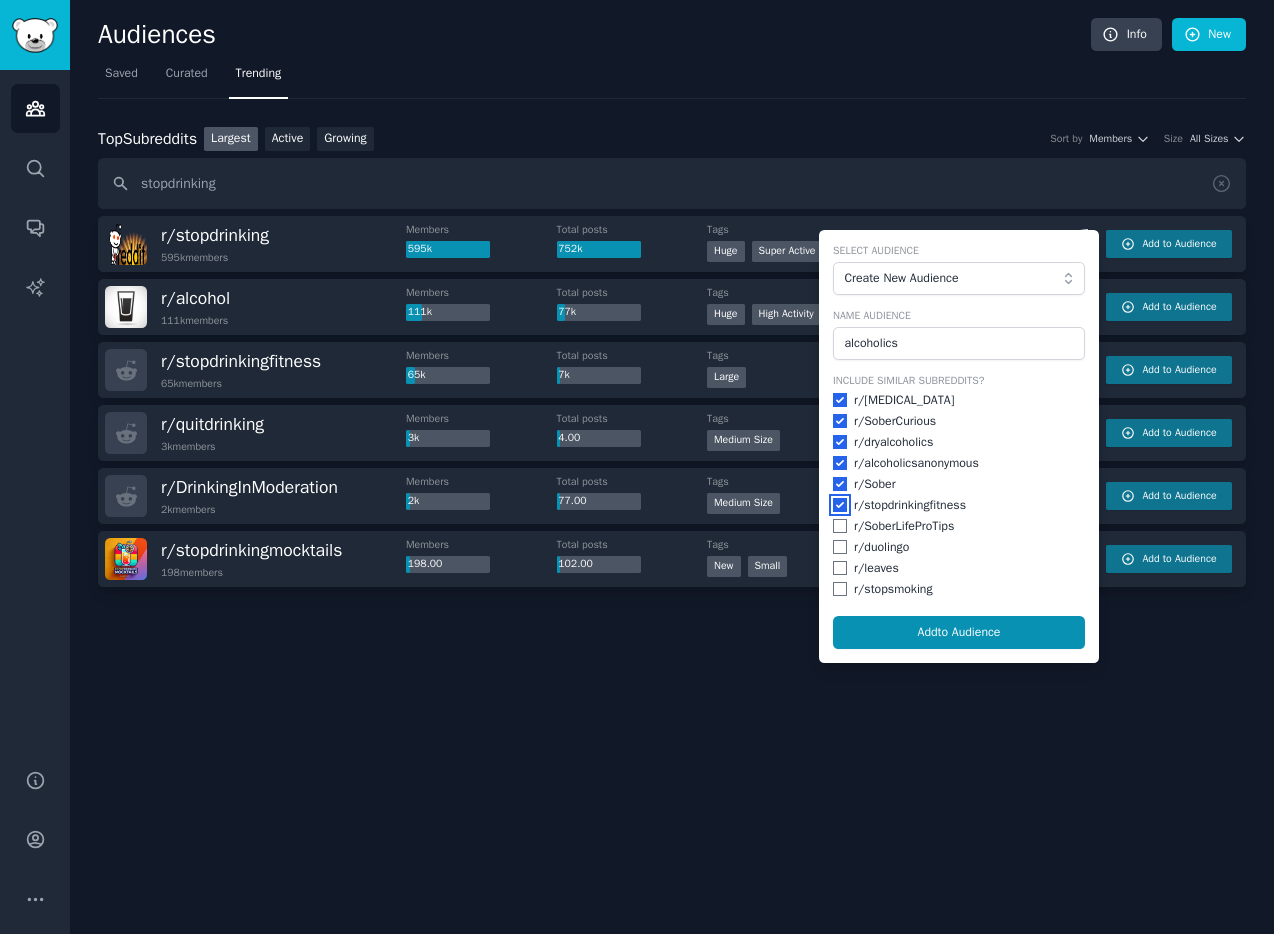 checkbox on "true" 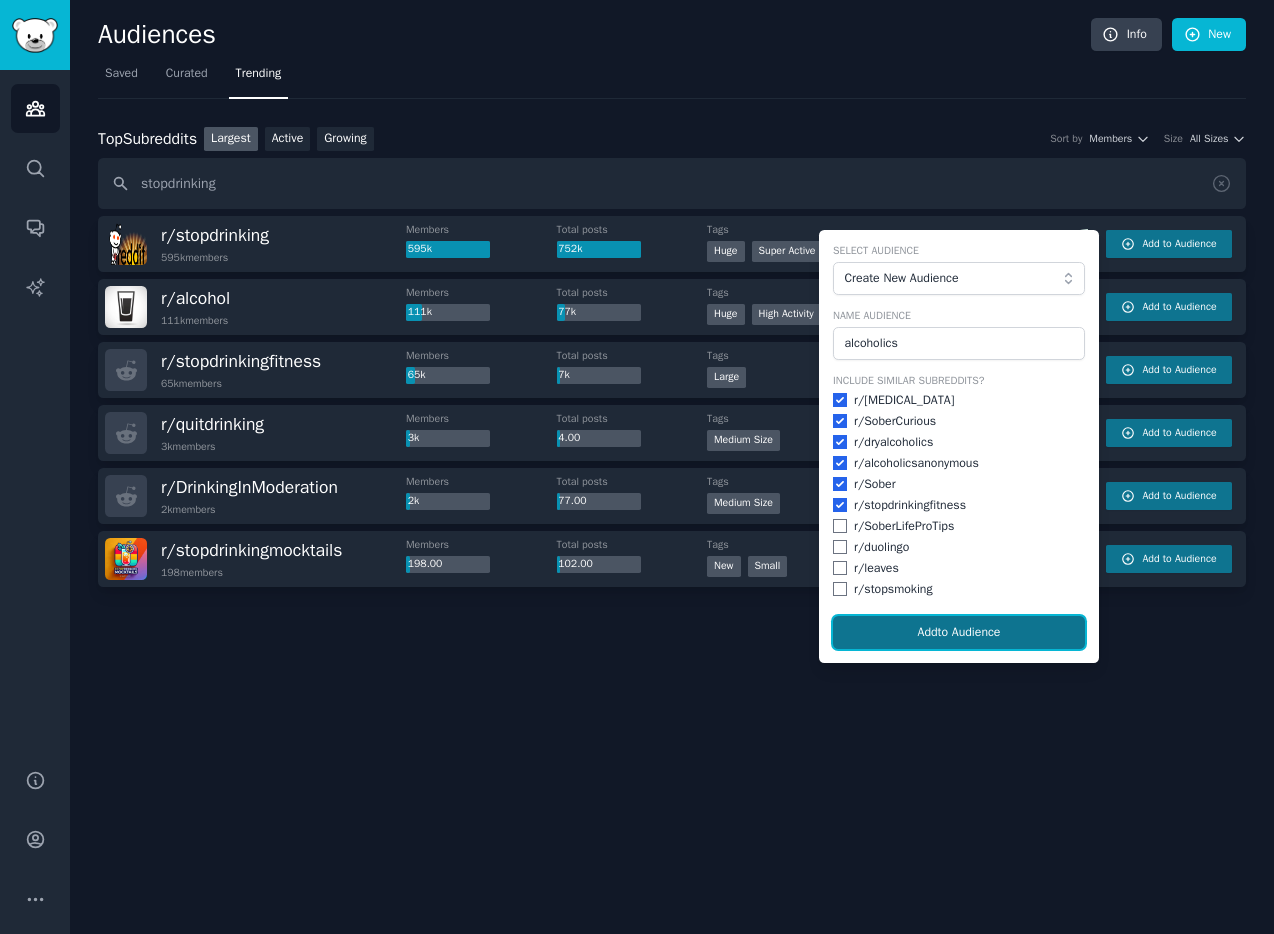 click on "Add  to Audience" at bounding box center (959, 633) 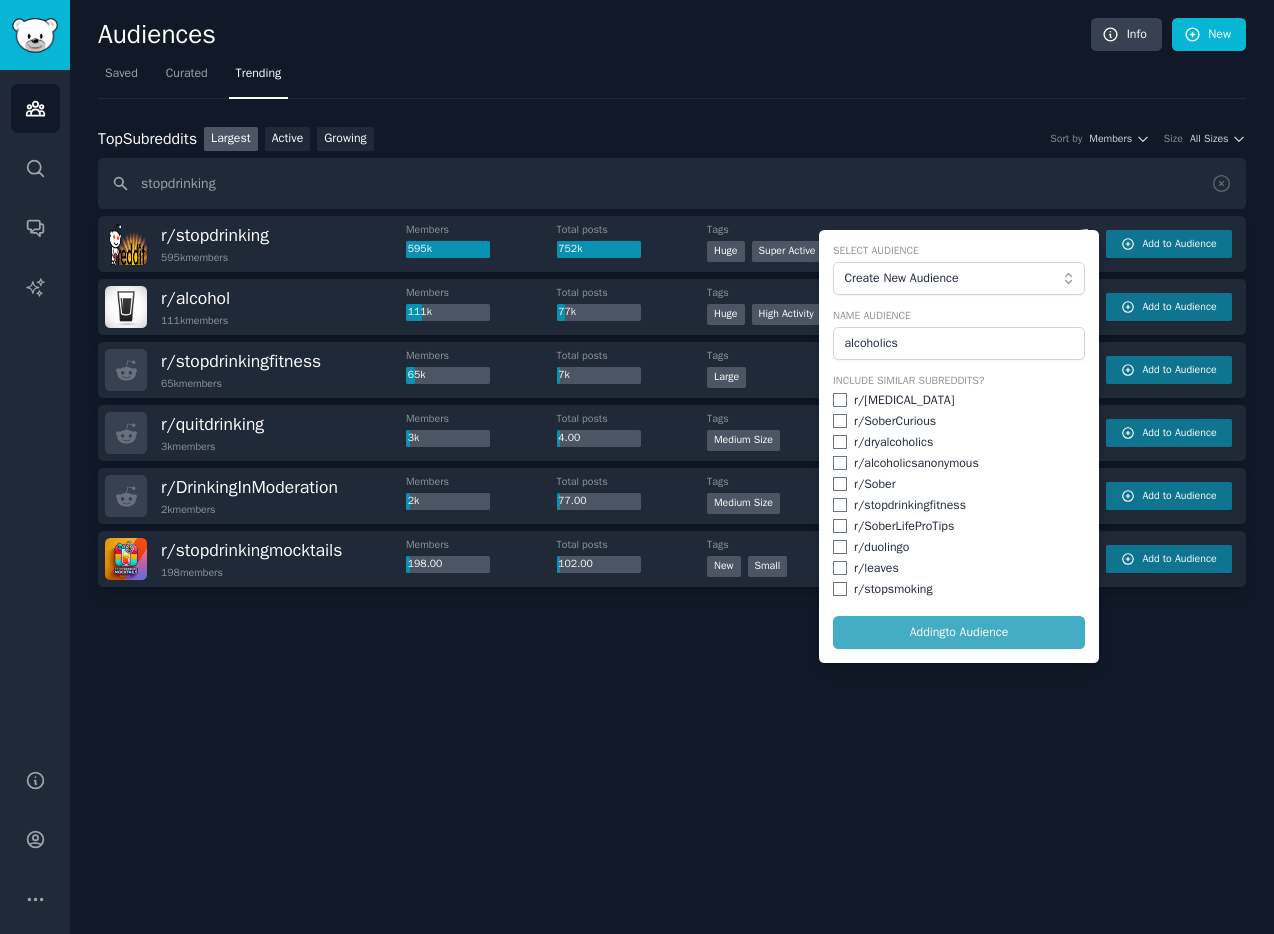 checkbox on "false" 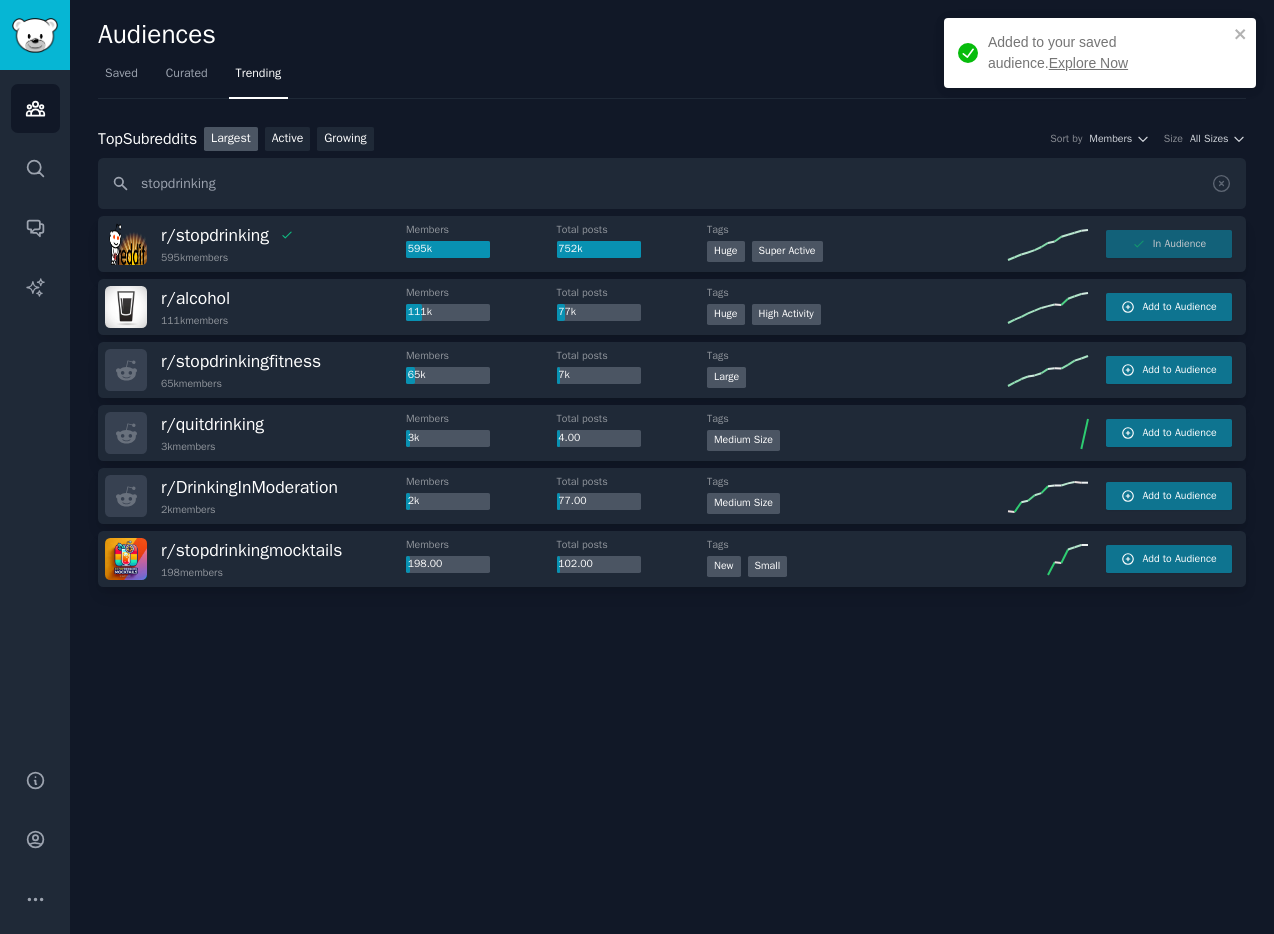 click on "Explore Now" at bounding box center (1088, 63) 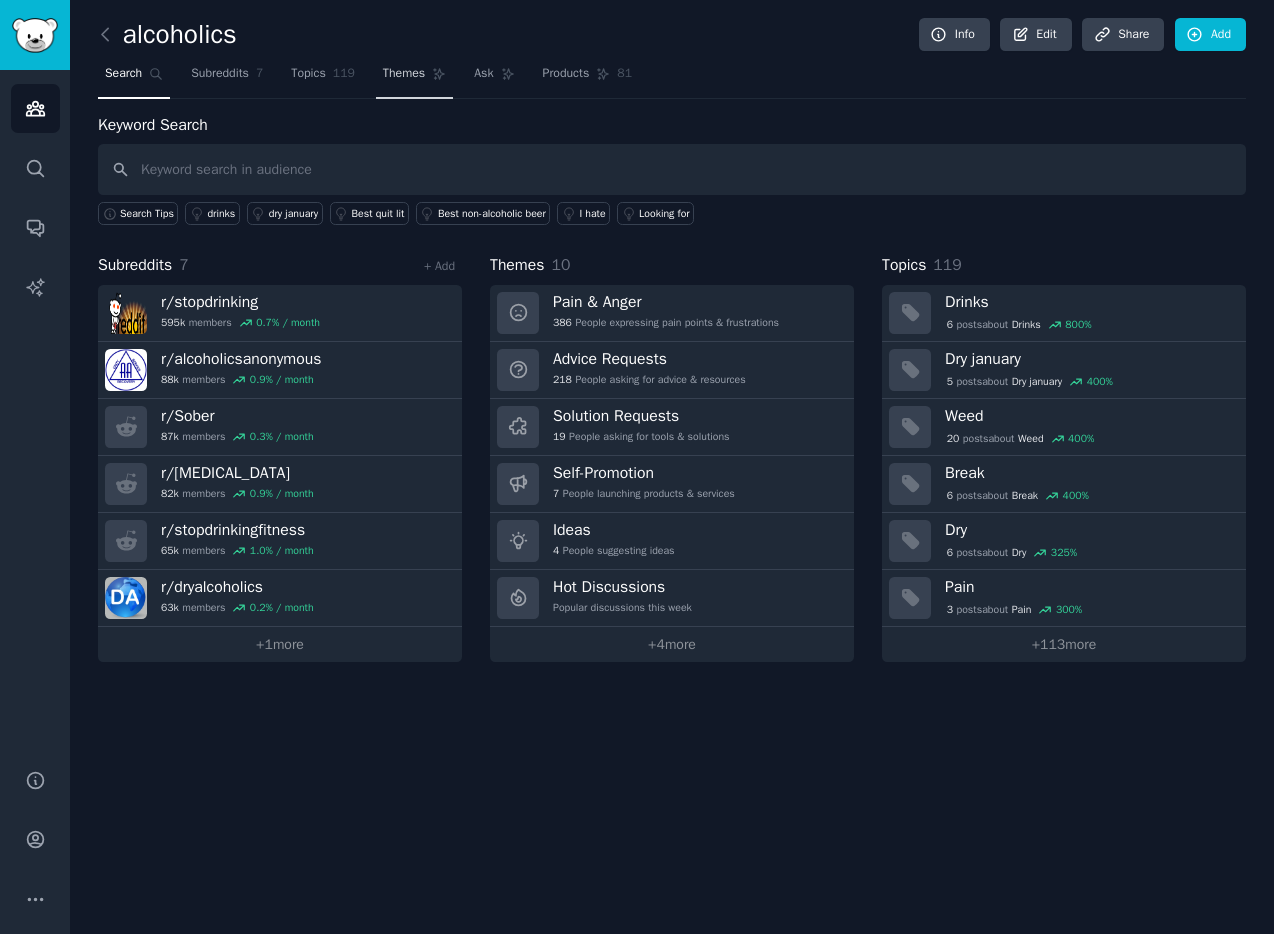 click on "Themes" at bounding box center [404, 74] 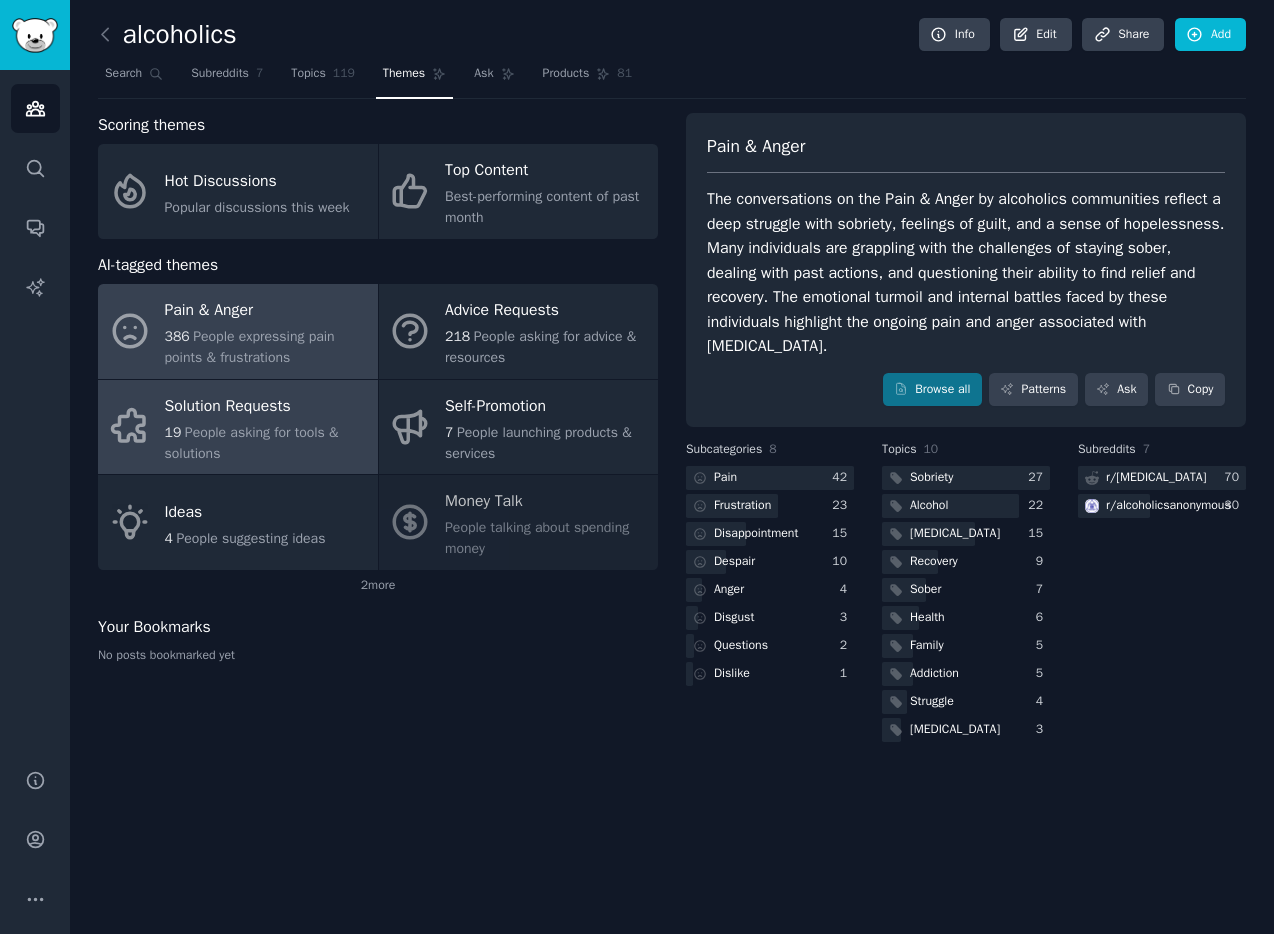 click on "Solution Requests" at bounding box center (266, 406) 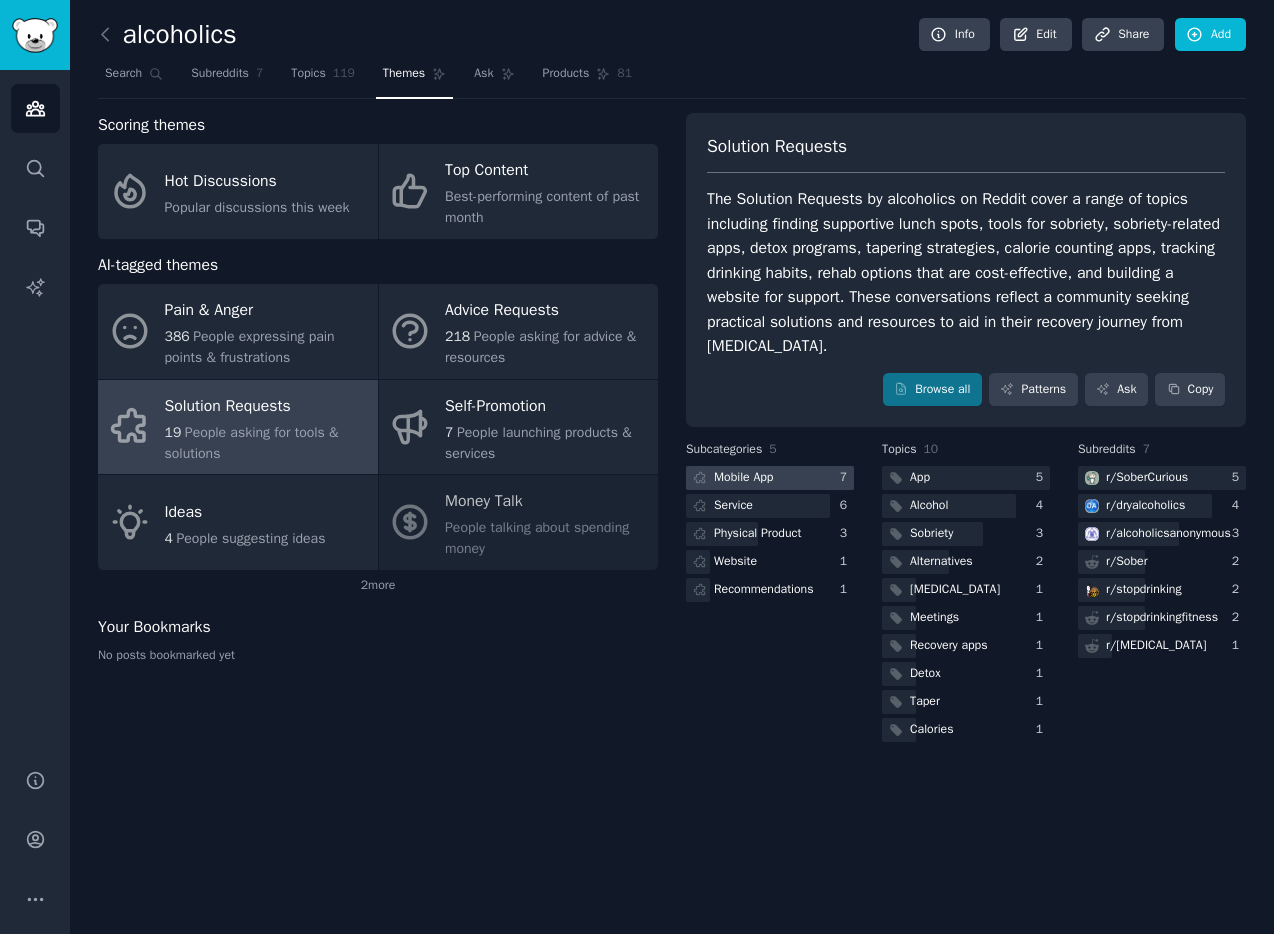 click on "Mobile App" at bounding box center (743, 478) 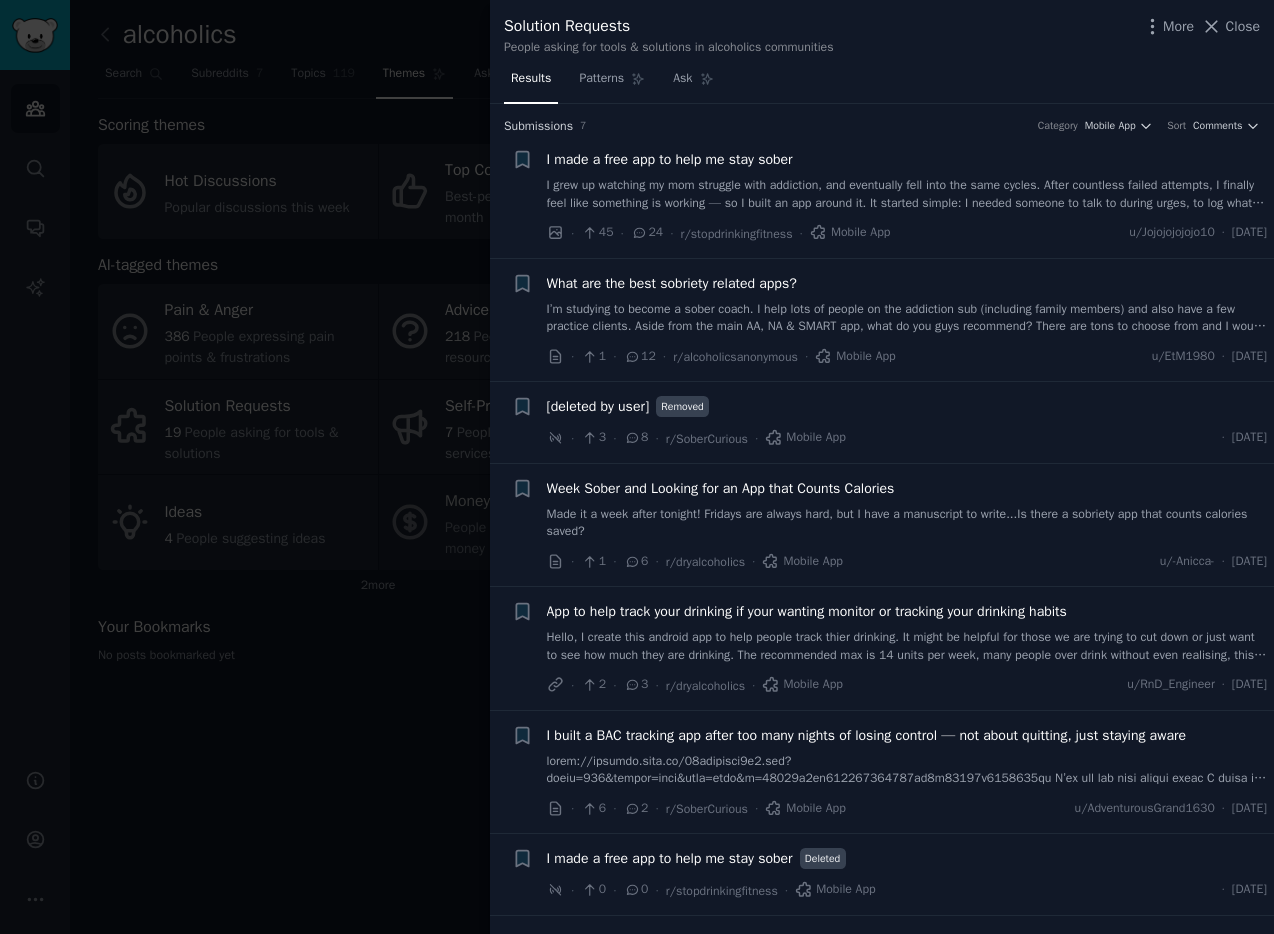 click on "I grew up watching my mom struggle with addiction, and eventually fell into the same cycles.
After countless failed attempts, I finally feel like something is working — so I built an app around it.
It started simple: I needed someone to talk to during urges, to log what I was feeling, and to remind me why I was doing this. Over time, I added more tools — [MEDICAL_DATA], mood tracking, a sobriety counter, journaling, and most importantly a cute companion that grows with you.
I called it Sobi. It's live on the App Store.
If anyone here’s looking for something to help you through the day-to-day, I’d love for you to try it.
I've made it free lifetime for now, it actually costs me some money to run this. All I ask for is early feedback, let me know what you think!" at bounding box center [907, 194] 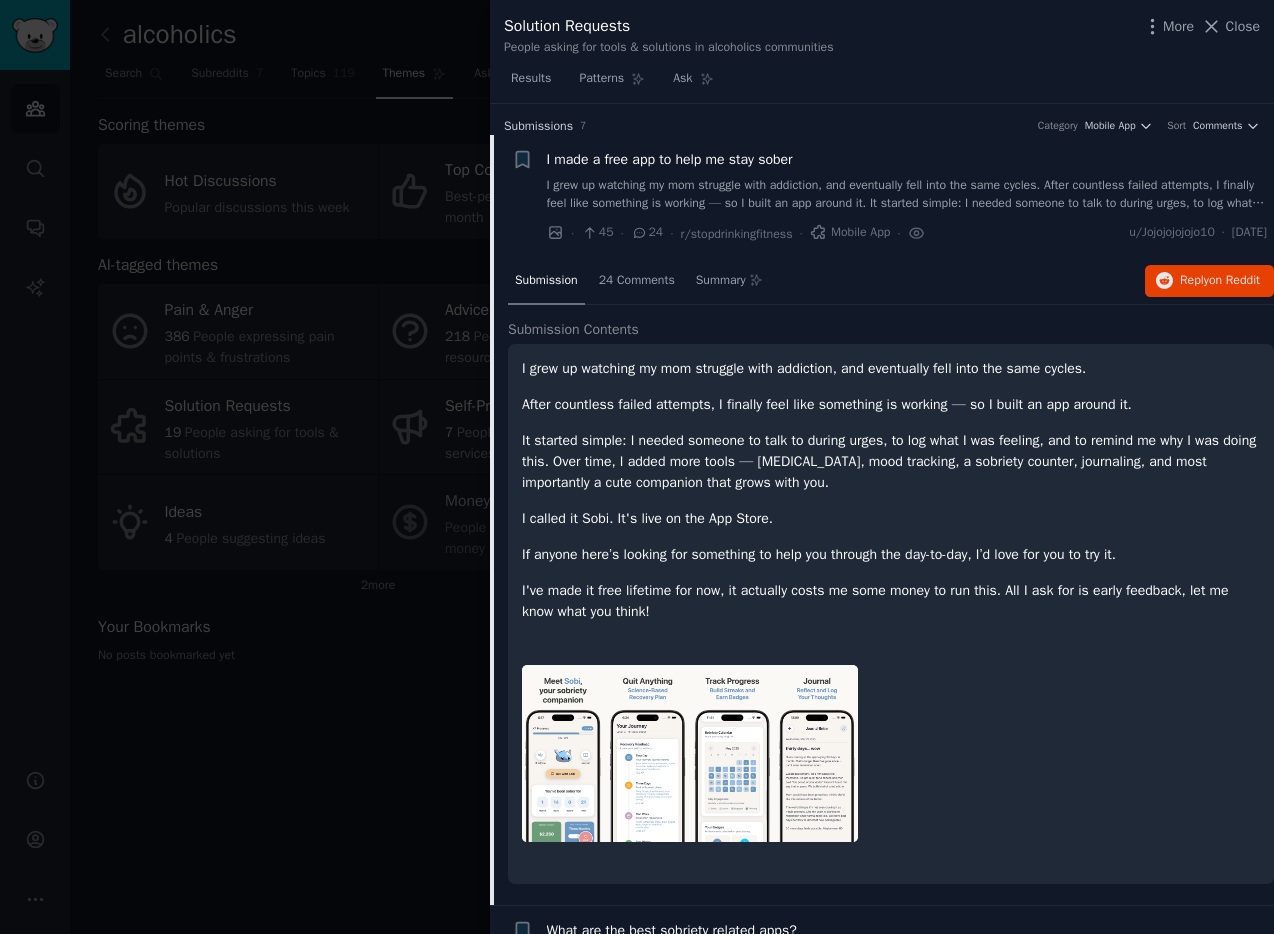 scroll, scrollTop: 32, scrollLeft: 0, axis: vertical 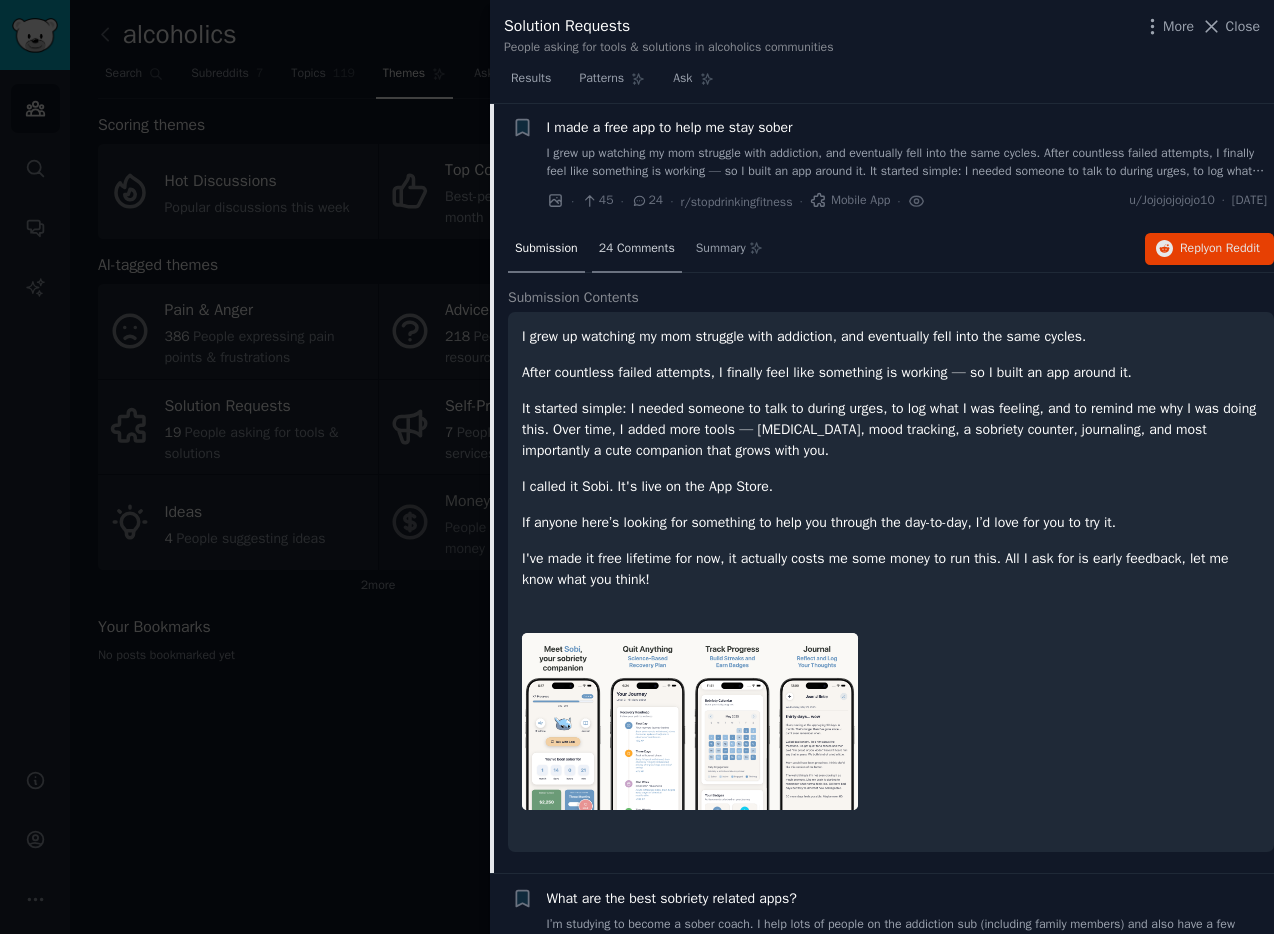 click on "24 Comments" at bounding box center (637, 249) 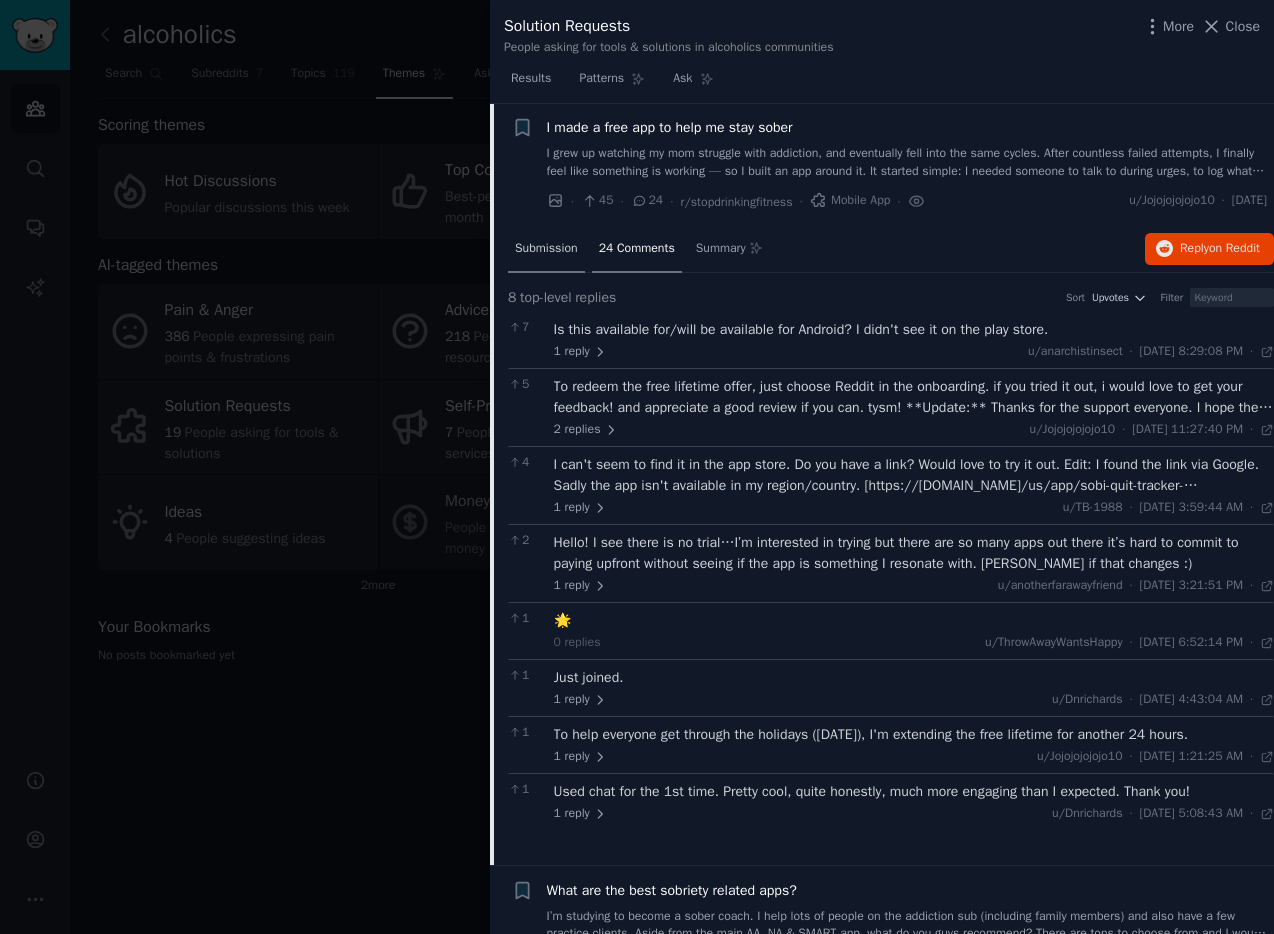 click on "Submission" at bounding box center [546, 249] 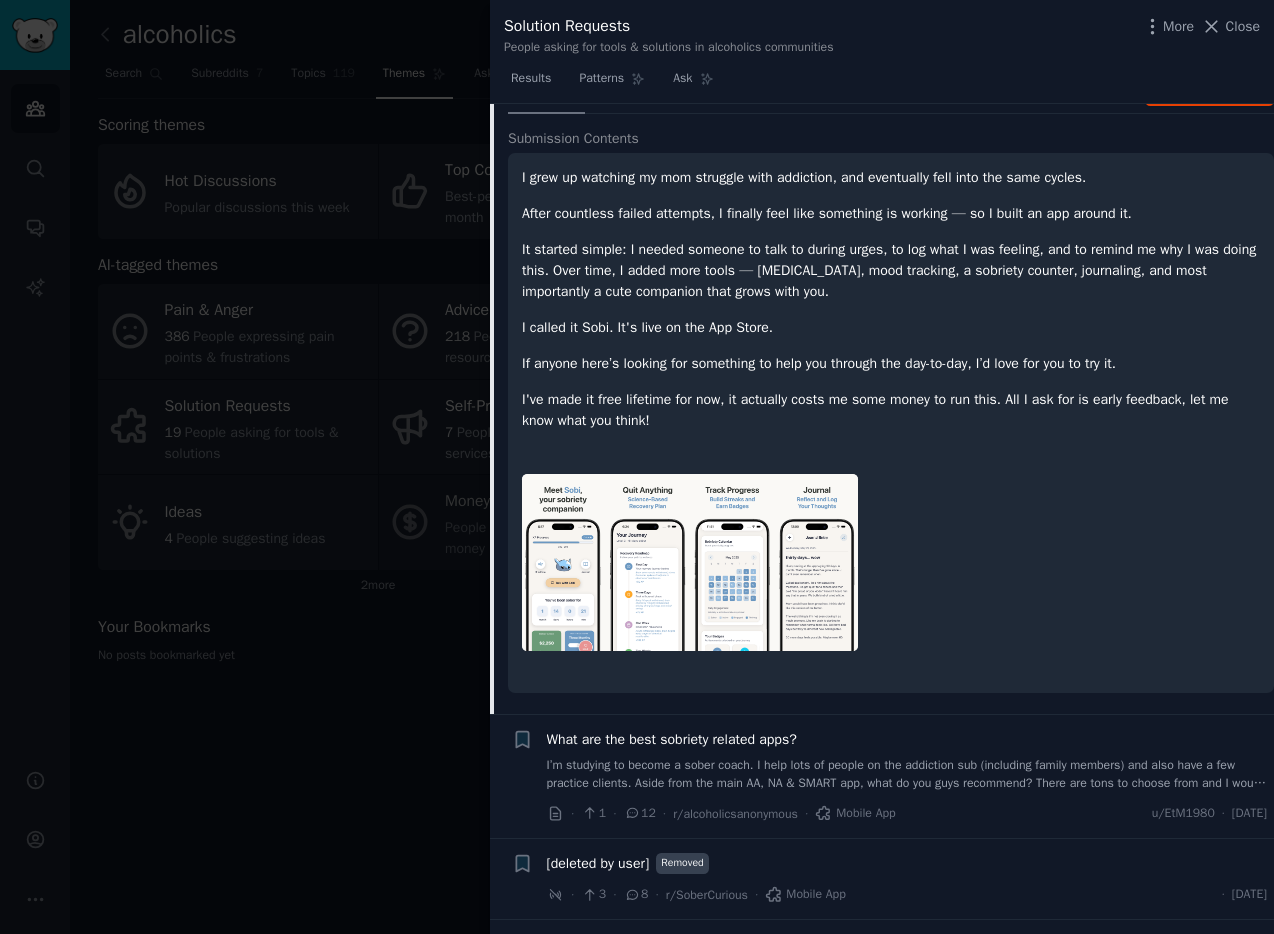 scroll, scrollTop: 192, scrollLeft: 0, axis: vertical 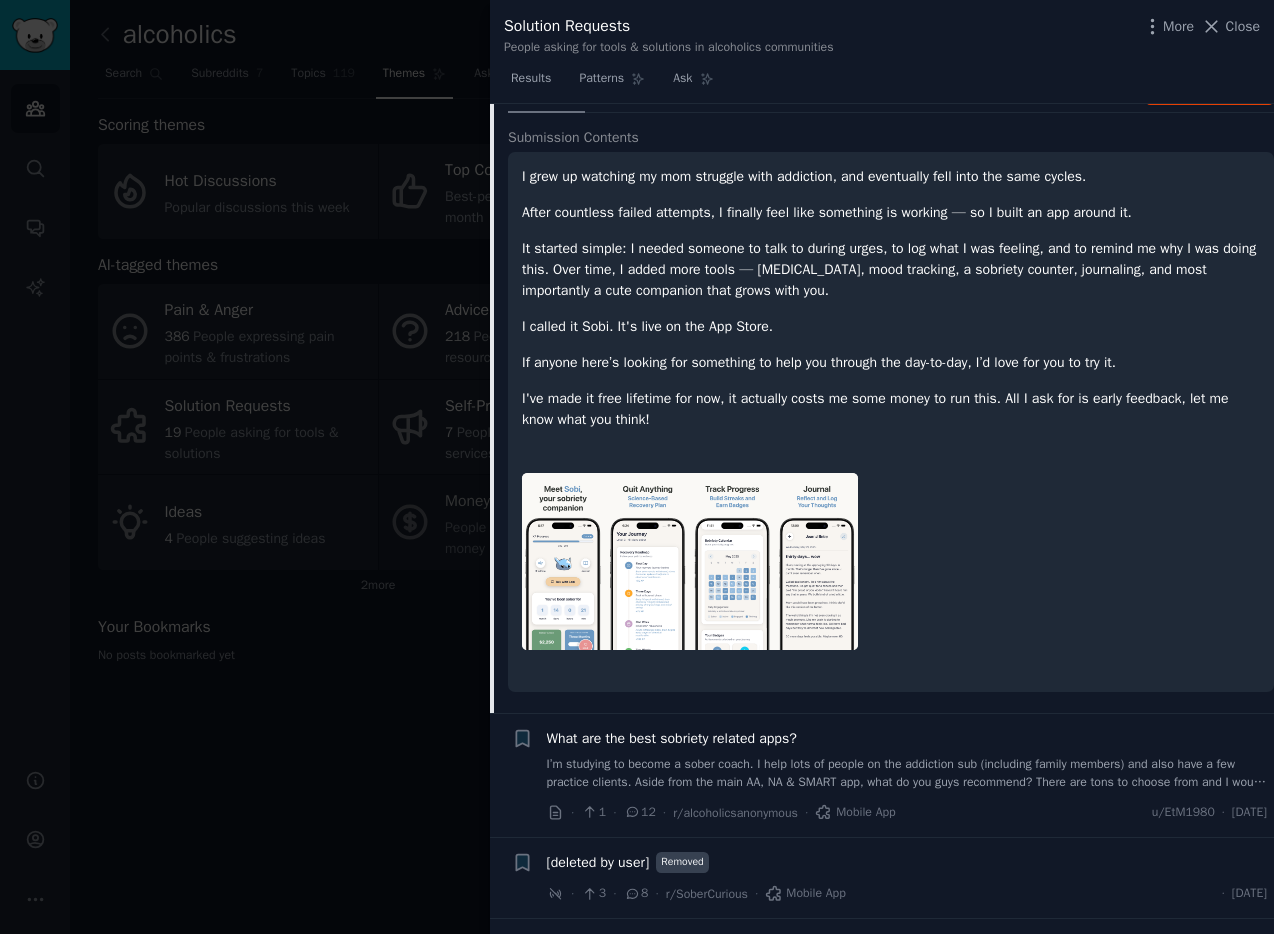 click at bounding box center [690, 562] 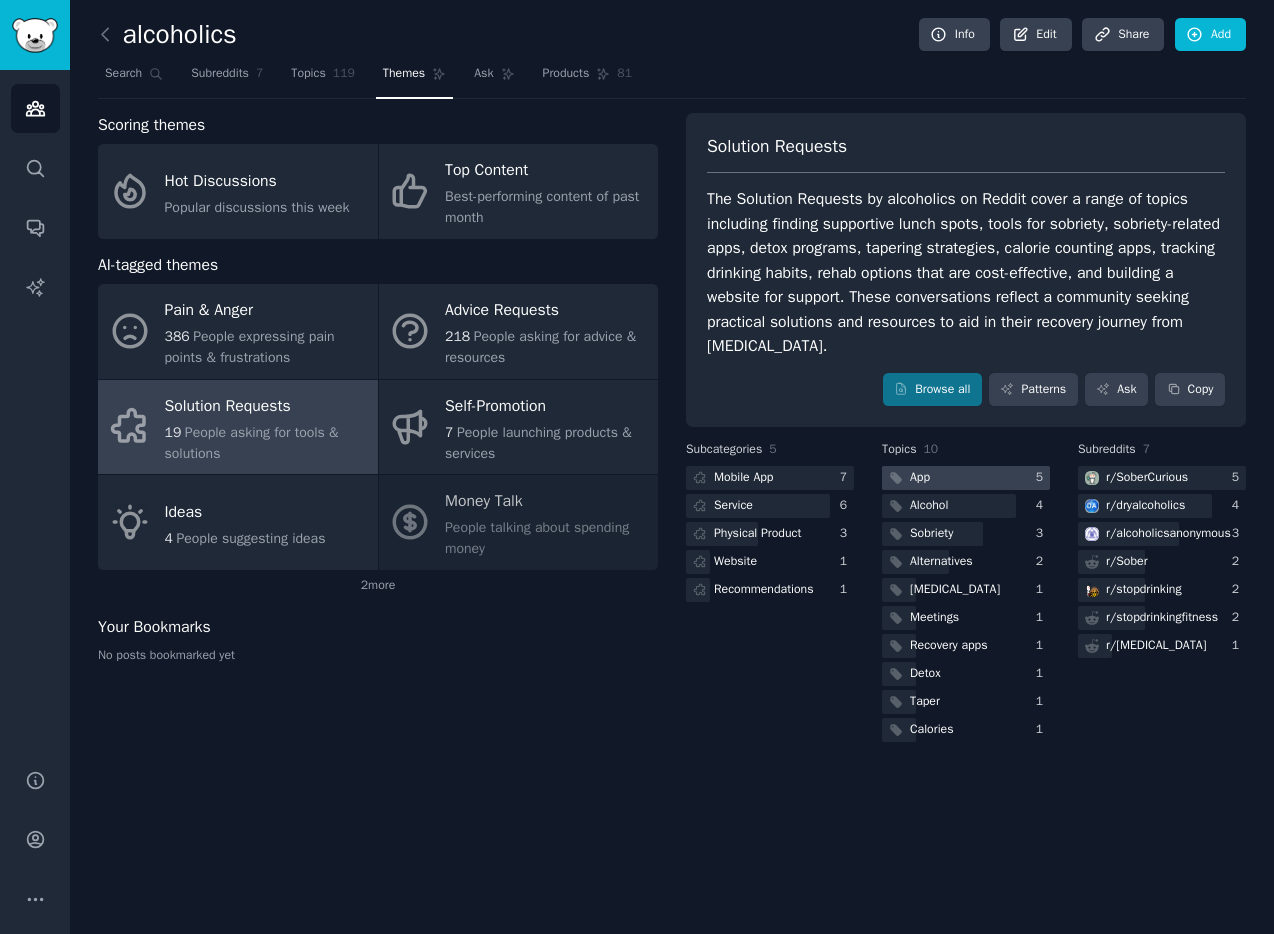 click at bounding box center (966, 478) 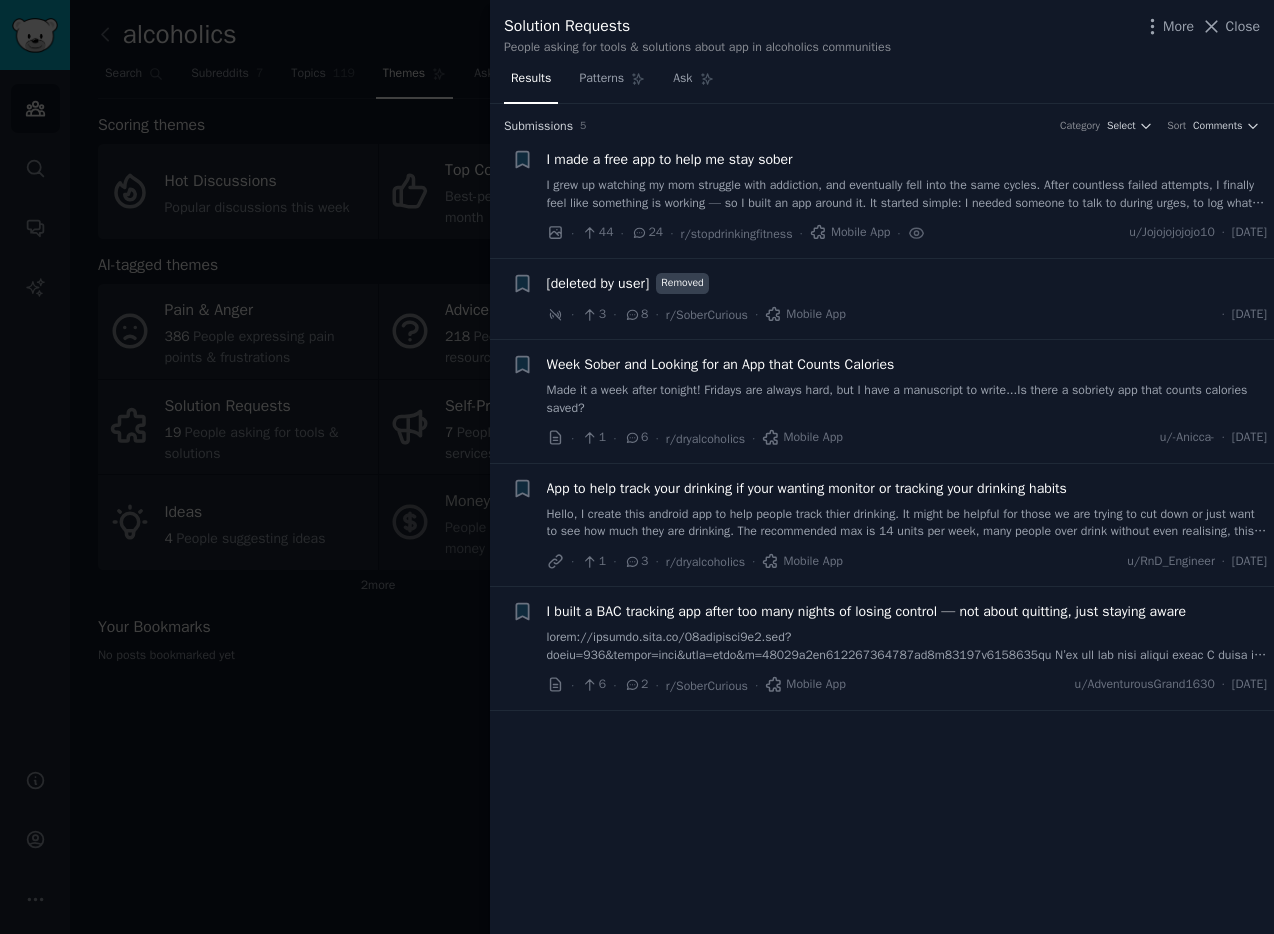 click at bounding box center [637, 467] 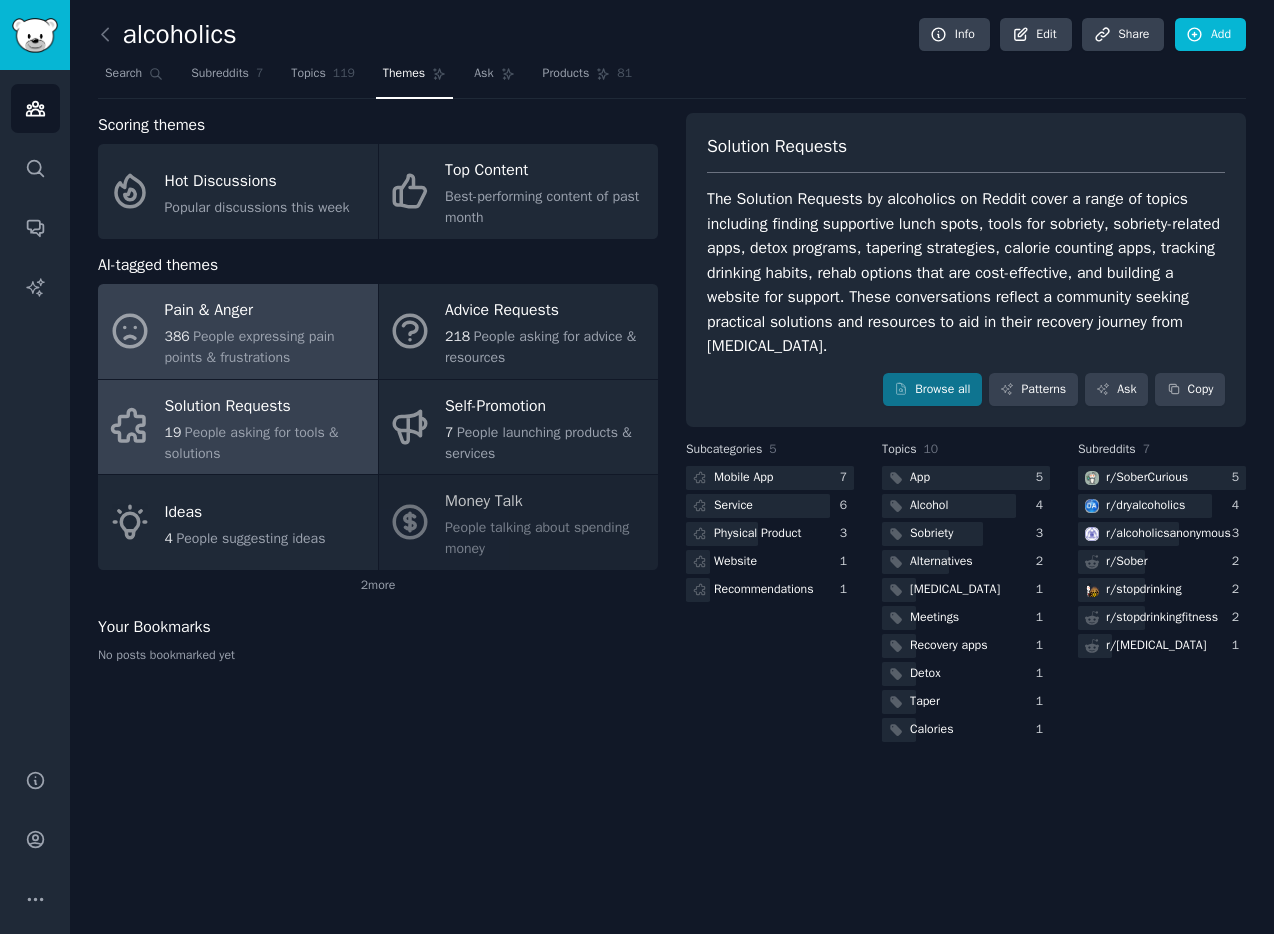 click on "People expressing pain points & frustrations" at bounding box center (250, 347) 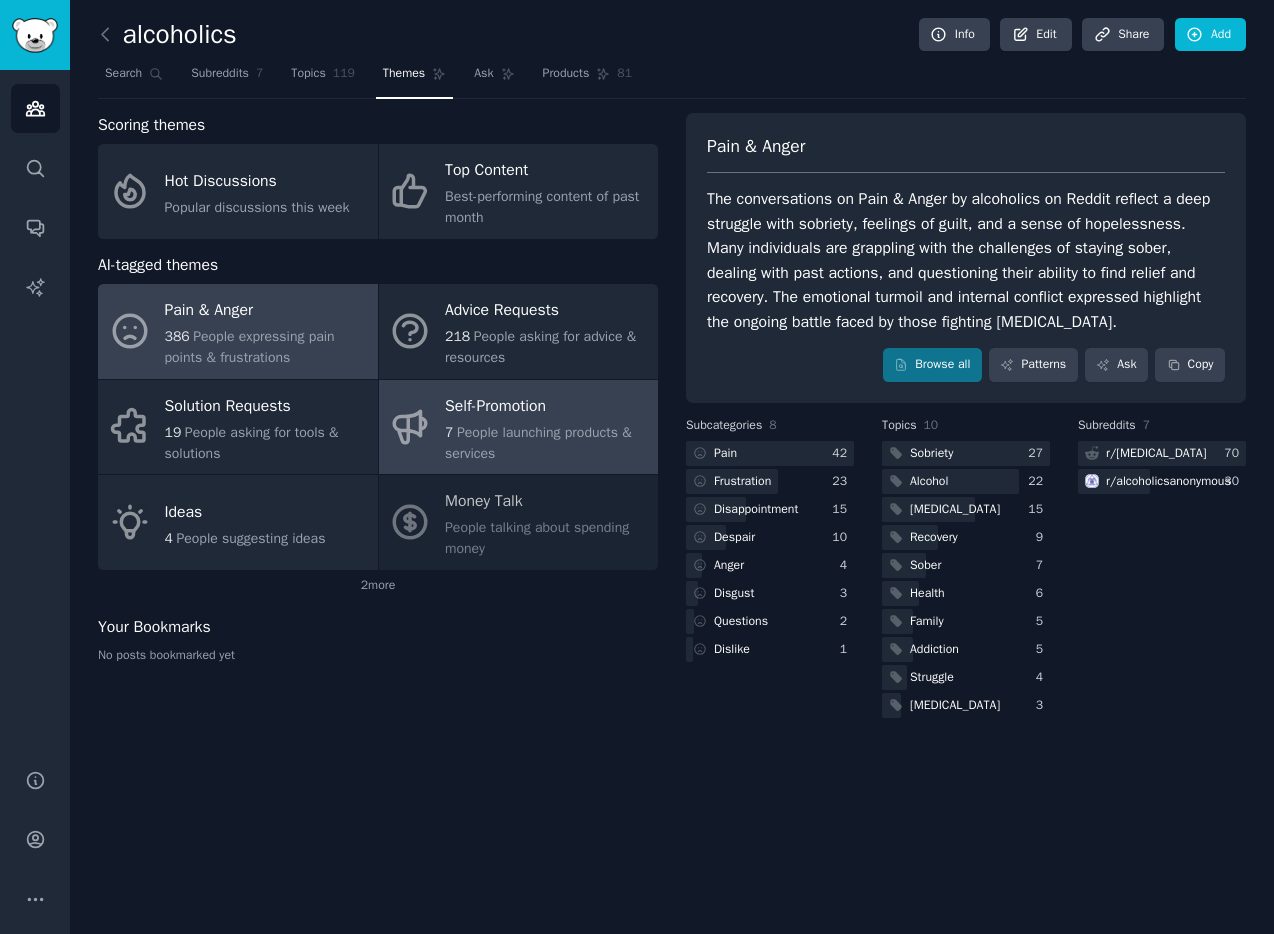 click on "Self-Promotion" at bounding box center (546, 406) 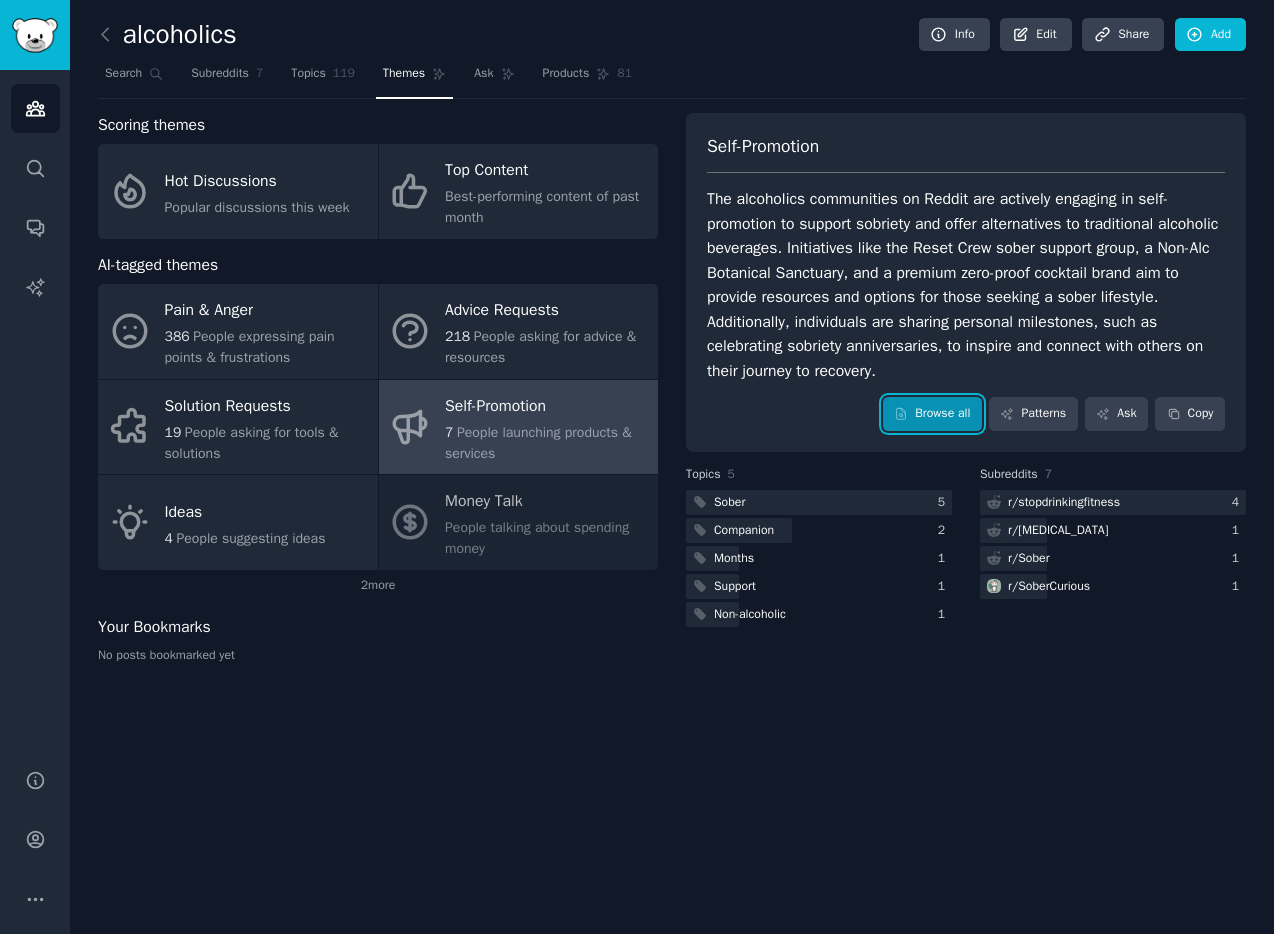 click on "Browse all" at bounding box center [932, 414] 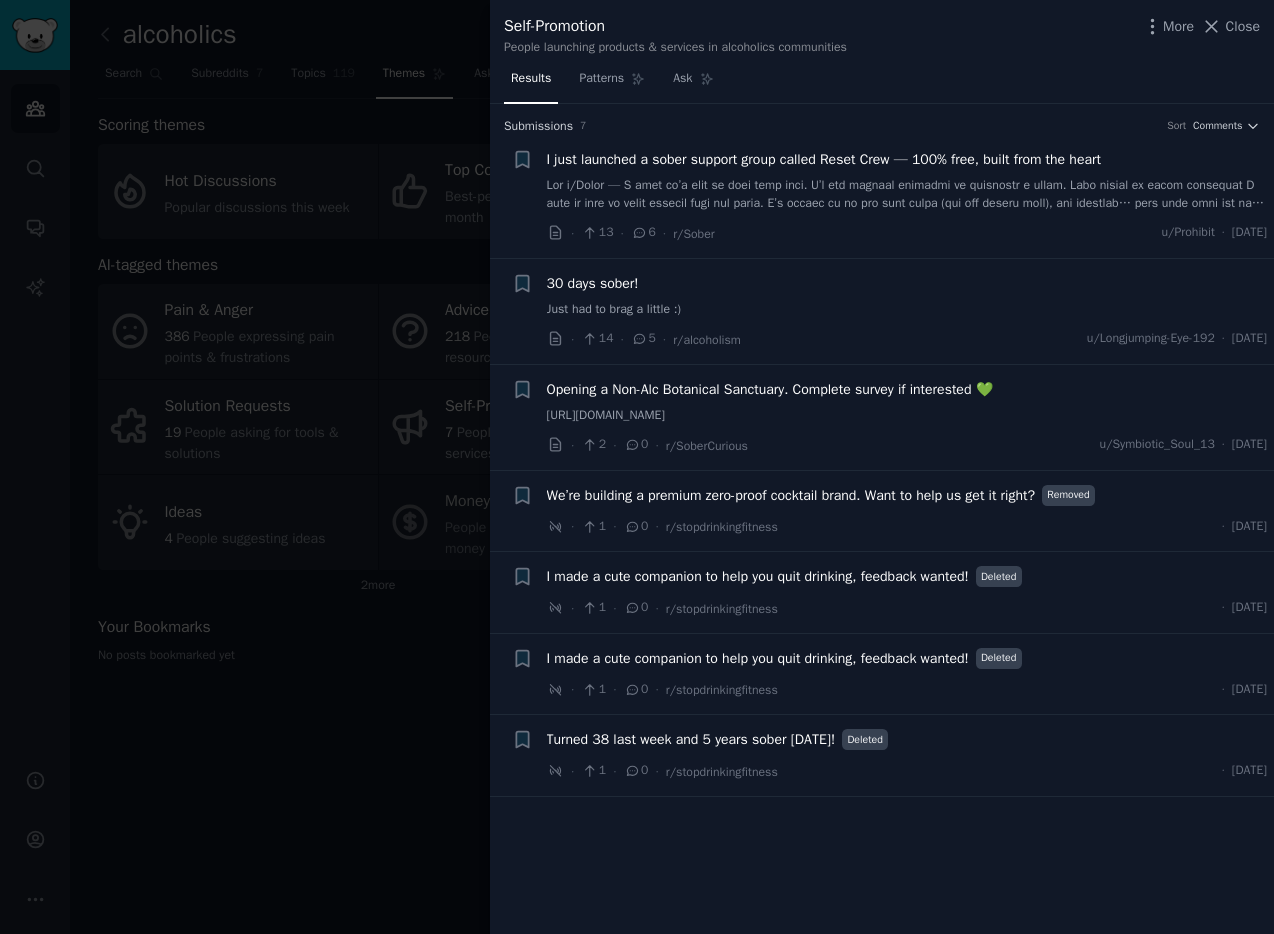 click on "I just launched a sober support group called Reset Crew — 100% free, built from the heart" at bounding box center [824, 159] 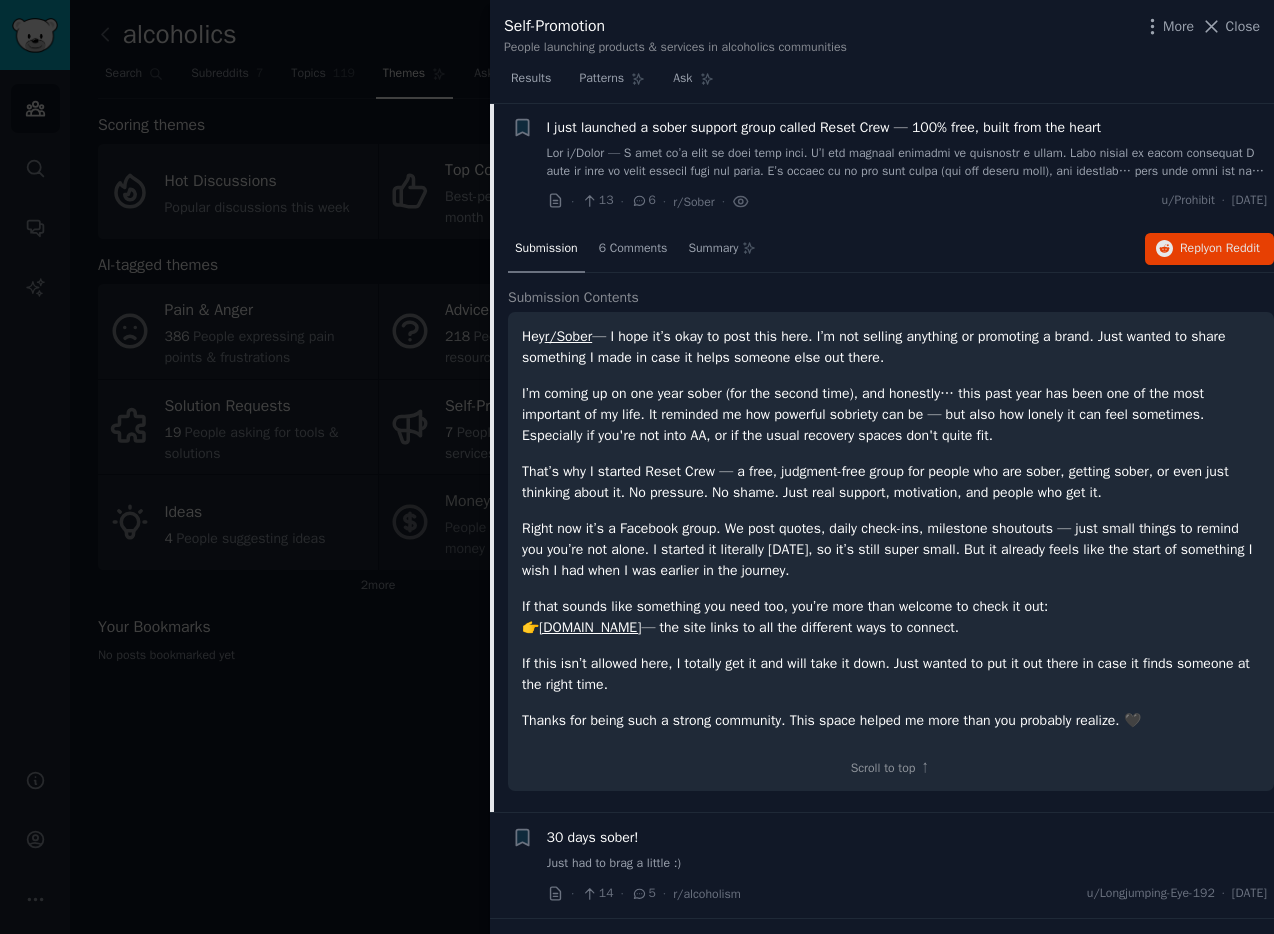 scroll, scrollTop: 292, scrollLeft: 0, axis: vertical 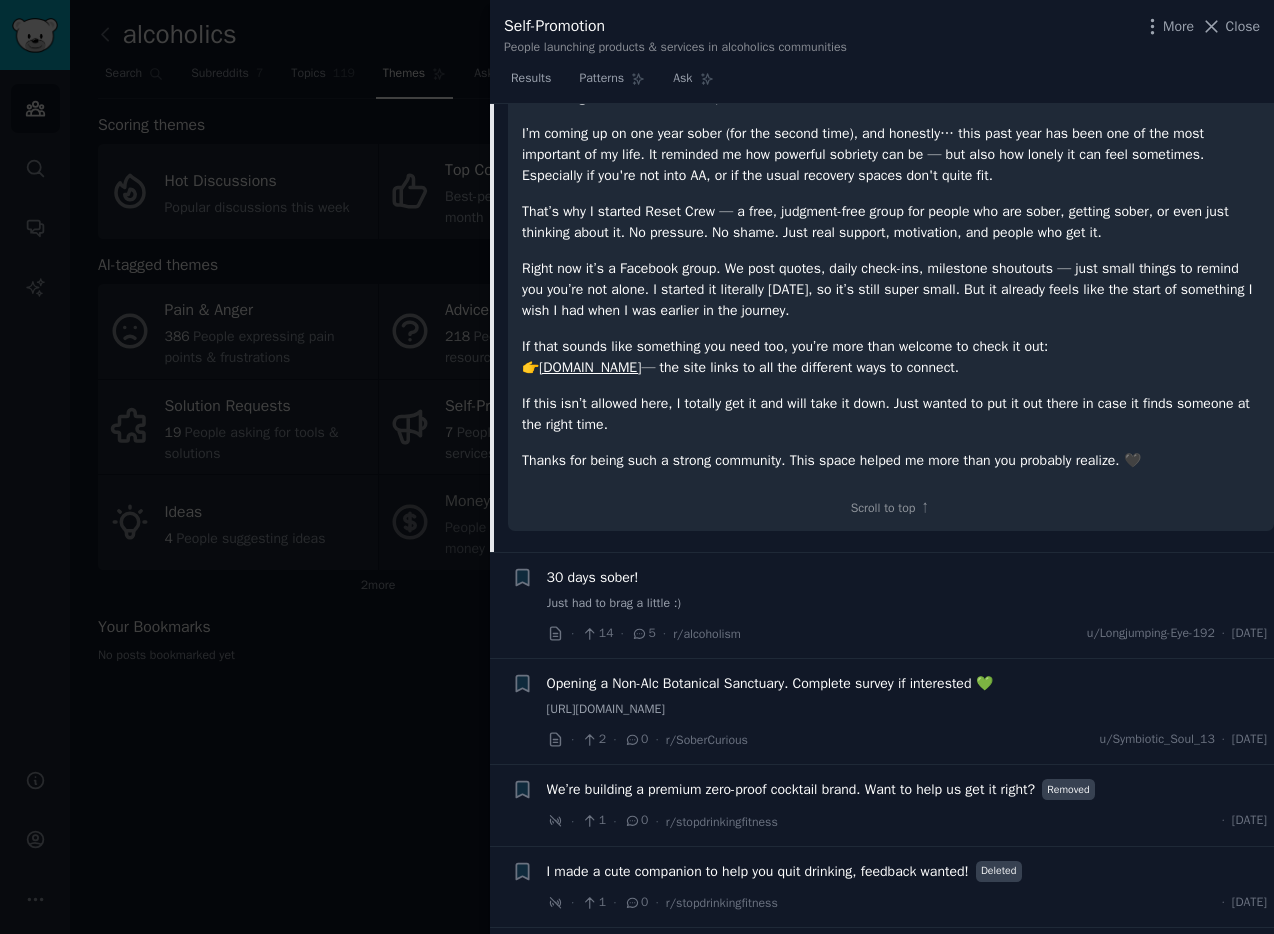 click on "[DOMAIN_NAME]" at bounding box center (590, 367) 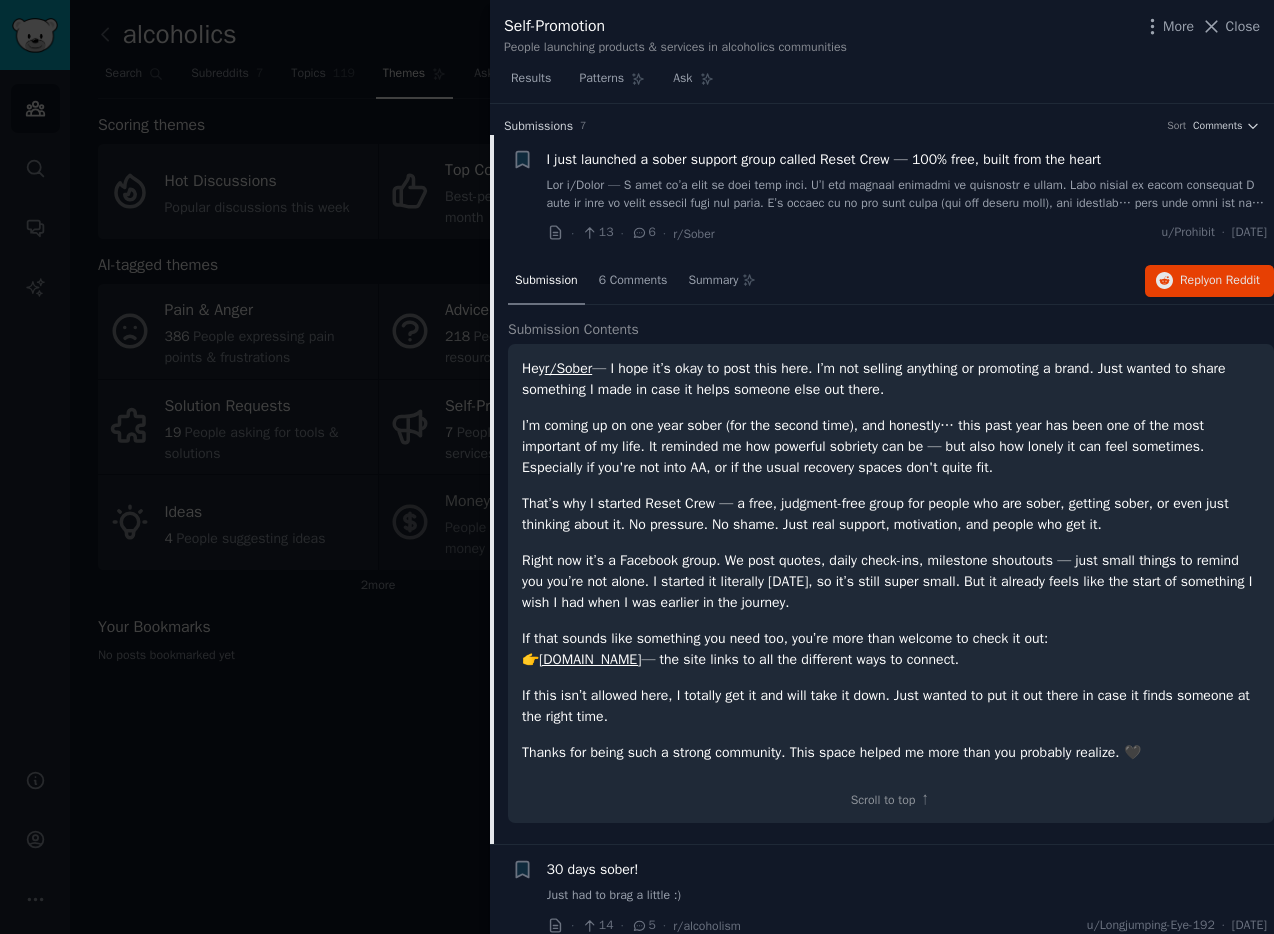 scroll, scrollTop: 0, scrollLeft: 0, axis: both 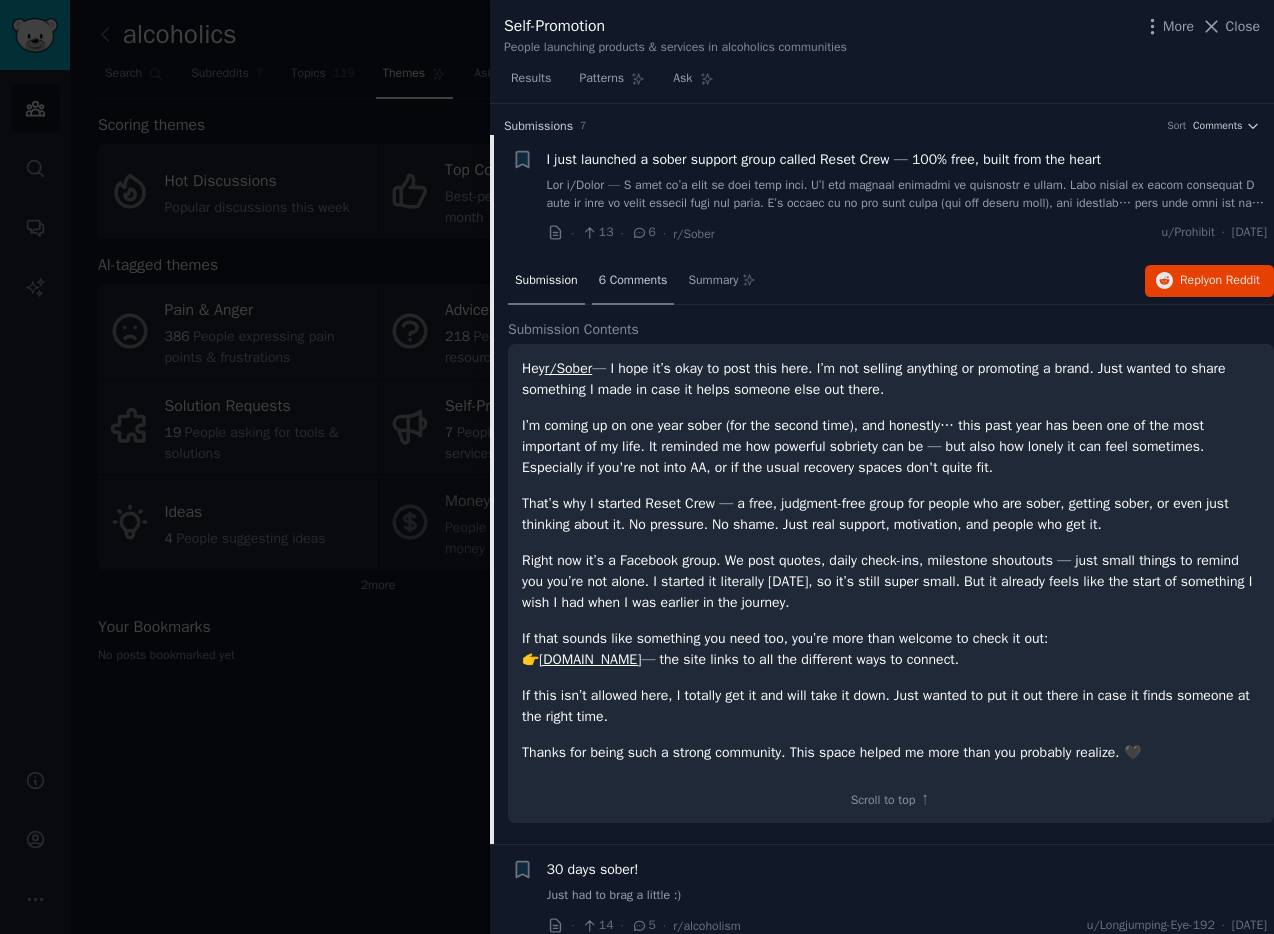 click on "6 Comments" at bounding box center [633, 281] 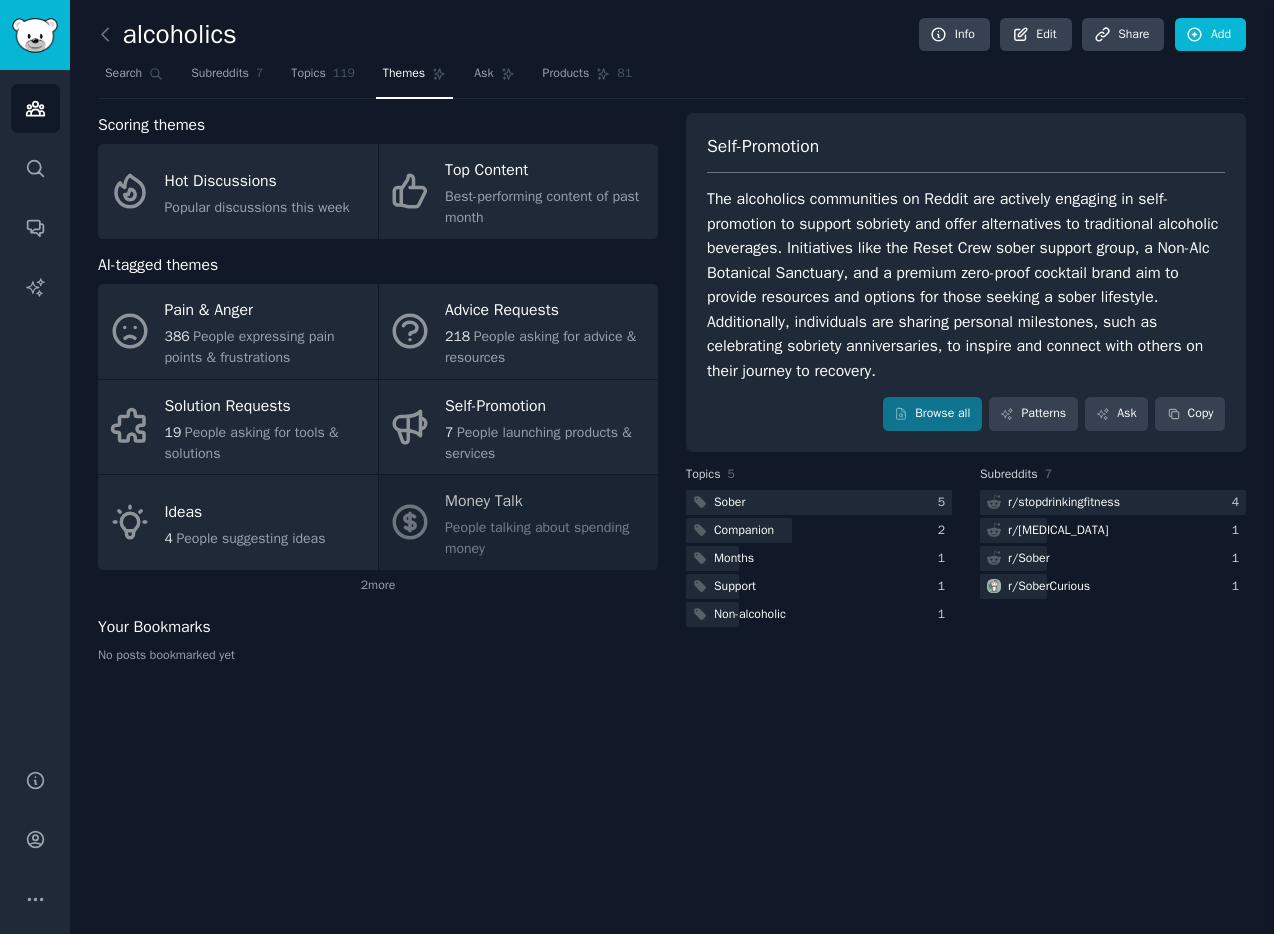 type 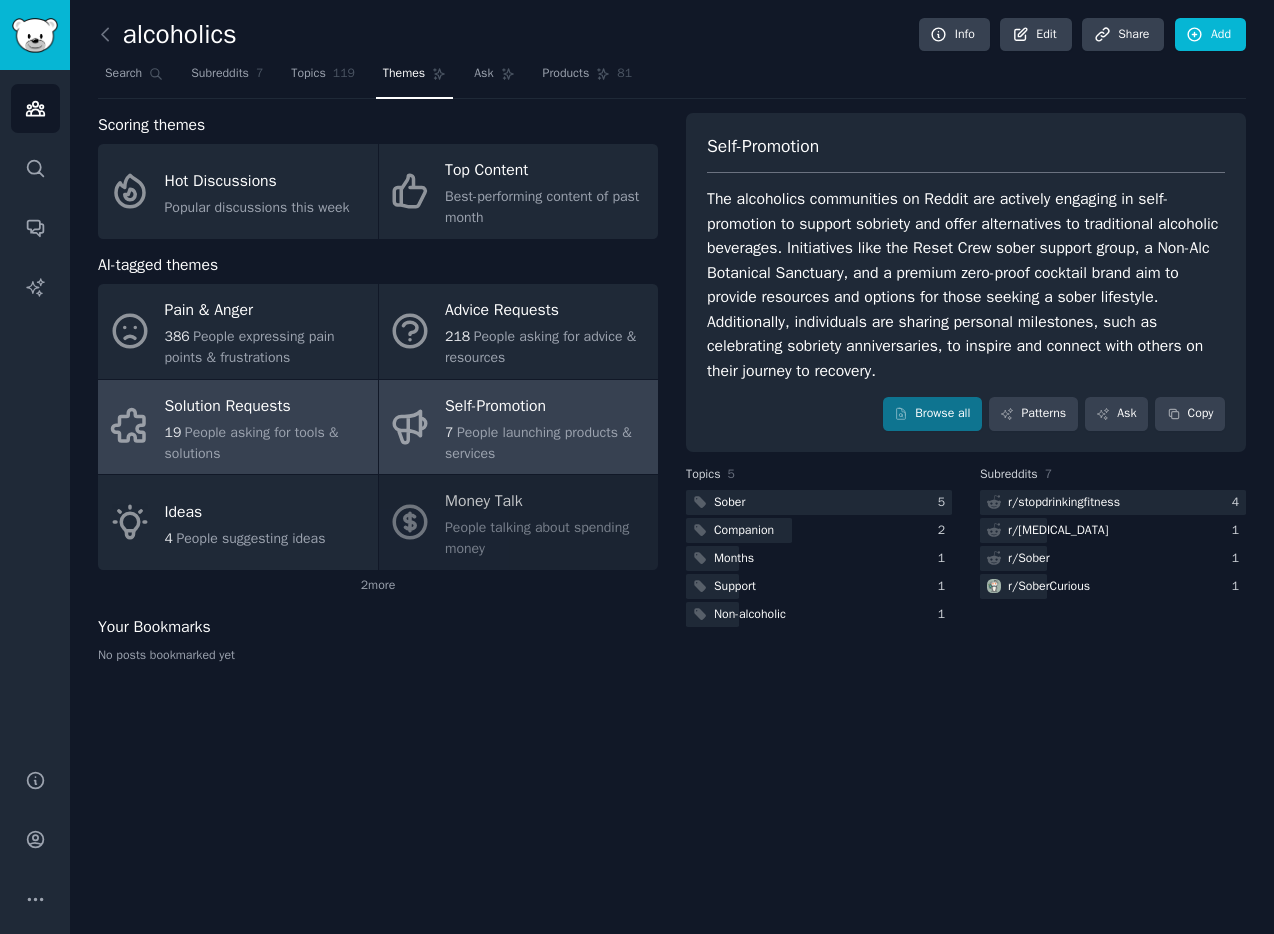 click on "Solution Requests" at bounding box center (266, 406) 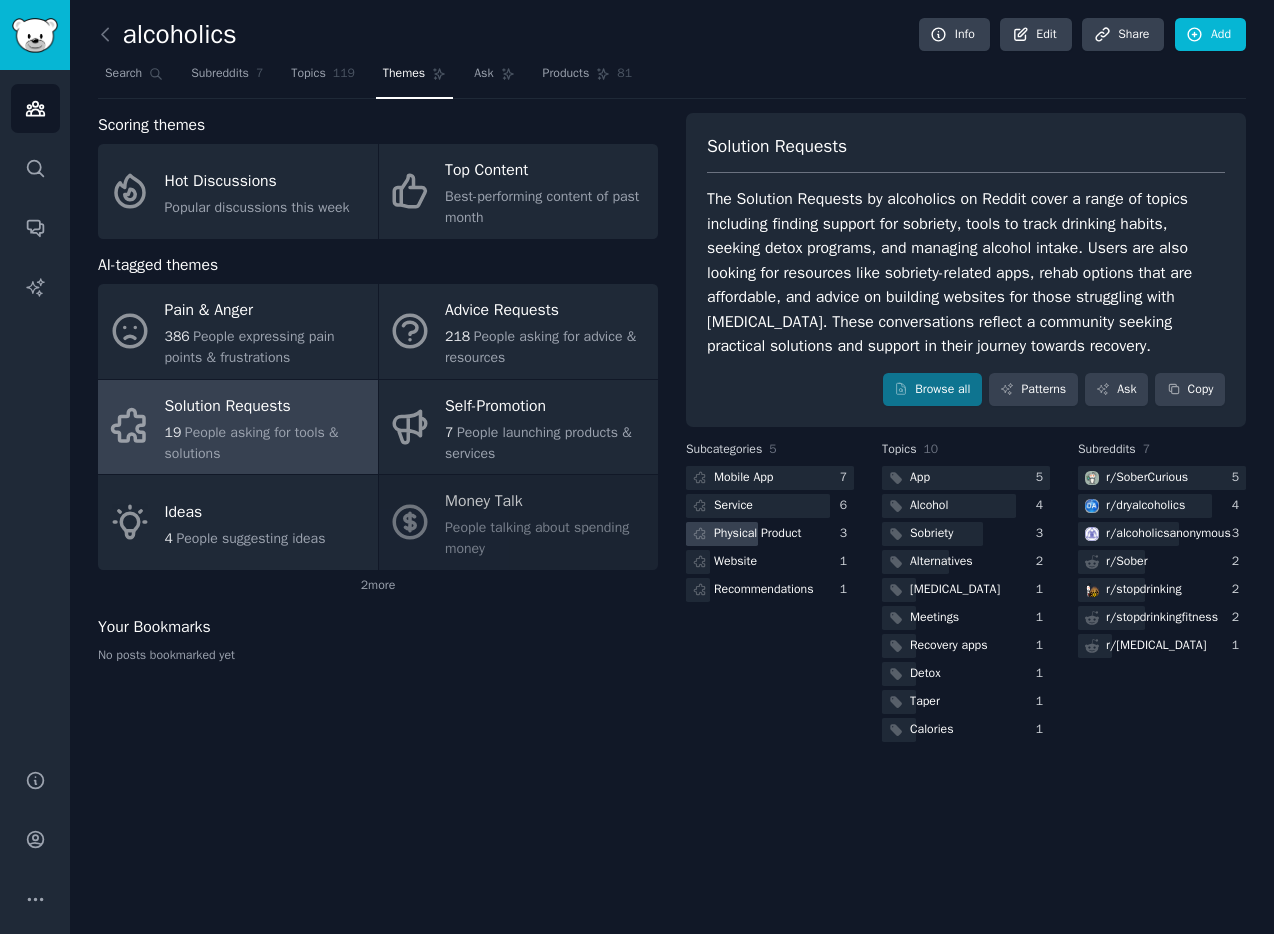click on "Physical Product" at bounding box center (757, 534) 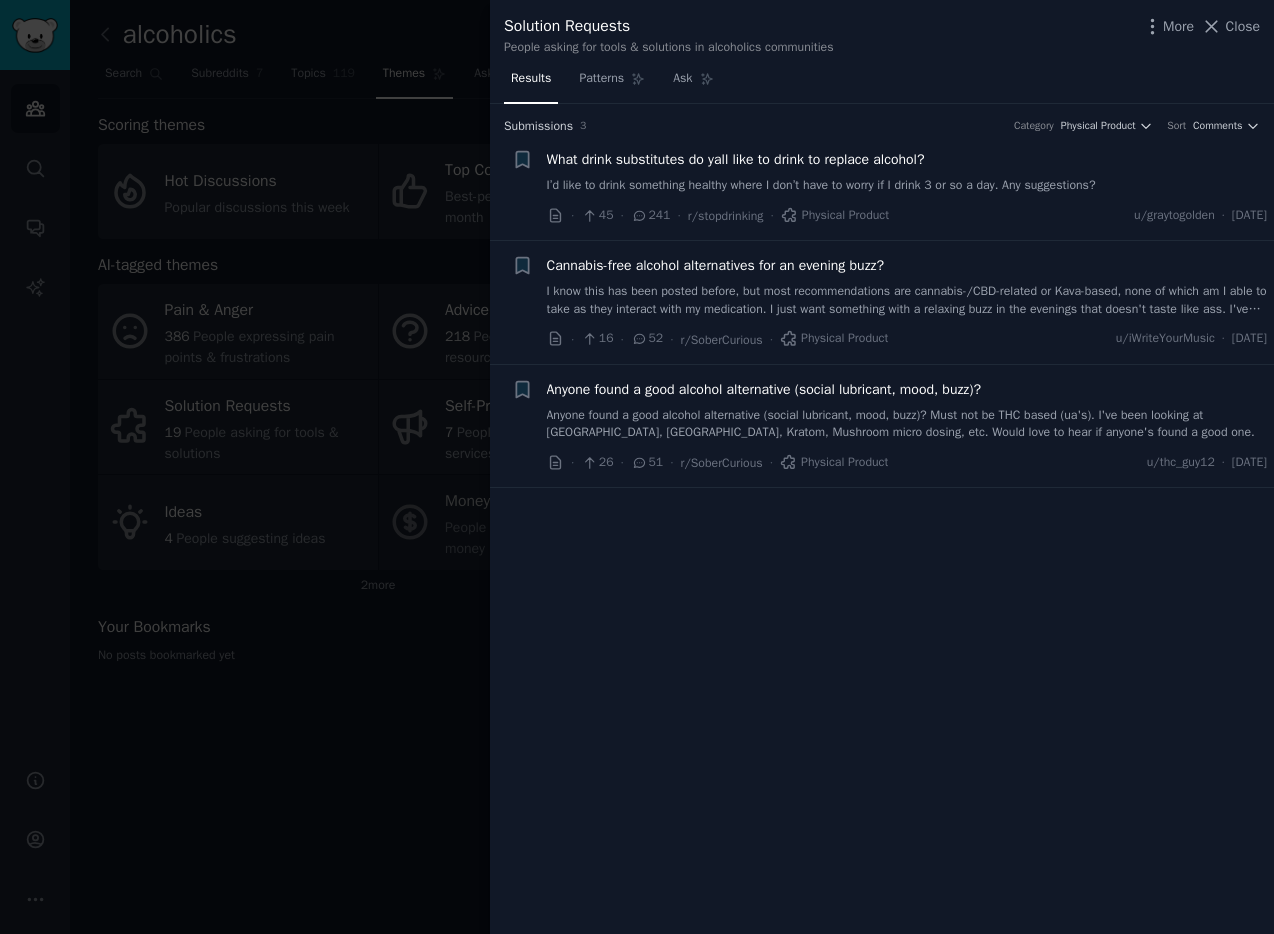 click on "I know this has been posted before, but most recommendations are cannabis-/CBD-related or Kava-based, none of which am I able to take as they interact with my medication.
I just want something with a relaxing buzz in the evenings that doesn't taste like ass.
I've tried Sentia and other mushroom-based drinks but they don't taste very good and I don't feel anything from them. I was looking at KetoneAid but haven't tried it yet.
Any other recommendations?" at bounding box center [907, 300] 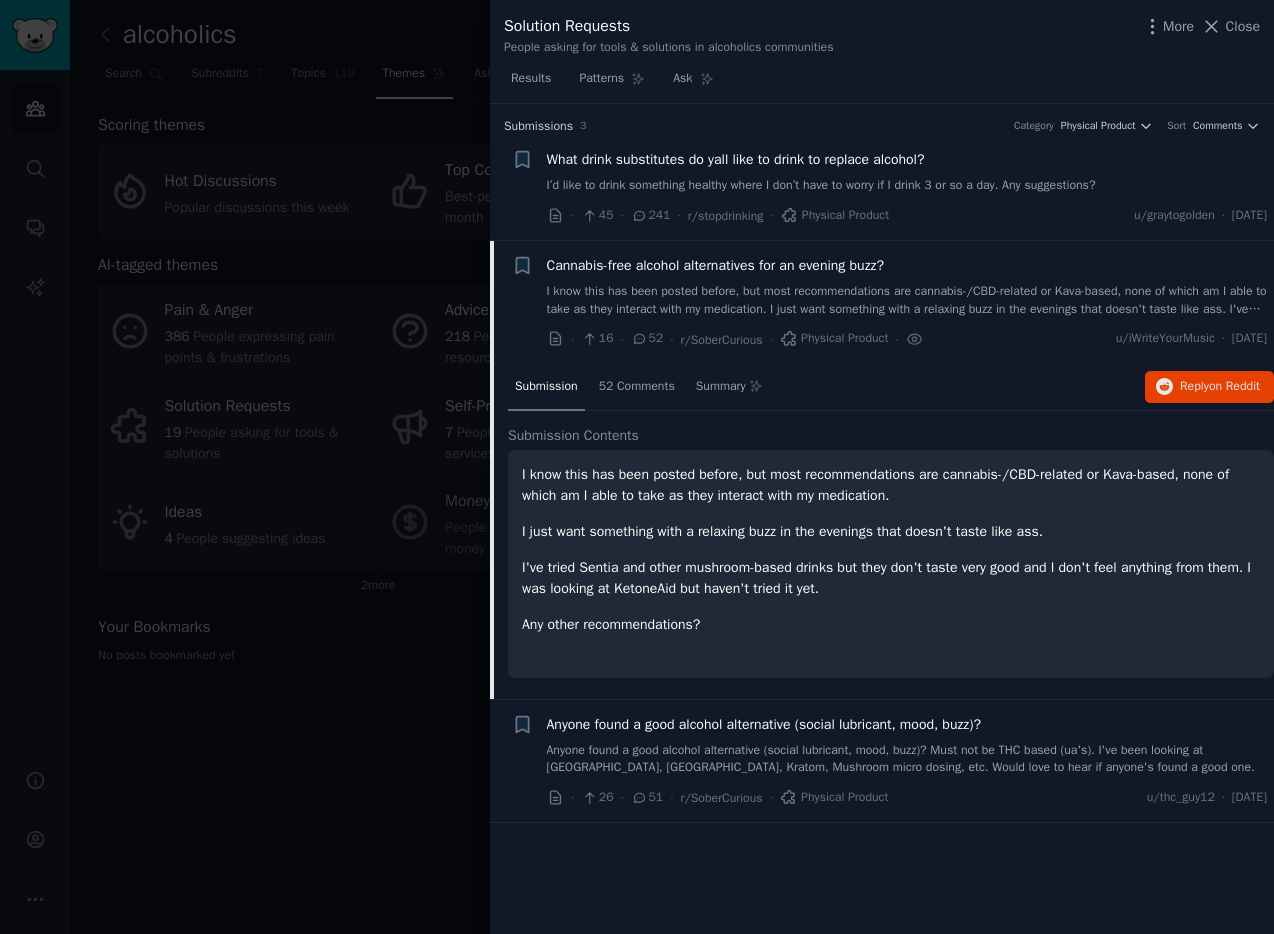 click on "Anyone found a good alcohol alternative (social lubricant, mood, buzz)?
Must not be THC based (ua's).
I've been looking at [GEOGRAPHIC_DATA], [GEOGRAPHIC_DATA], Kratom, Mushroom micro dosing, etc.
Would love to hear if anyone's found a good one." at bounding box center [907, 759] 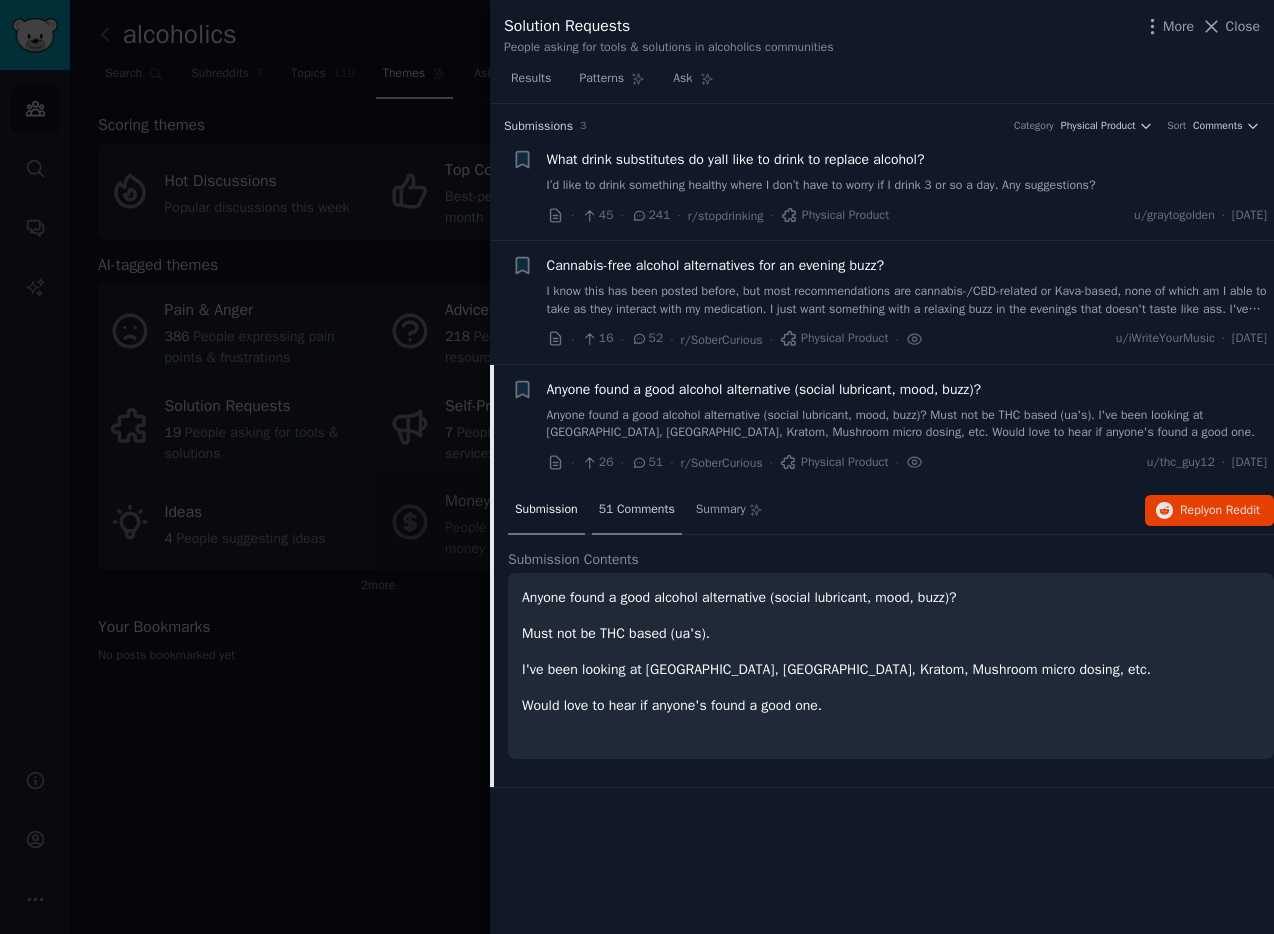 click on "51 Comments" at bounding box center (637, 510) 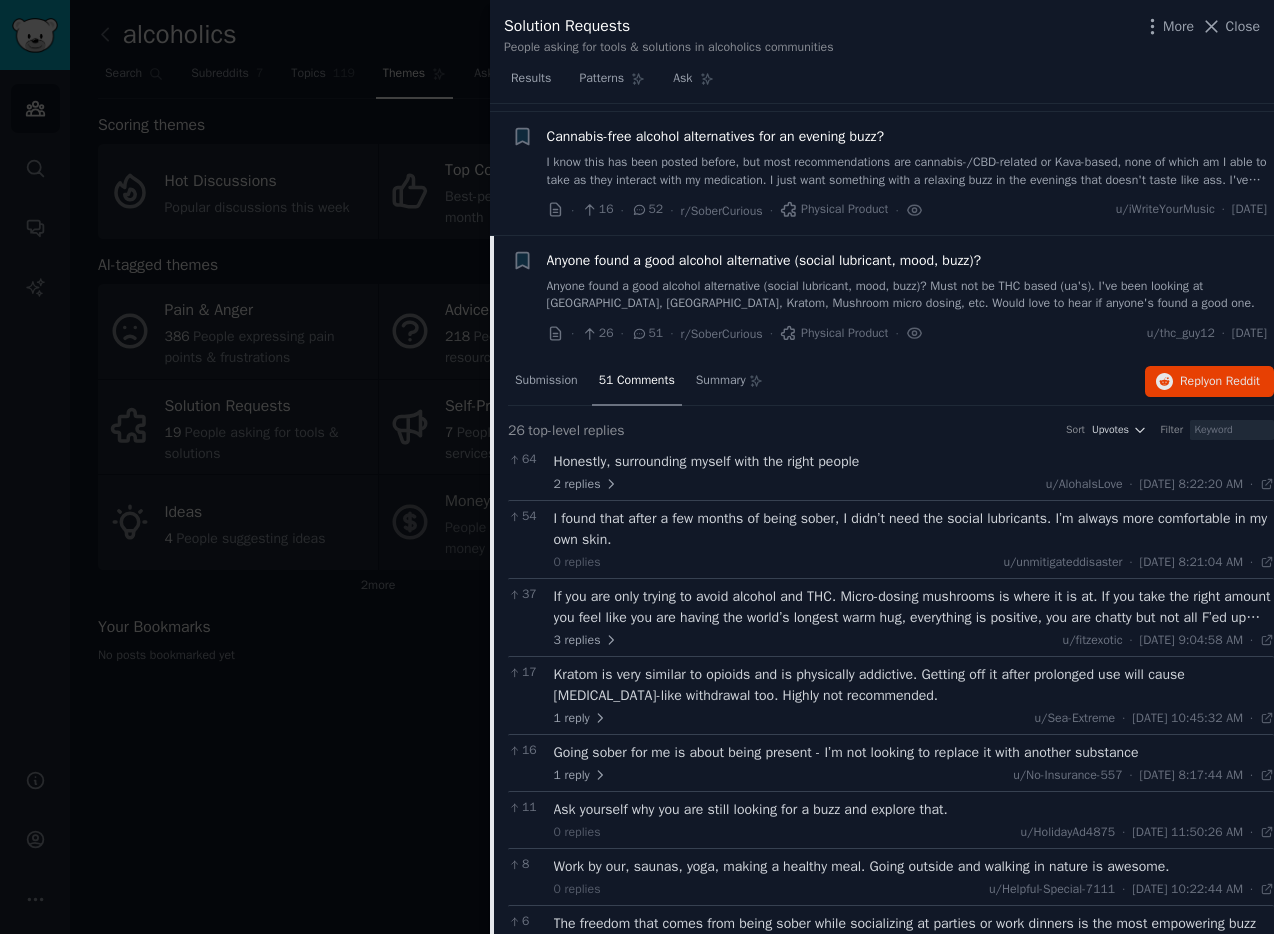 scroll, scrollTop: 0, scrollLeft: 0, axis: both 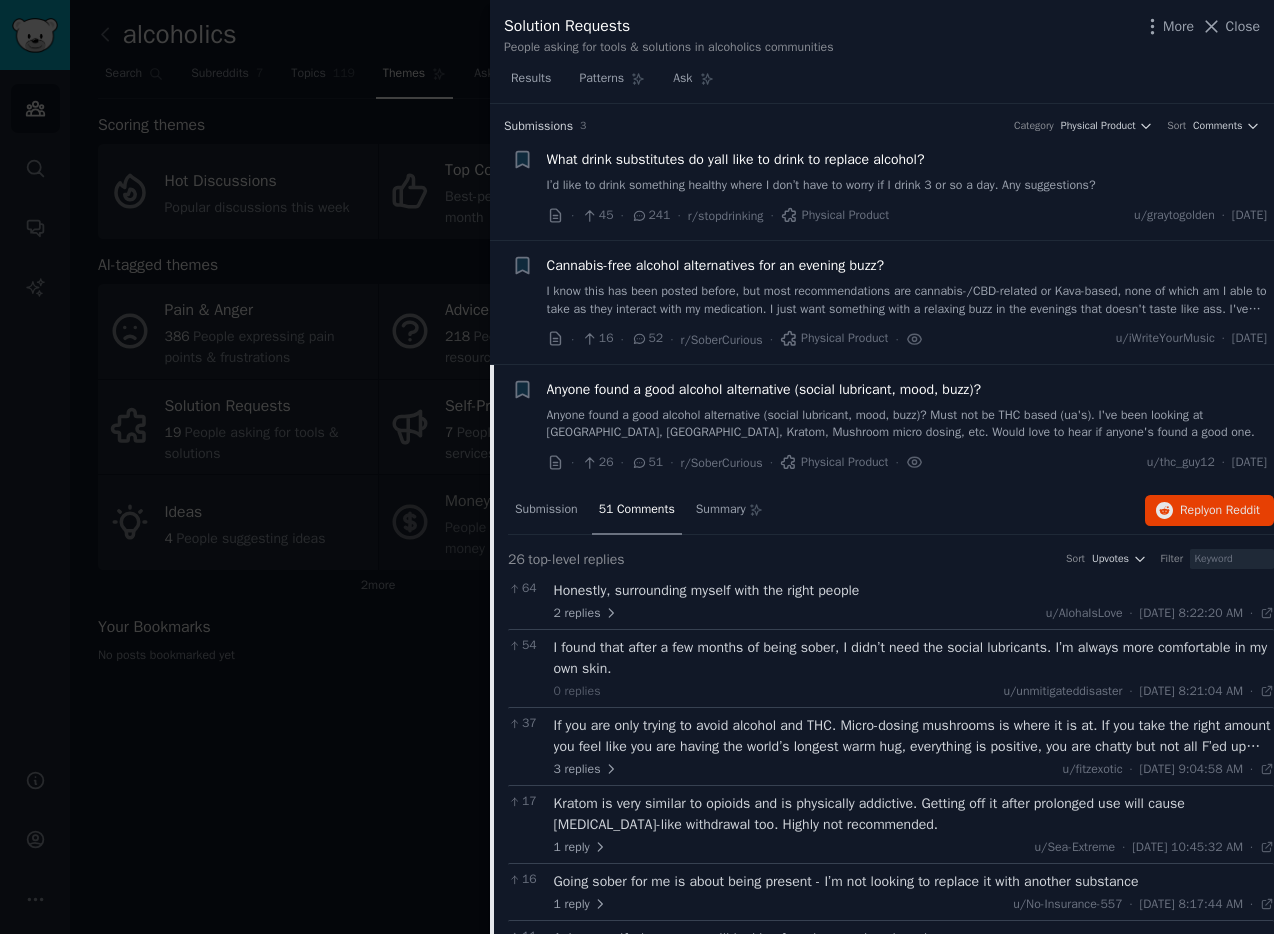 click at bounding box center (637, 467) 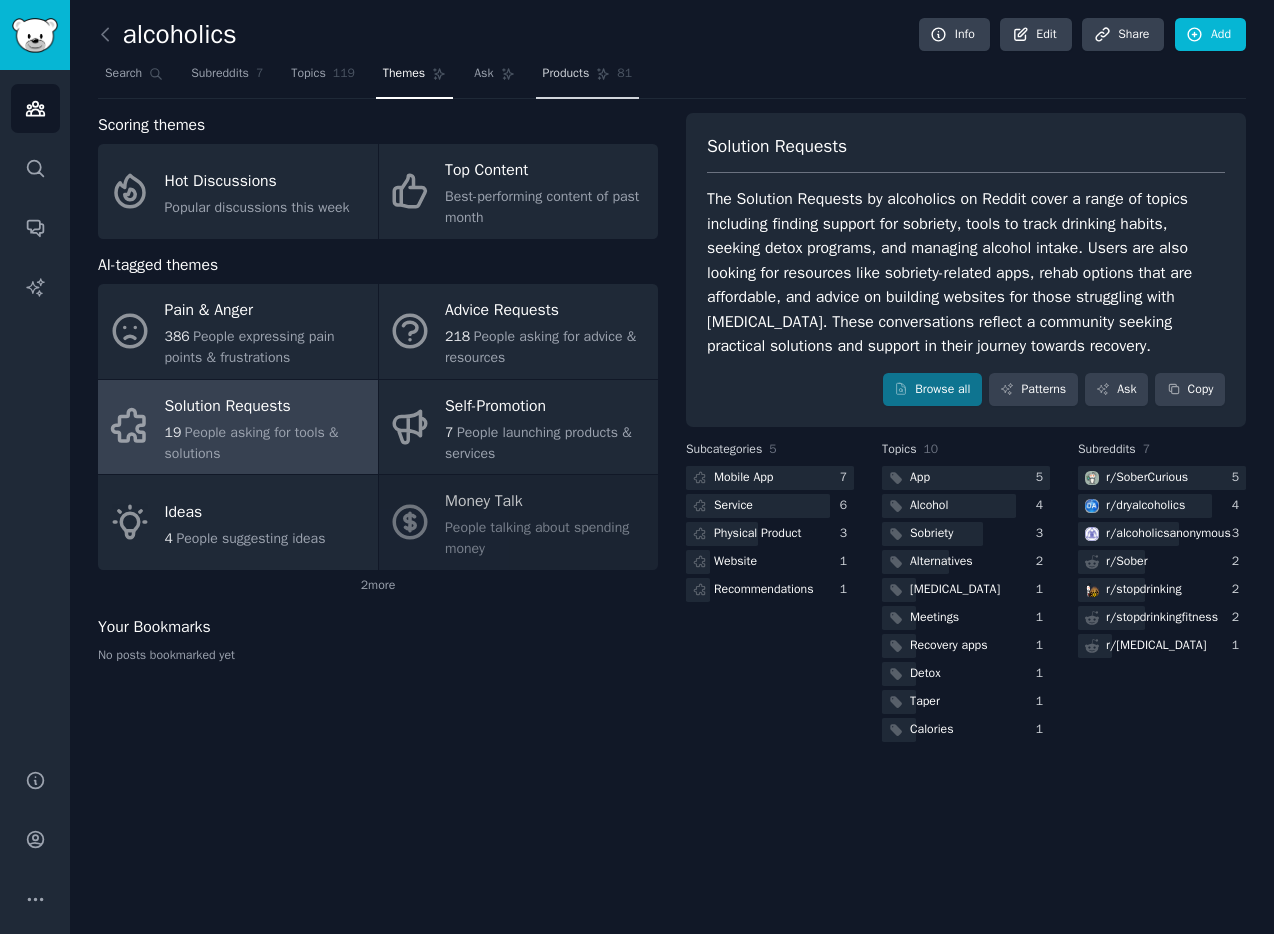 click on "Products" at bounding box center [566, 74] 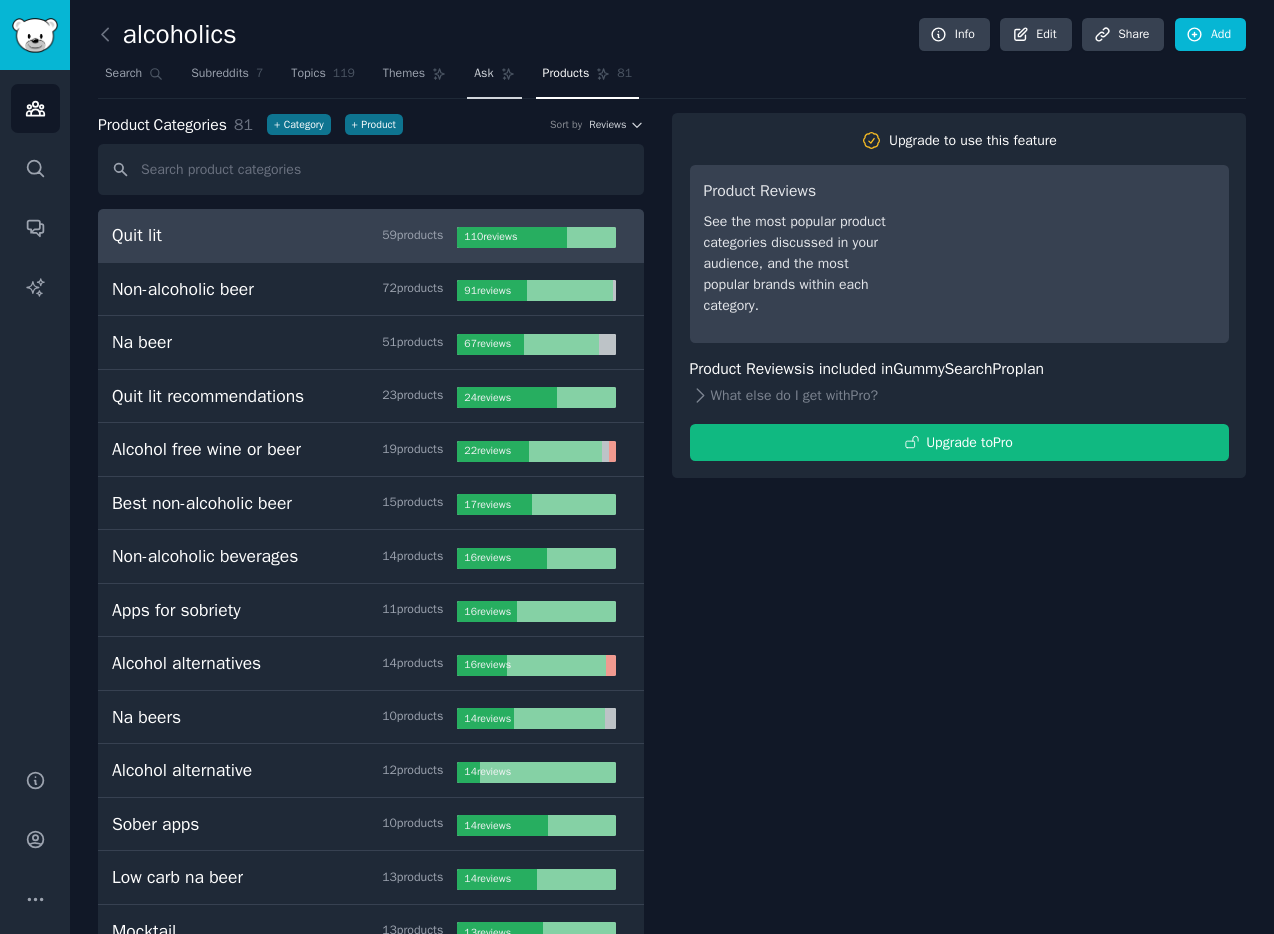 click on "Ask" at bounding box center (494, 78) 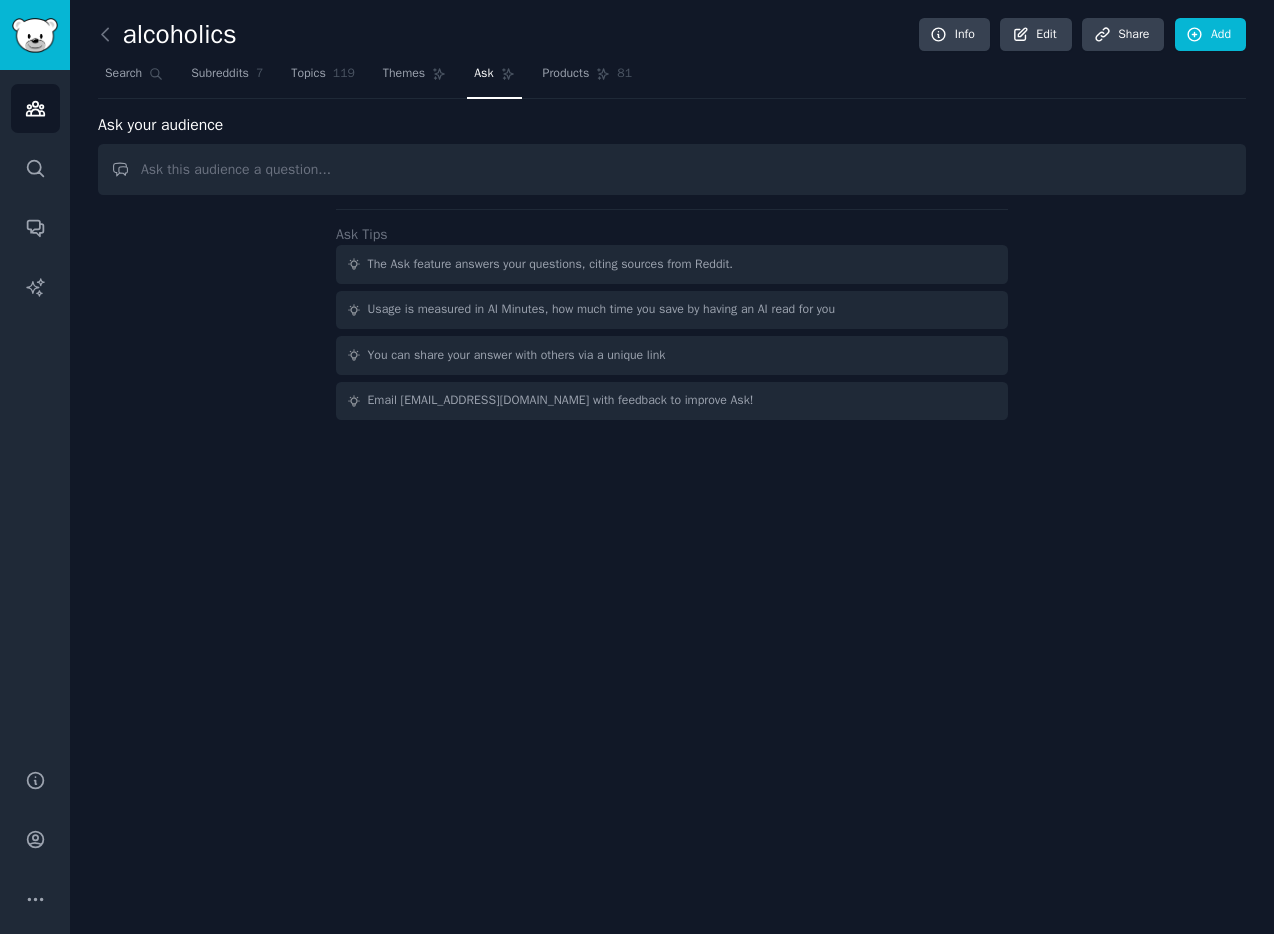 click at bounding box center [672, 169] 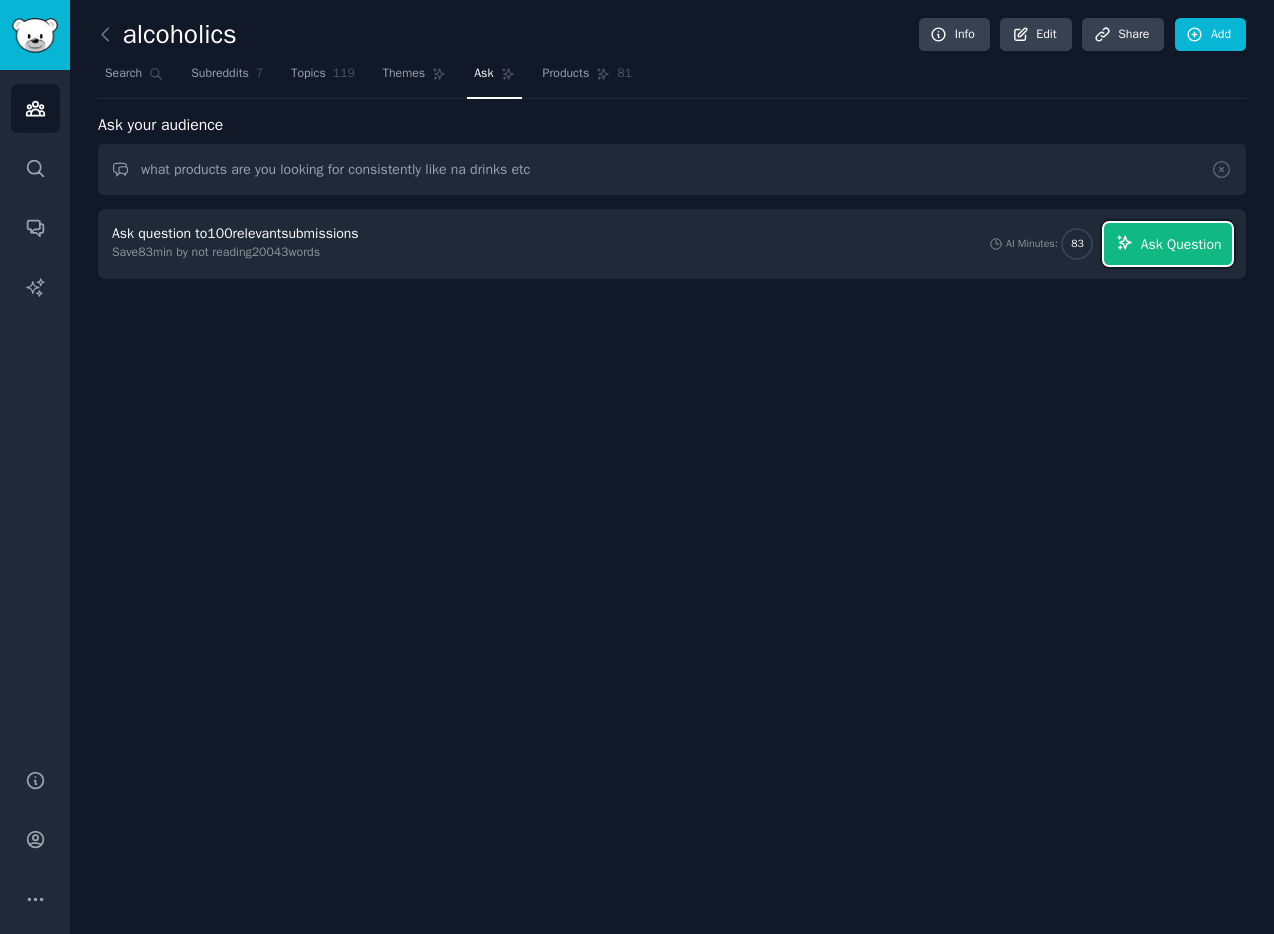 click on "Ask Question" at bounding box center (1181, 244) 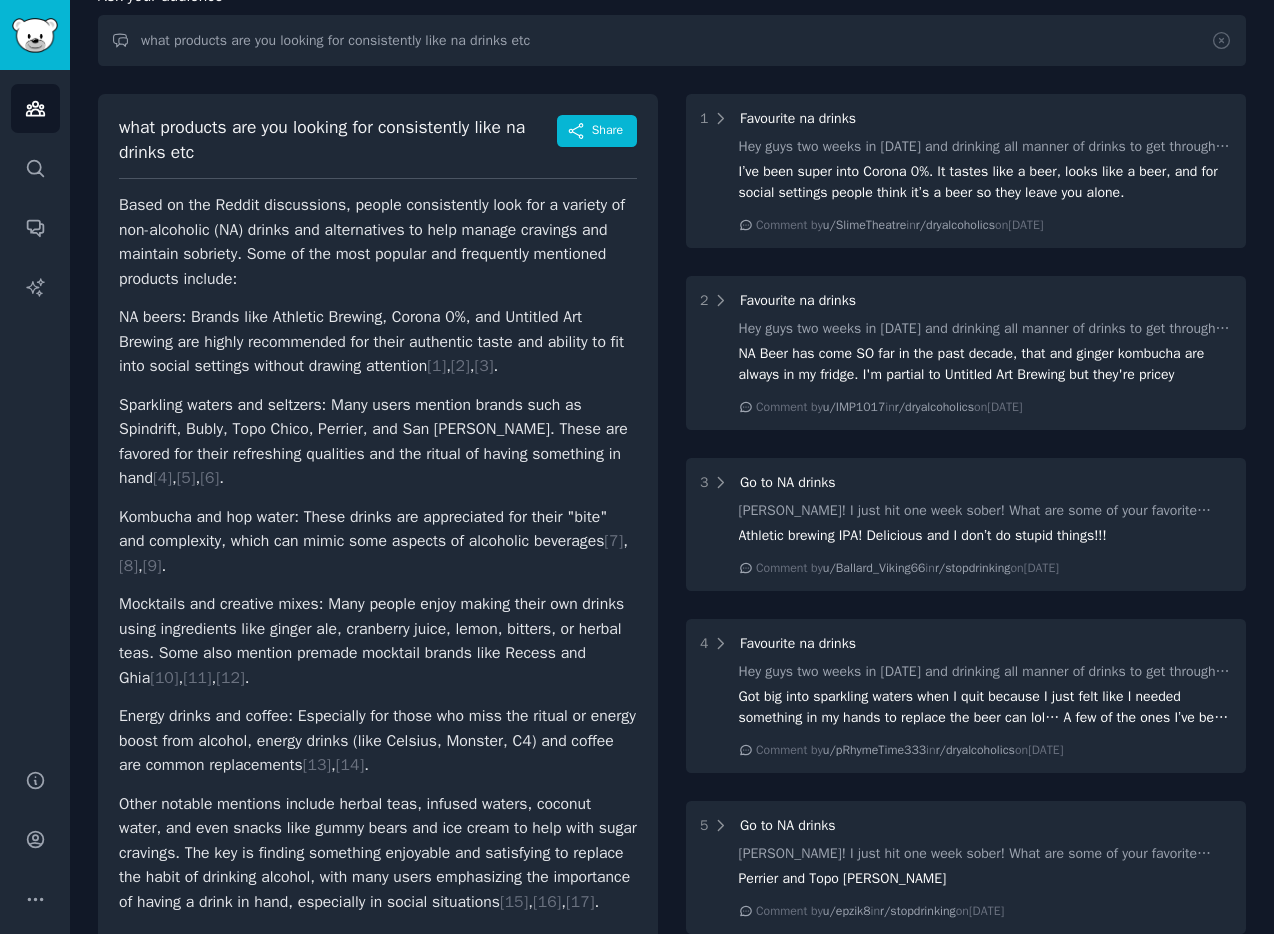 scroll, scrollTop: 130, scrollLeft: 0, axis: vertical 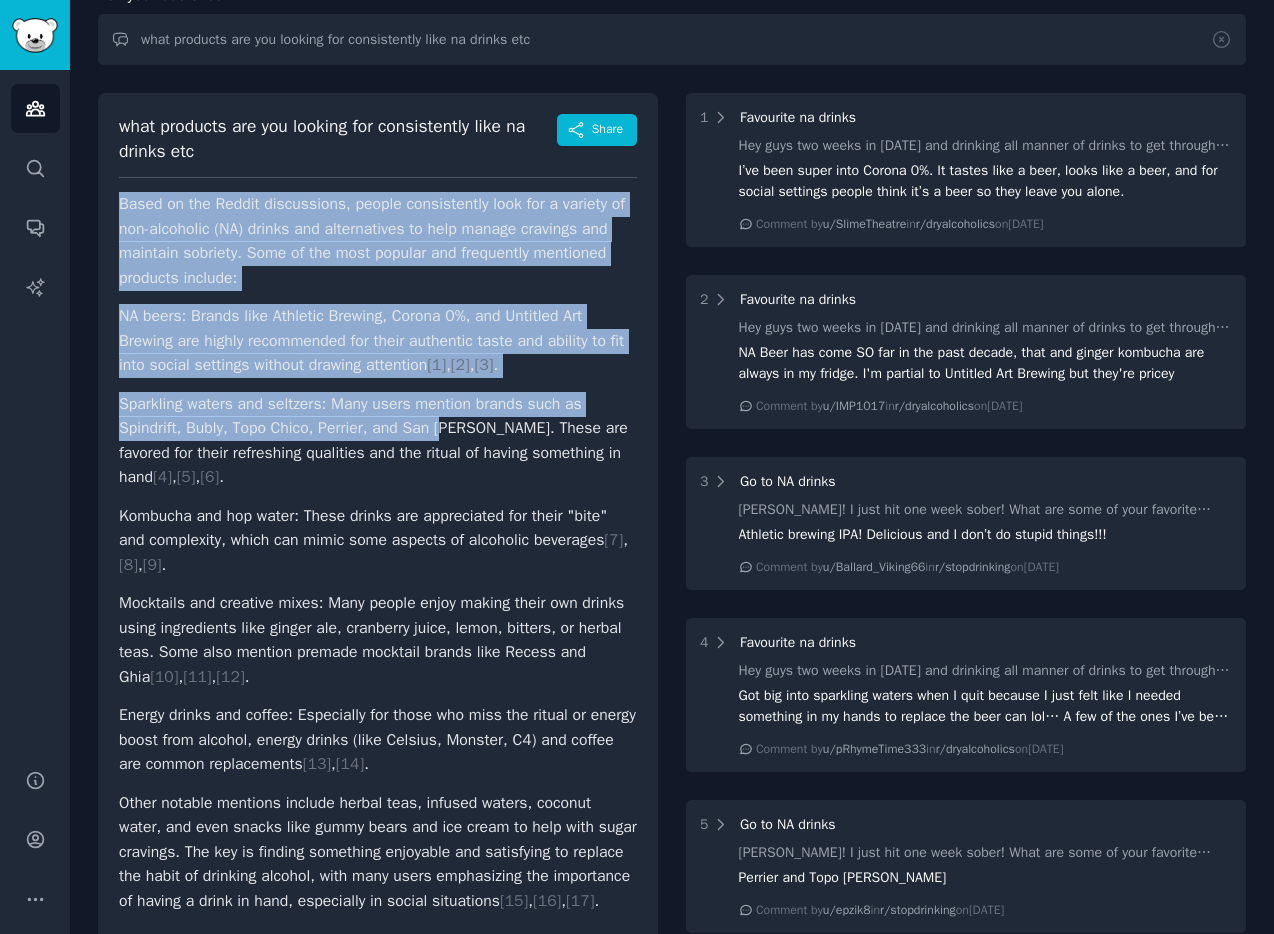 drag, startPoint x: 193, startPoint y: 227, endPoint x: 456, endPoint y: 419, distance: 325.62708 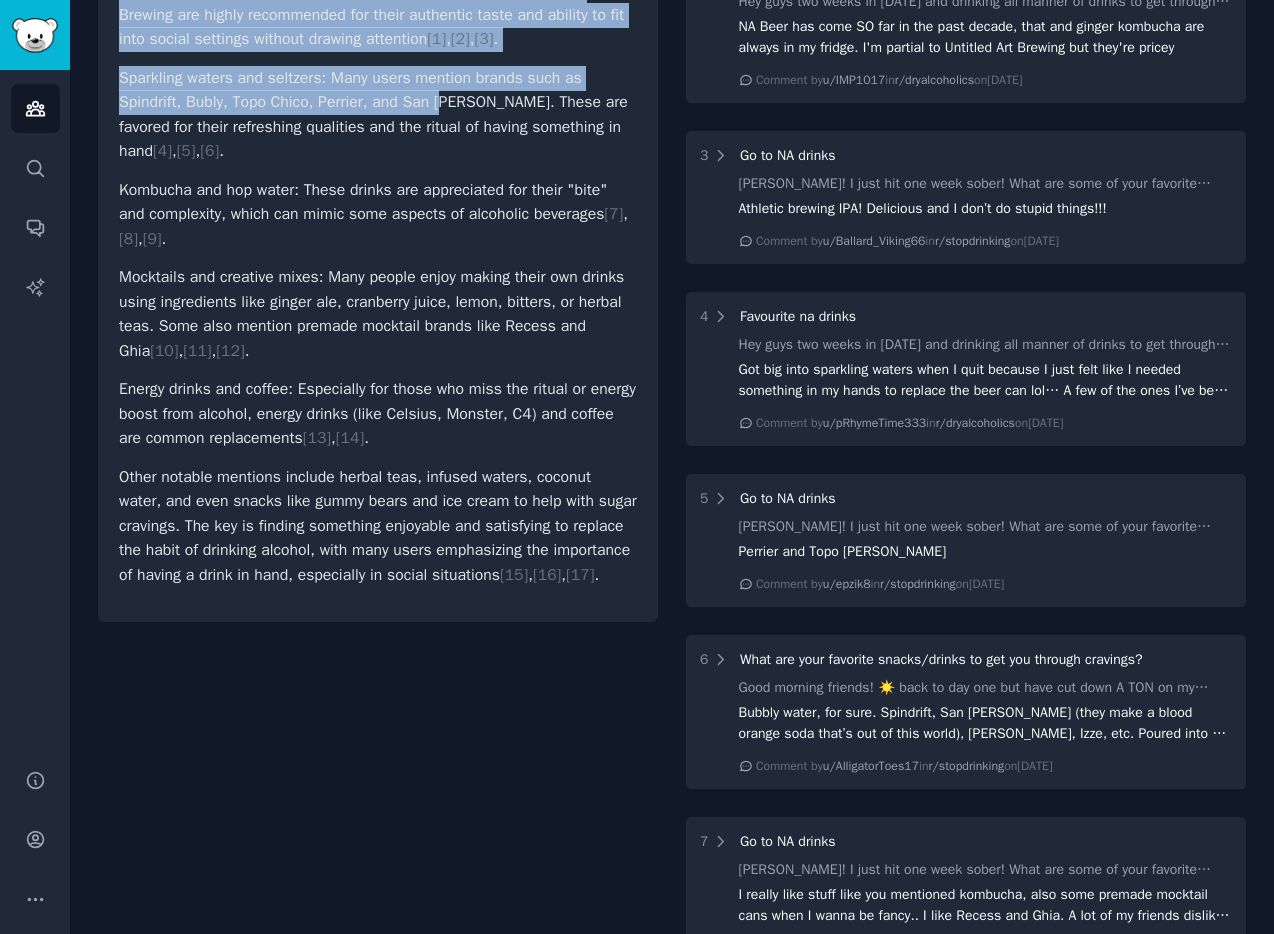 scroll, scrollTop: 511, scrollLeft: 0, axis: vertical 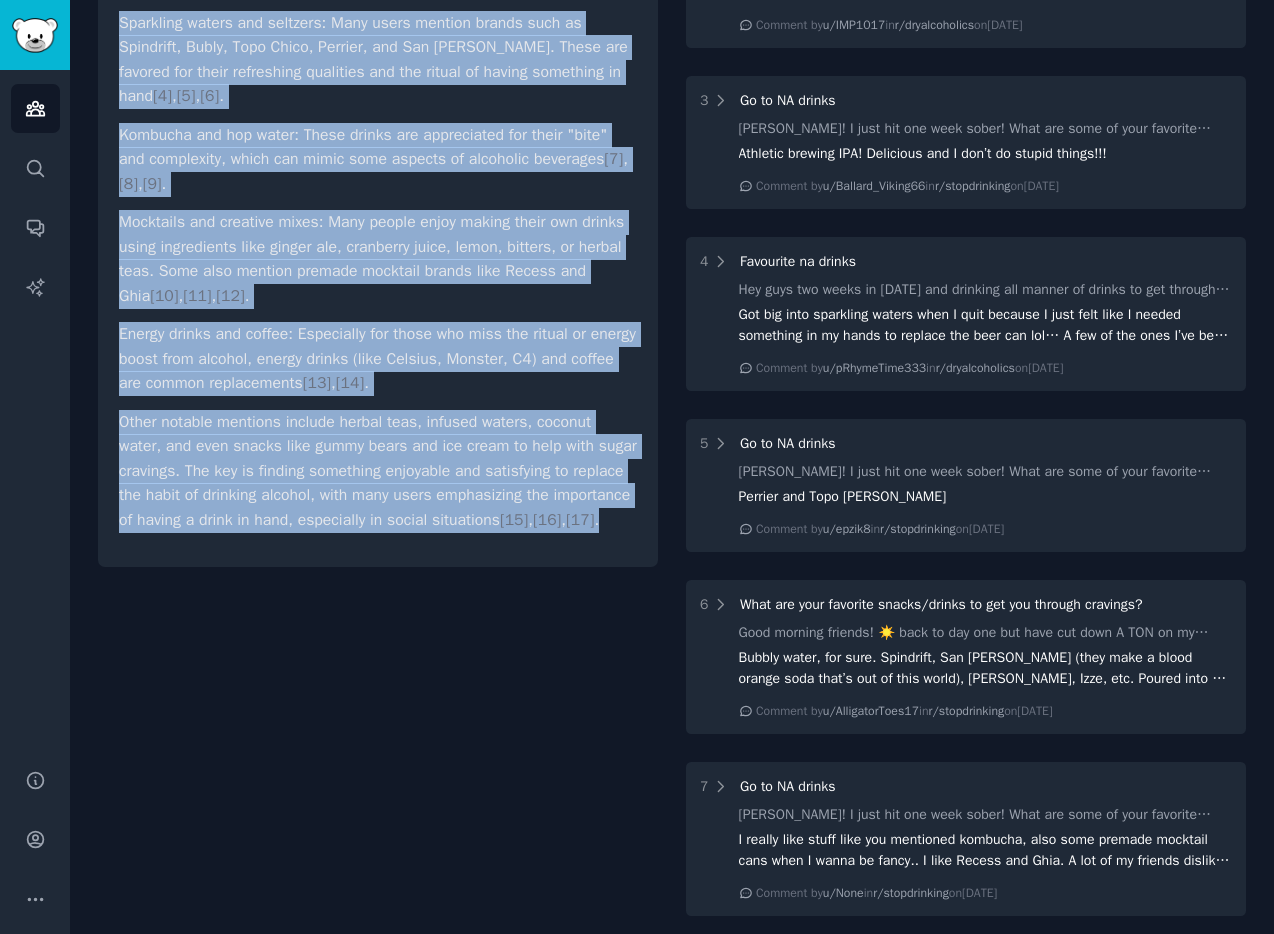 click on "Other notable mentions include herbal teas, infused waters, coconut water, and even snacks like gummy bears and ice cream to help with sugar cravings. The key is finding something enjoyable and satisfying to replace the habit of drinking alcohol, with many users emphasizing the importance of having a drink in hand, especially in social situations [ 15 ] ,  [ 16 ] ,  [ 17 ] ." at bounding box center (378, 471) 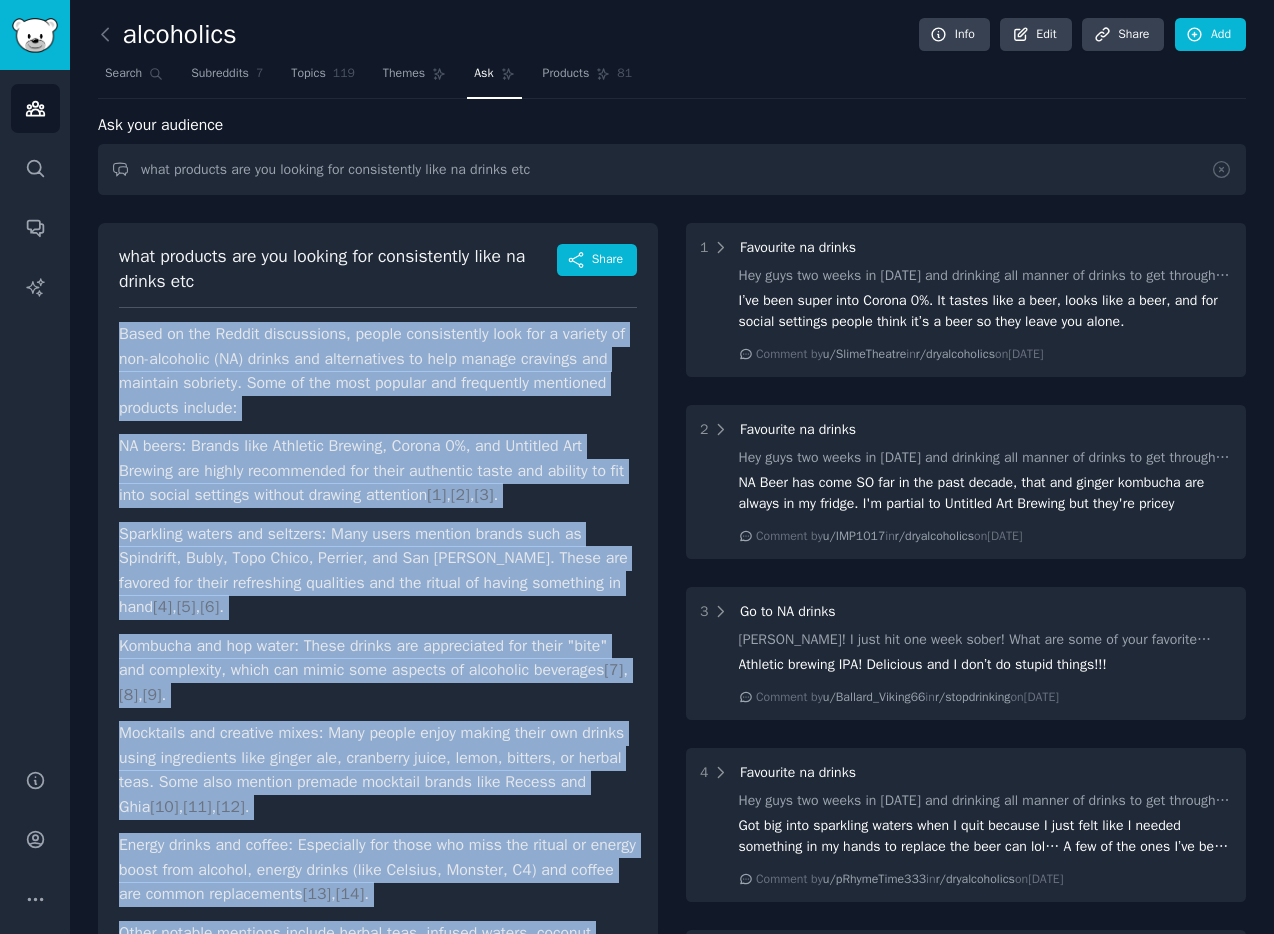 scroll, scrollTop: 239, scrollLeft: 0, axis: vertical 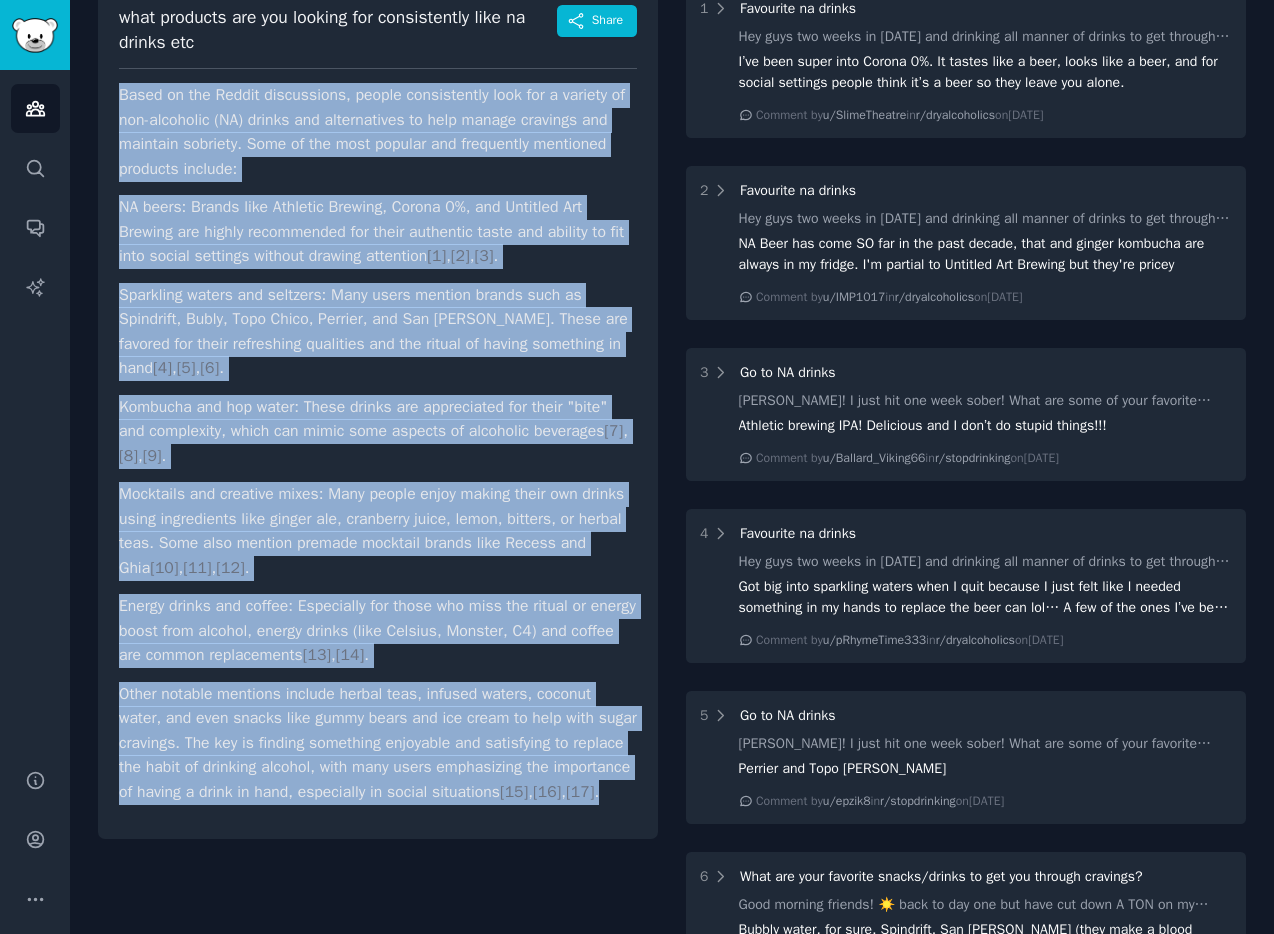 copy on "Based on the Reddit discussions, people consistently look for a variety of non-alcoholic (NA) drinks and alternatives to help manage cravings and maintain sobriety. Some of the most popular and frequently mentioned products include: NA beers: Brands like Athletic Brewing, Corona 0%, and Untitled Art Brewing are highly recommended for their authentic taste and ability to fit into social settings without drawing attention [ 1 ] ,  [ 2 ] ,  [ 3 ] . Sparkling waters and seltzers: Many users mention brands such as Spindrift, Bubly, Topo Chico, Perrier, and San [PERSON_NAME]. These are favored for their refreshing qualities and the ritual of having something in hand [ 4 ] ,  [ 5 ] ,  [ 6 ] . Kombucha and hop water: These drinks are appreciated for their "bite" and complexity, which can mimic some aspects of alcoholic beverages [ 7 ] ,  [ 8 ] ,  [ 9 ] . Mocktails and creative mixes: Many people enjoy making their own drinks using ingredients like ginger ale, cranberry juice, lemon, bitters, or herbal teas. Some also..." 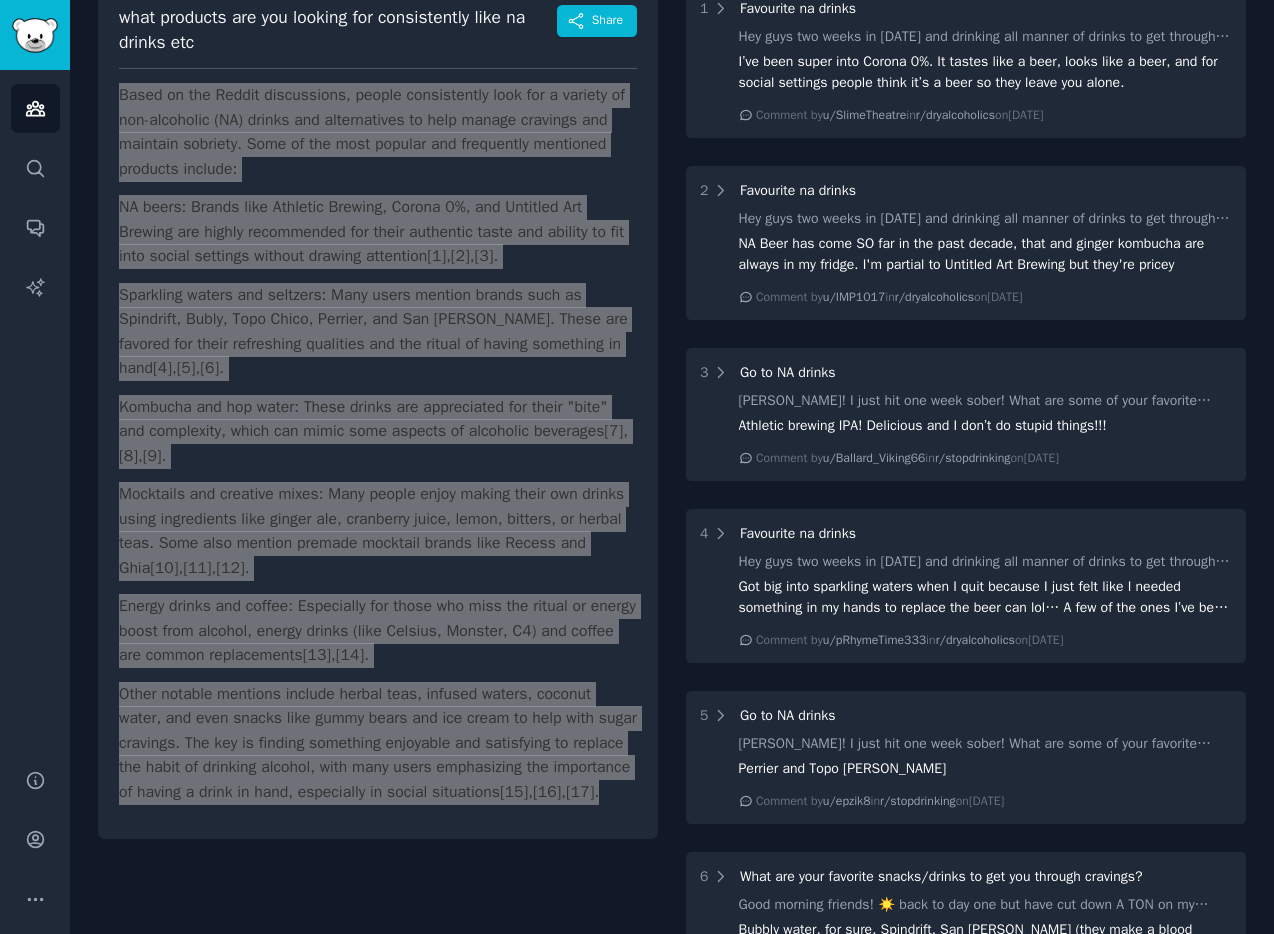 scroll, scrollTop: 0, scrollLeft: 0, axis: both 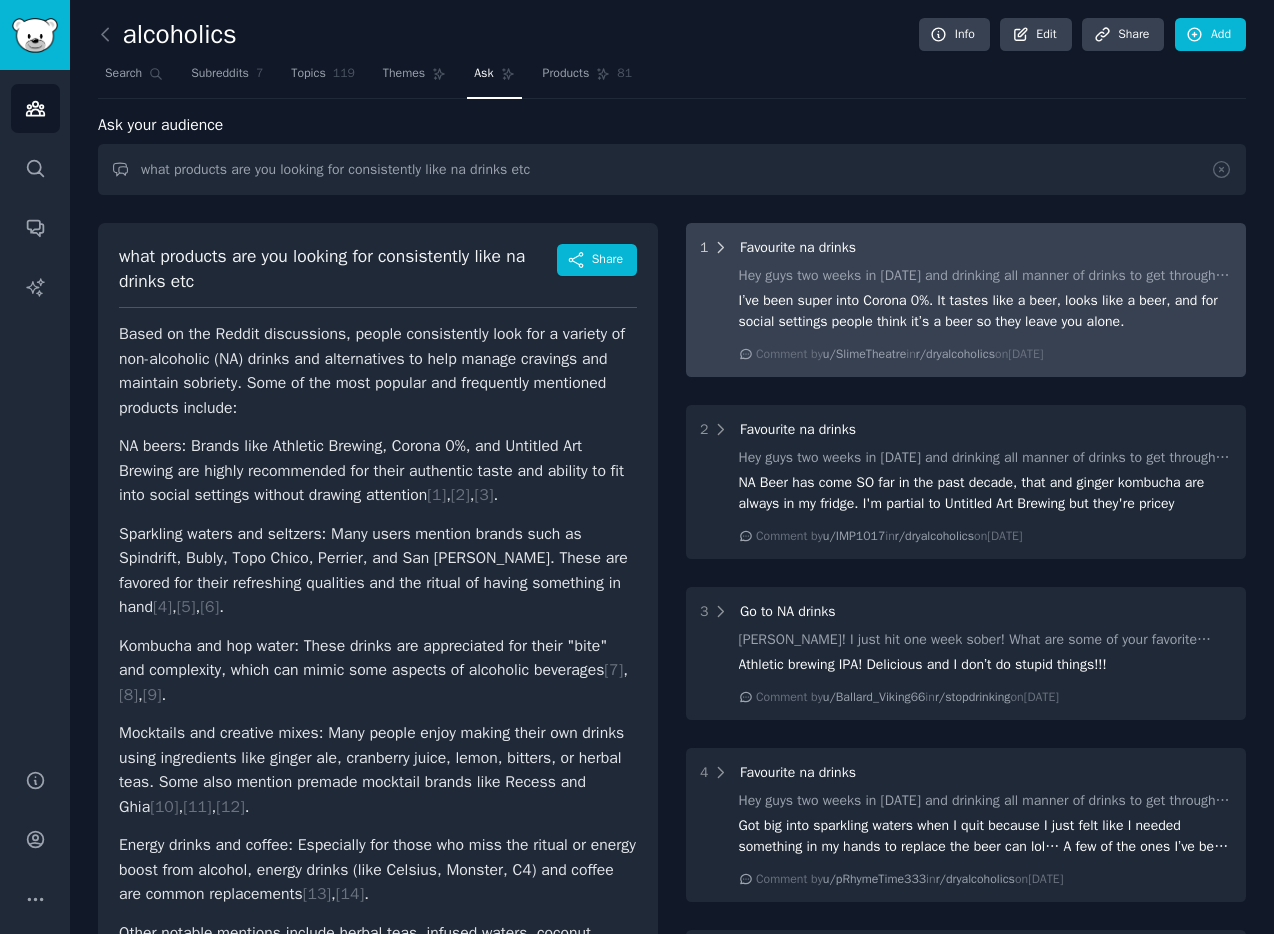 click 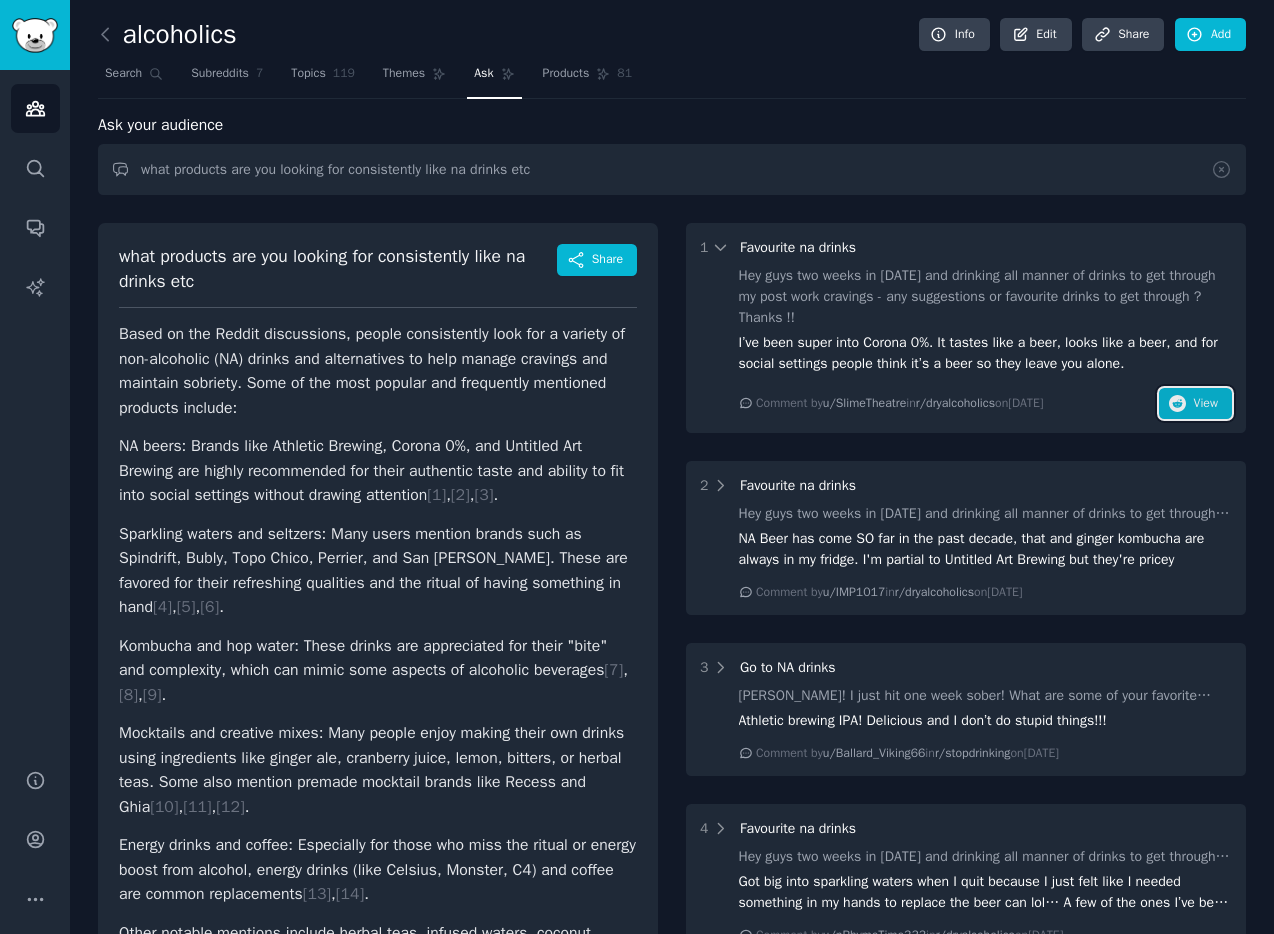 click on "View" at bounding box center (1206, 404) 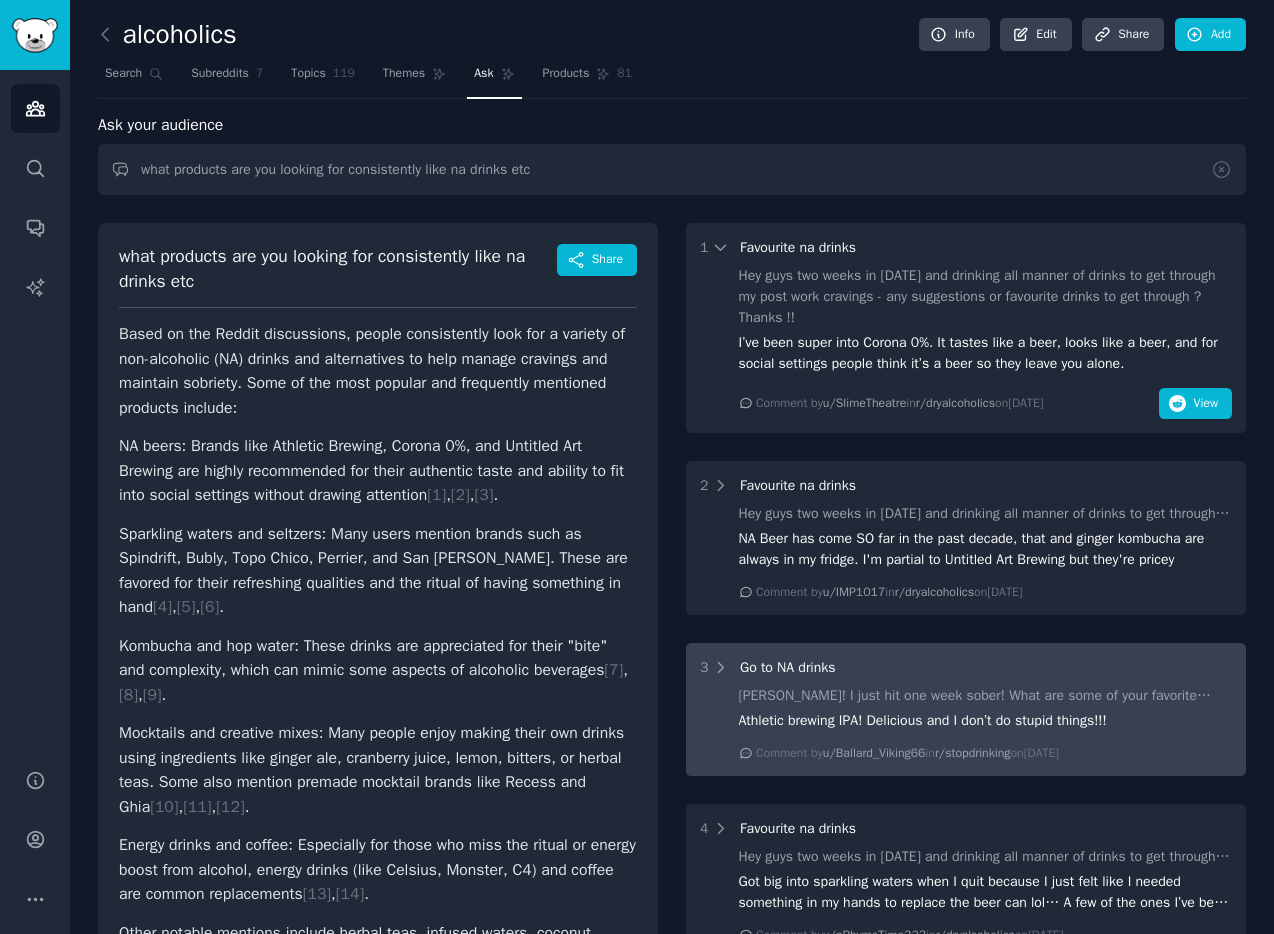 click on "Go to NA drinks" at bounding box center [788, 667] 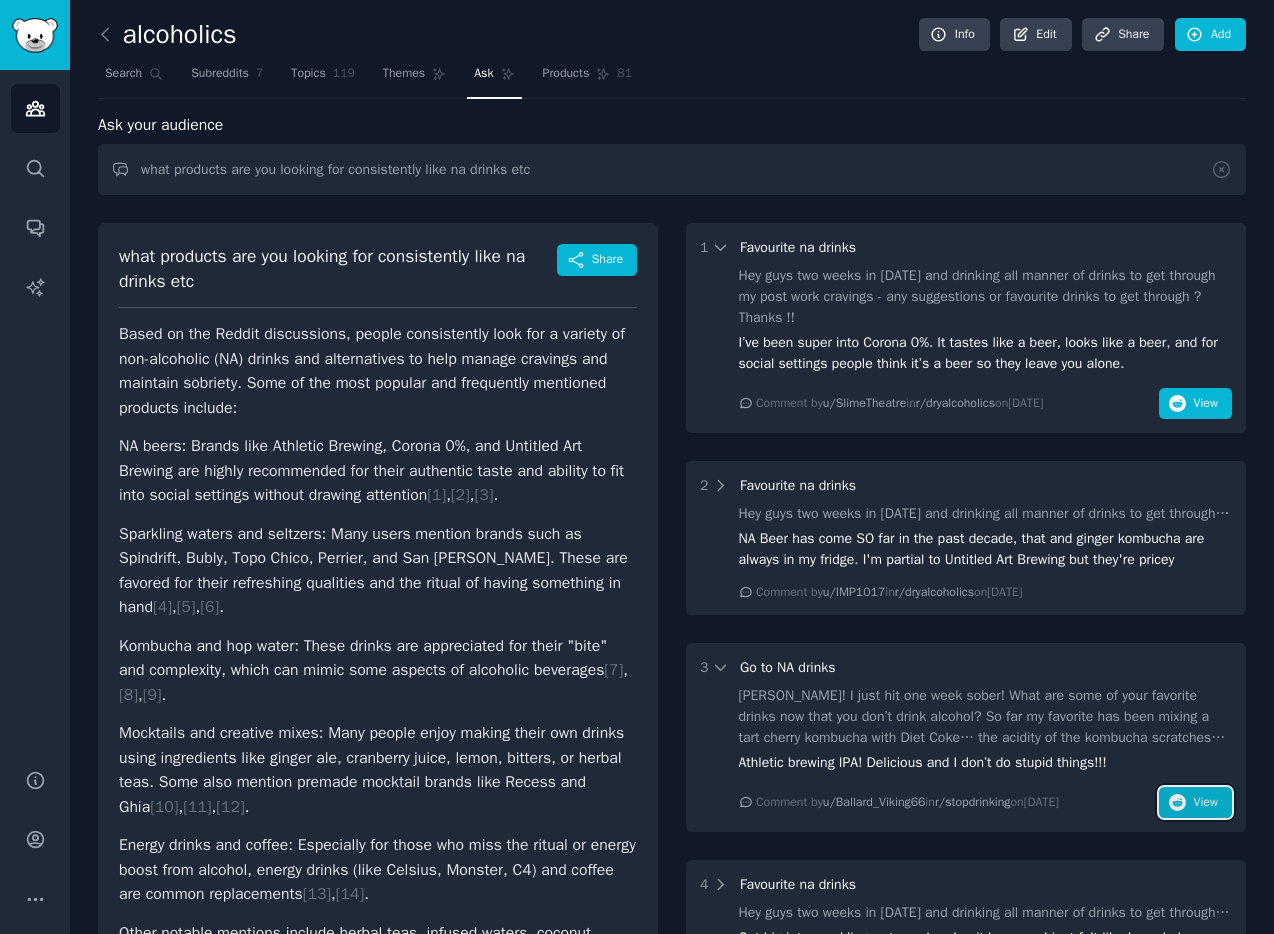 click on "View" at bounding box center (1195, 803) 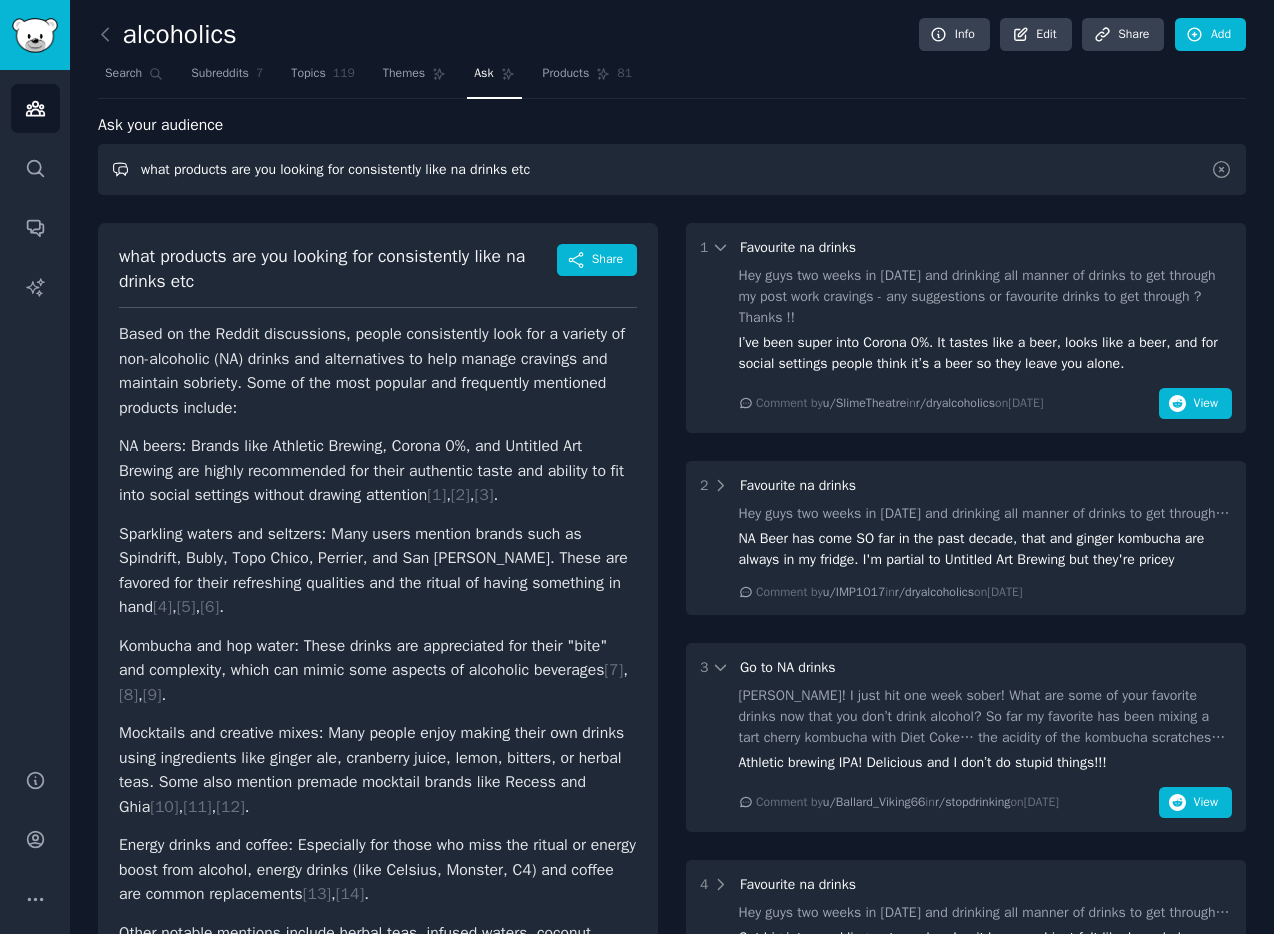 click on "what products are you looking for consistently like na drinks etc" at bounding box center [672, 169] 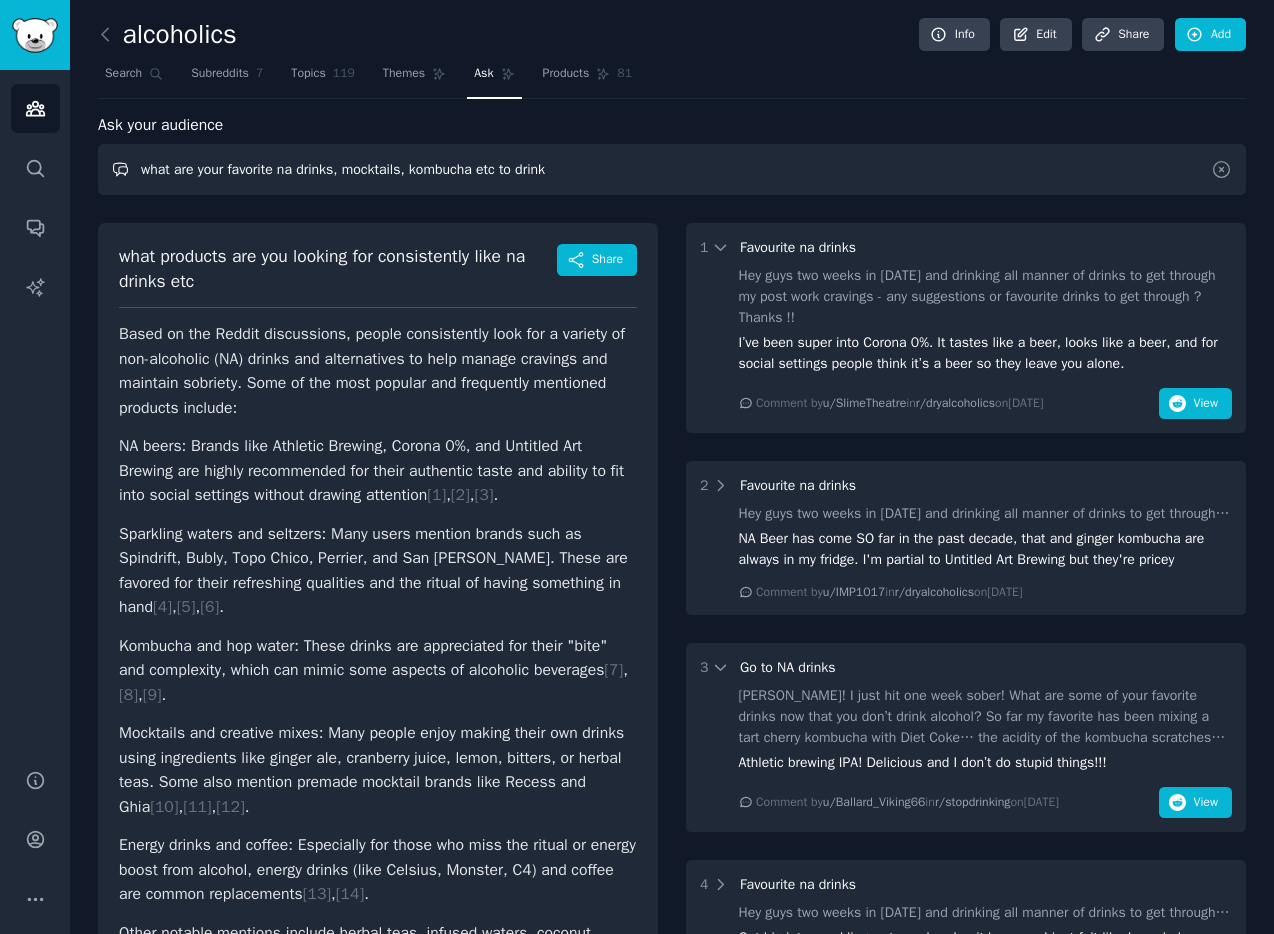 click on "what are your favorite na drinks, mocktails, kombucha etc to drink" at bounding box center (672, 169) 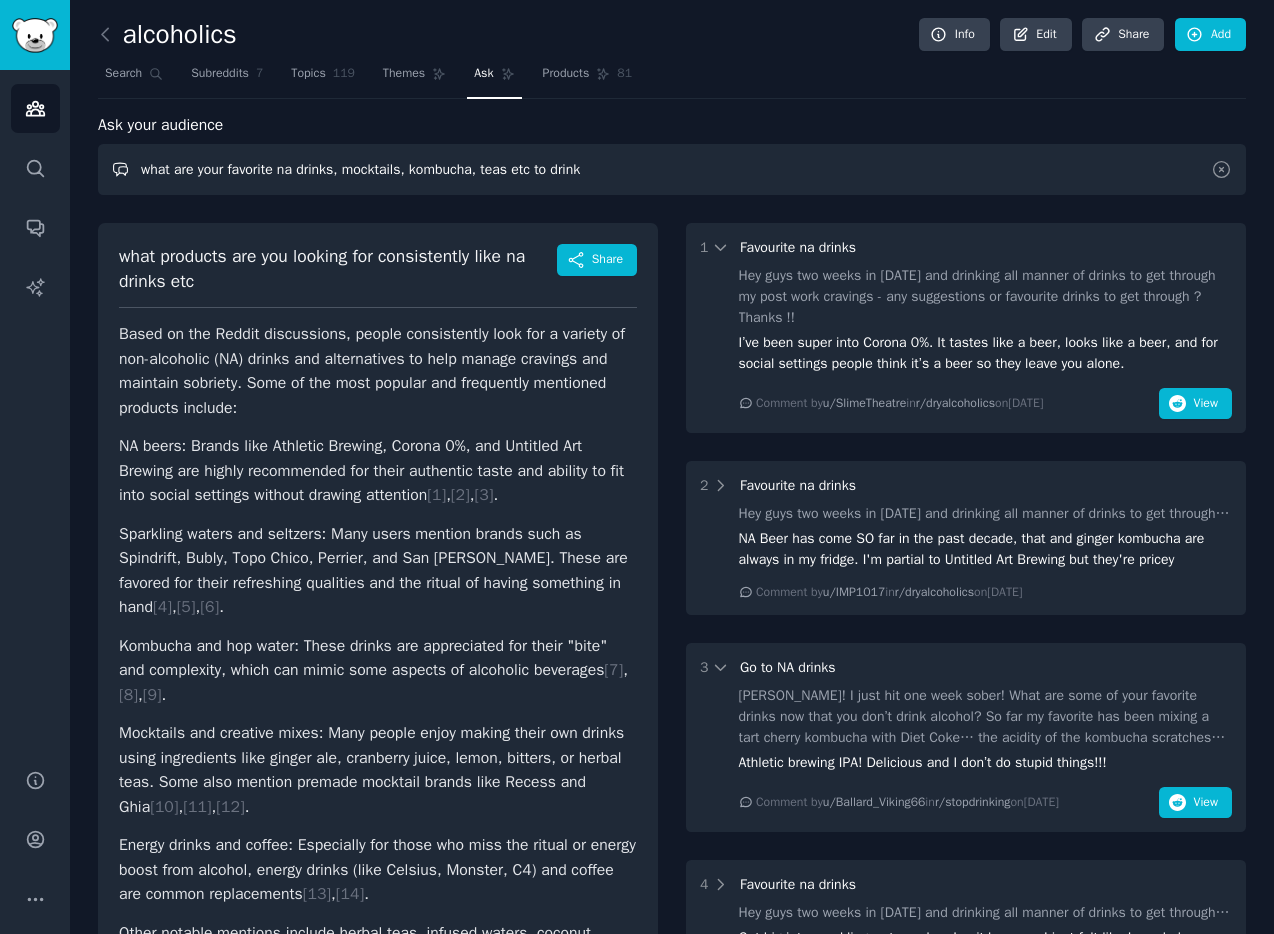type on "what are your favorite na drinks, mocktails, kombucha, teas etc to drink" 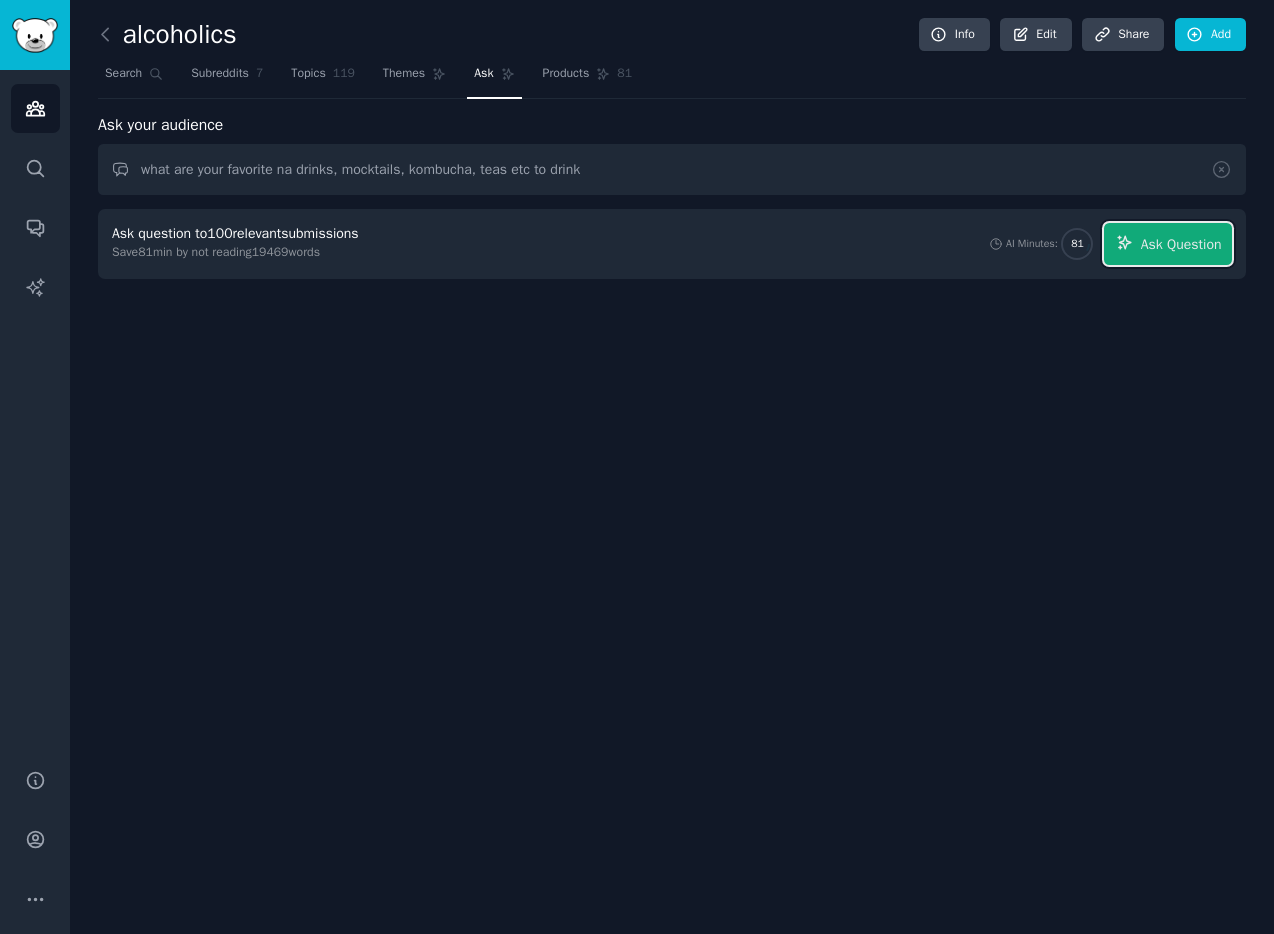 click on "Ask Question" at bounding box center (1181, 244) 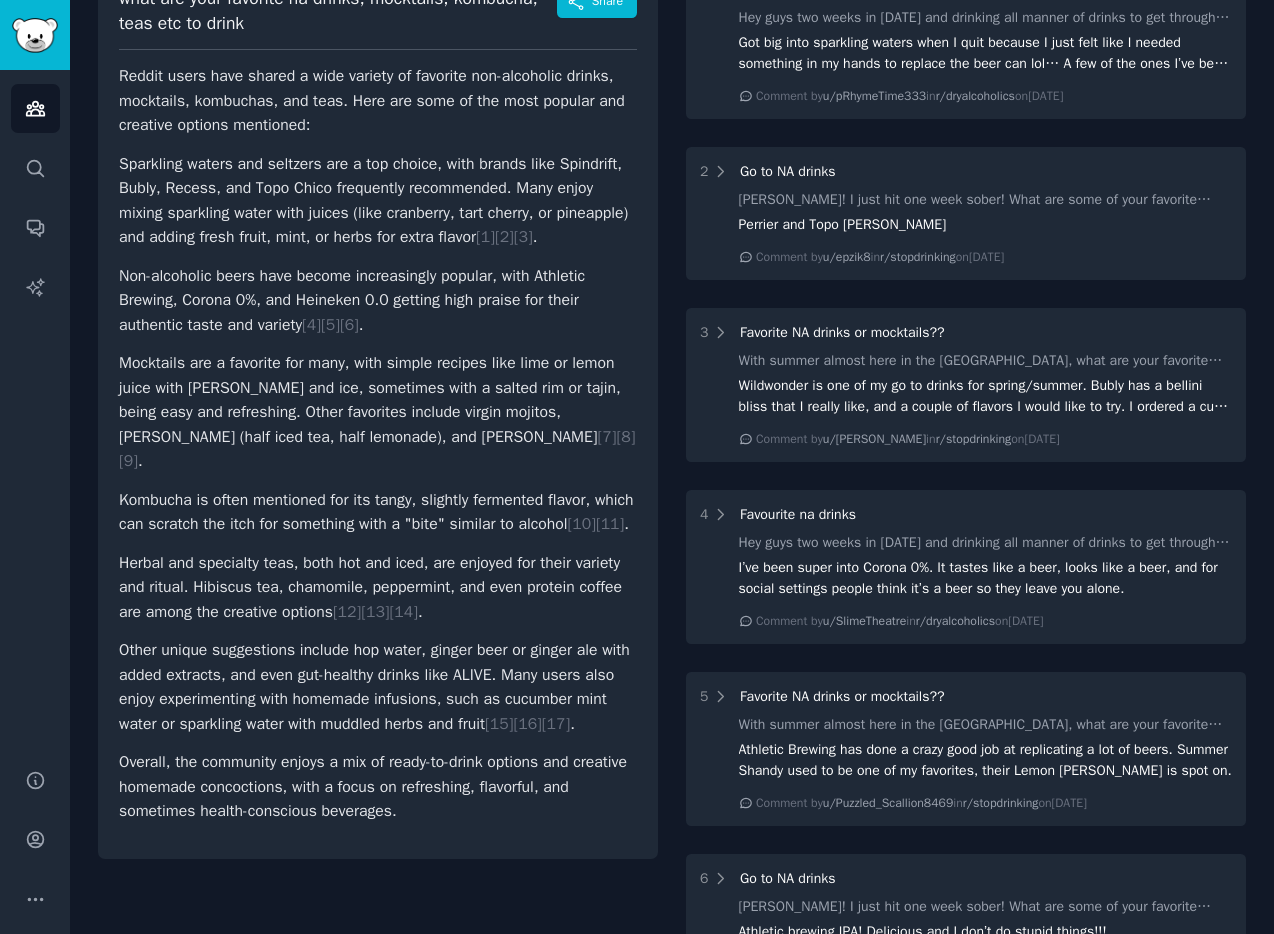 scroll, scrollTop: 0, scrollLeft: 0, axis: both 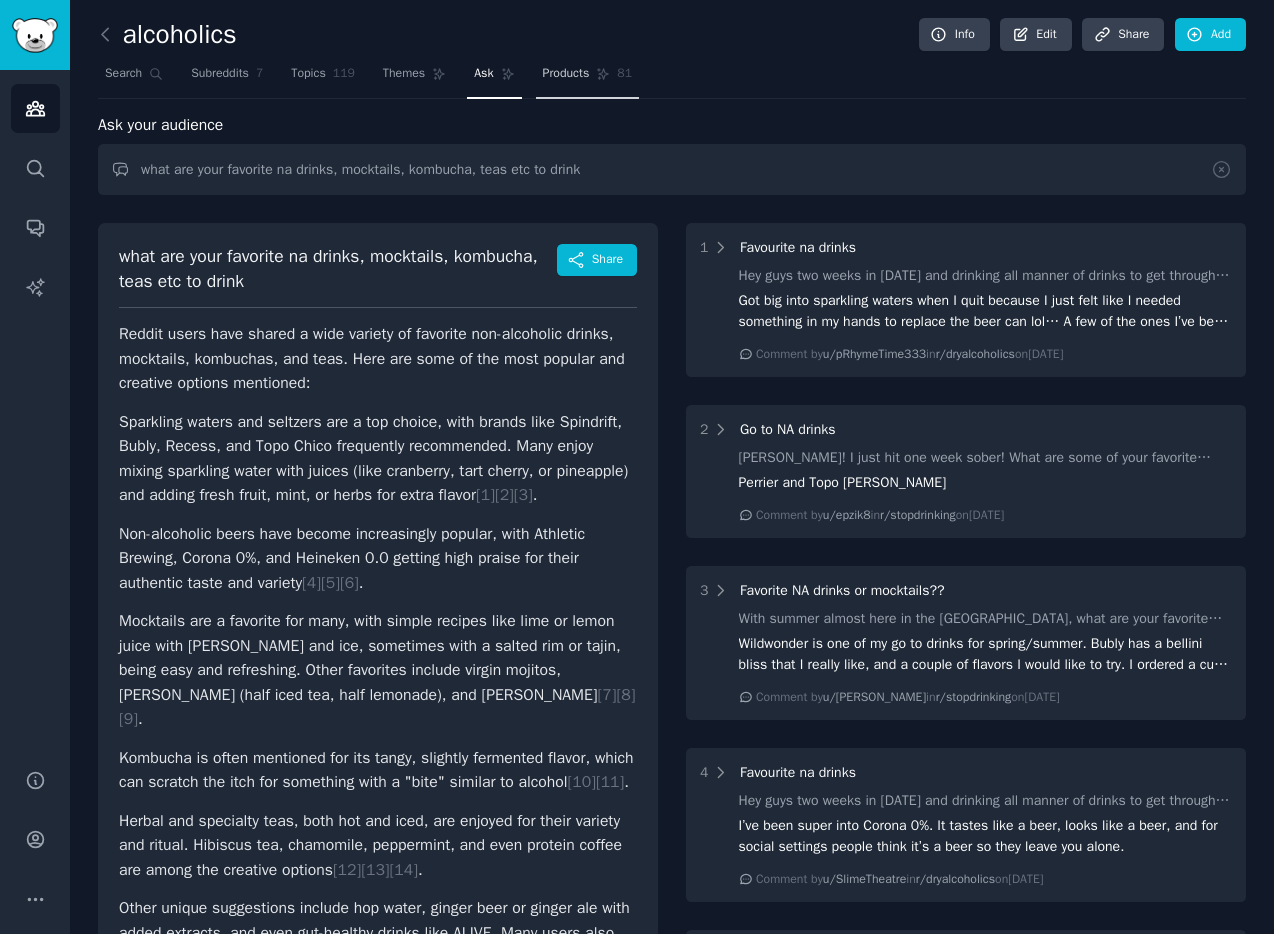 click on "Products" at bounding box center (566, 74) 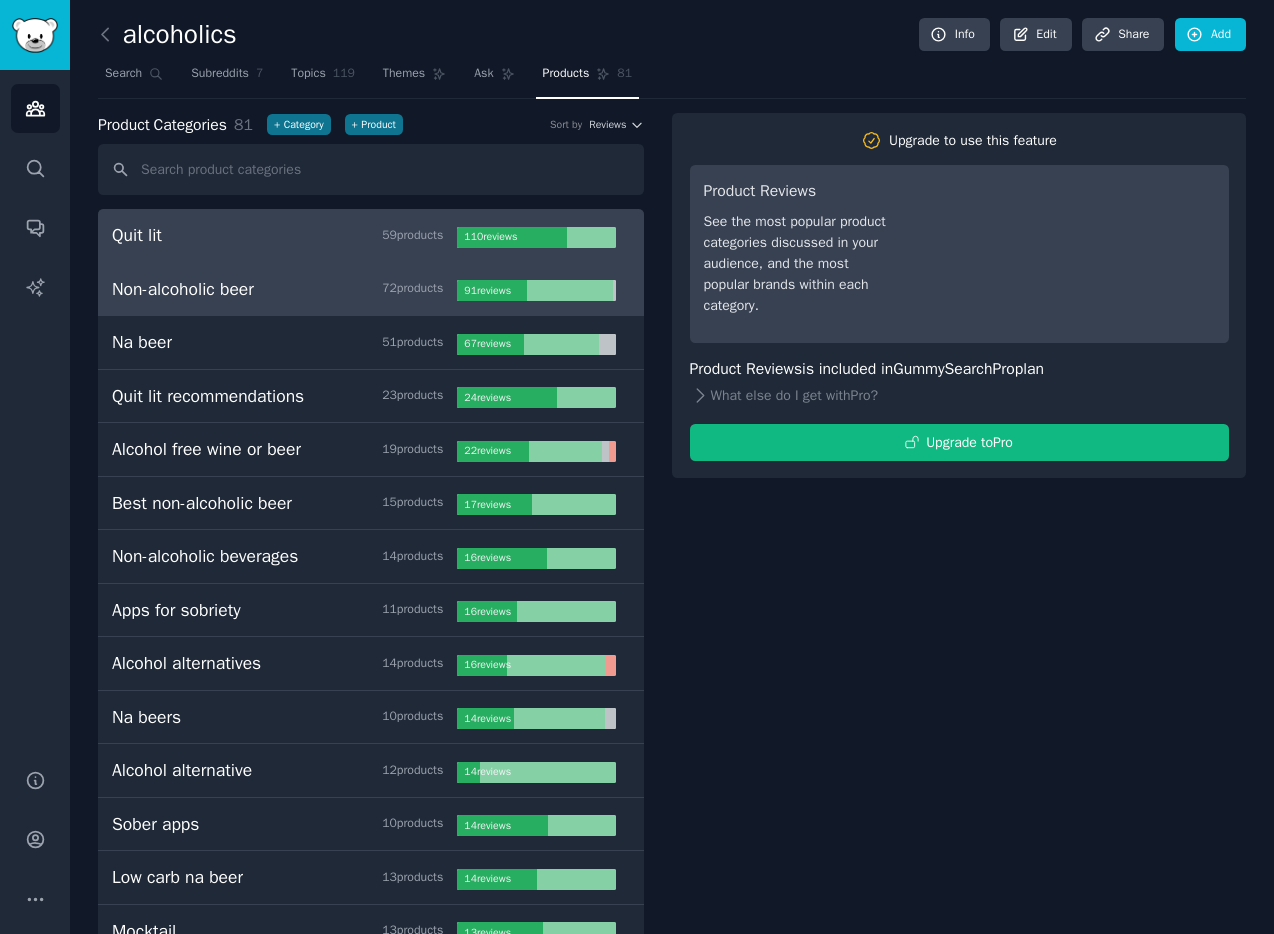 click on "Non-alcoholic beer" at bounding box center [183, 289] 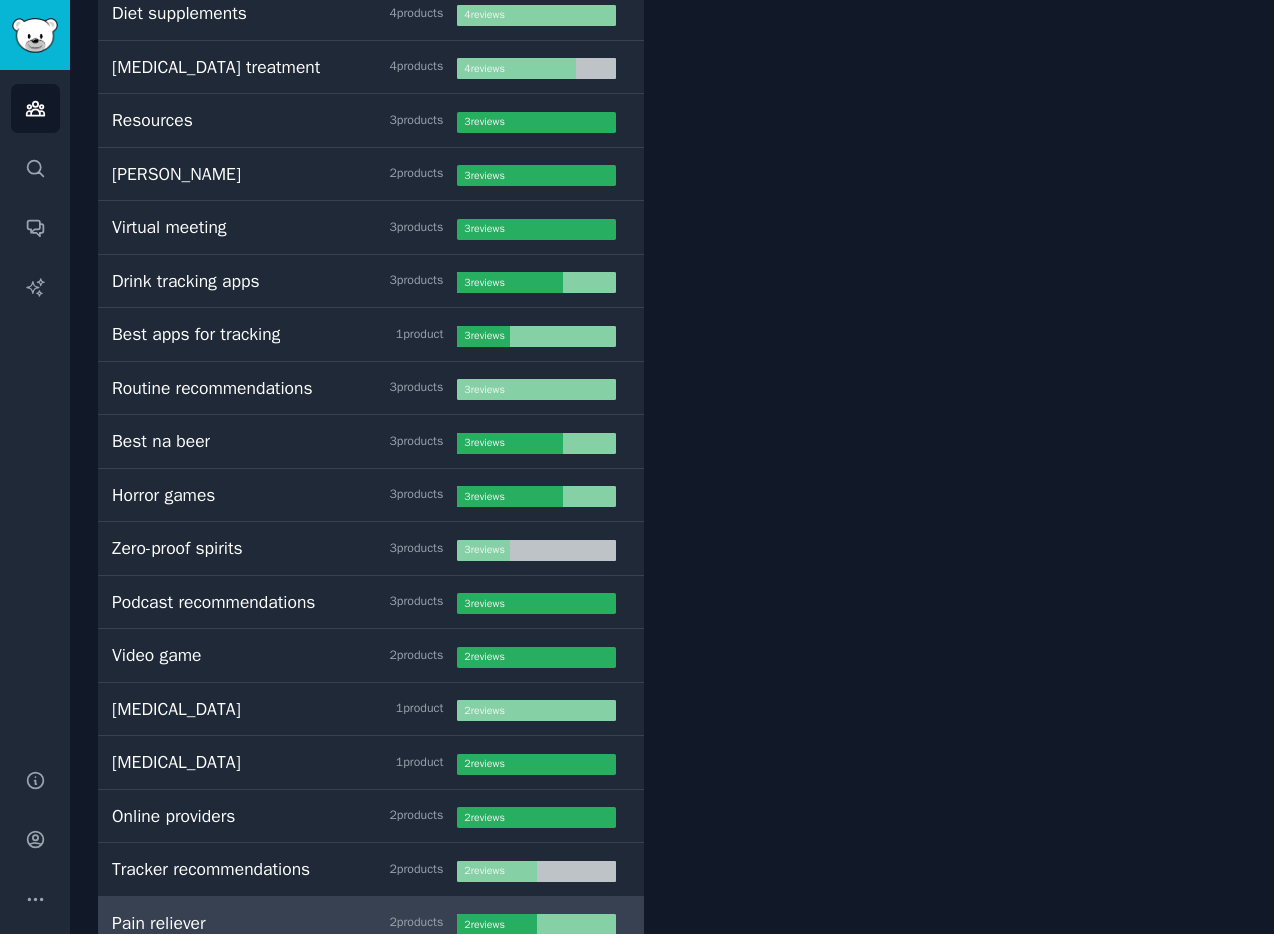 scroll, scrollTop: 2611, scrollLeft: 0, axis: vertical 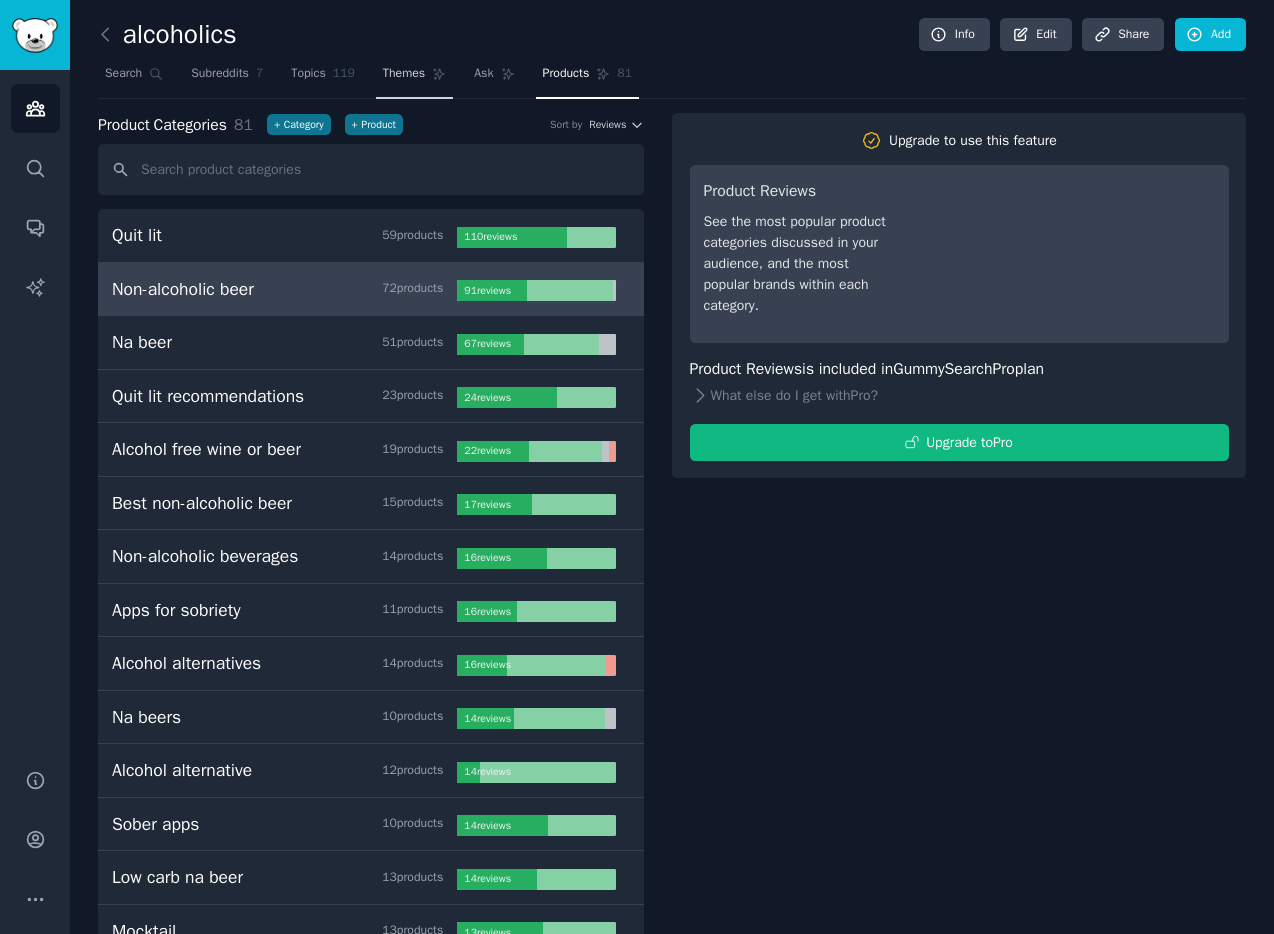 click on "Themes" at bounding box center (404, 74) 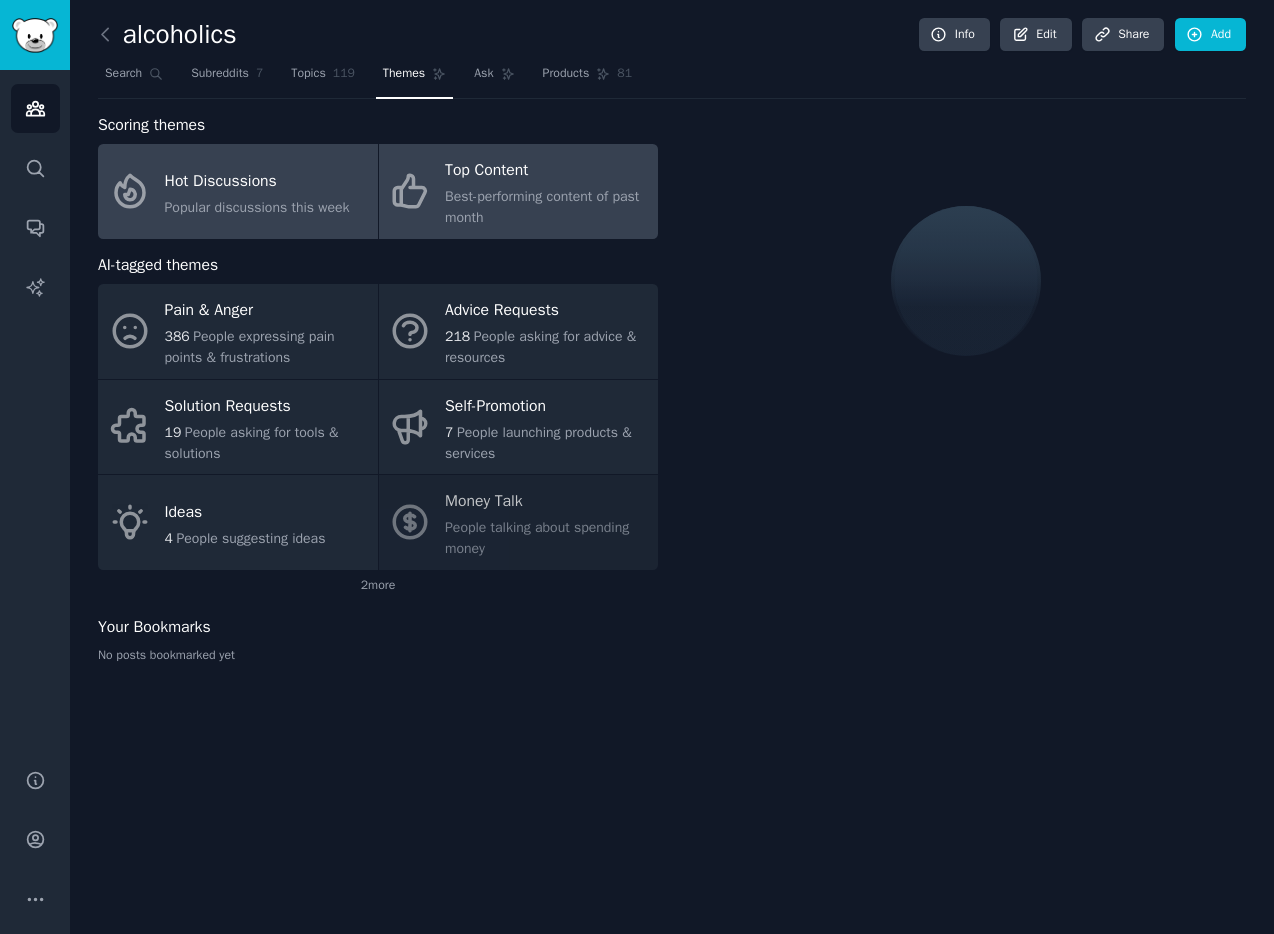 click on "Best-performing content of past month" 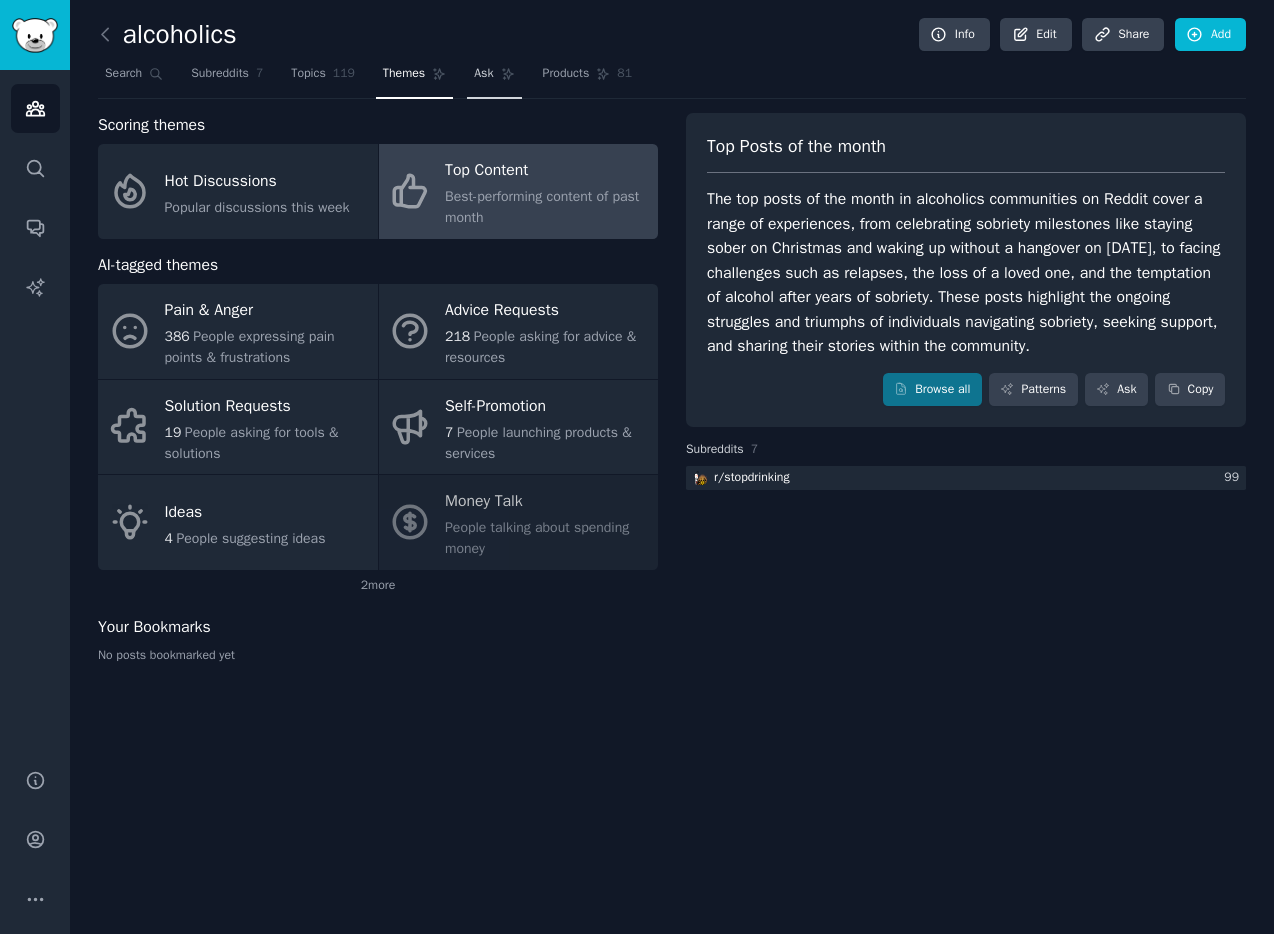 click on "Ask" at bounding box center [483, 74] 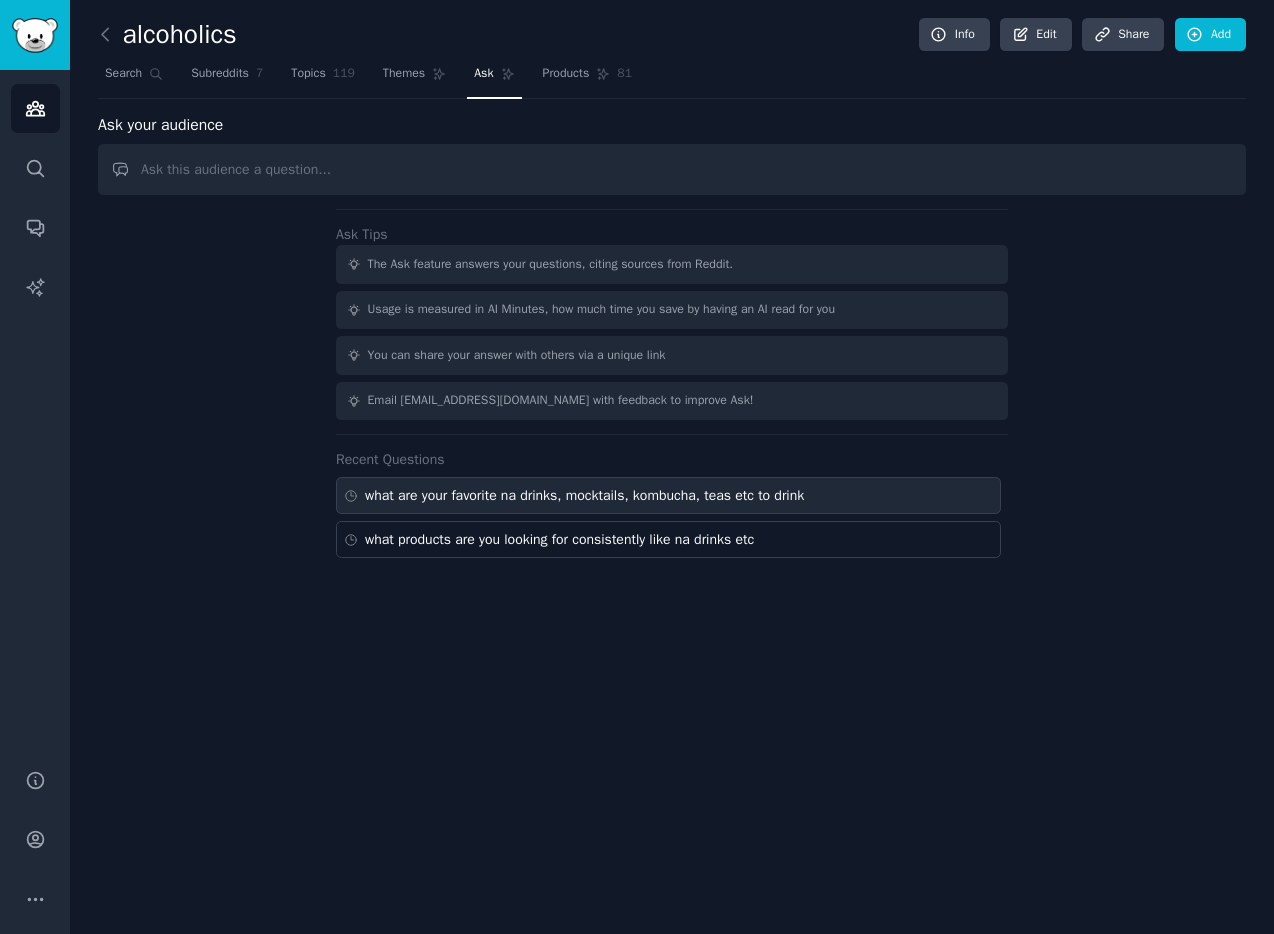 click on "what are your favorite na drinks, mocktails, kombucha, teas etc to drink" at bounding box center [584, 495] 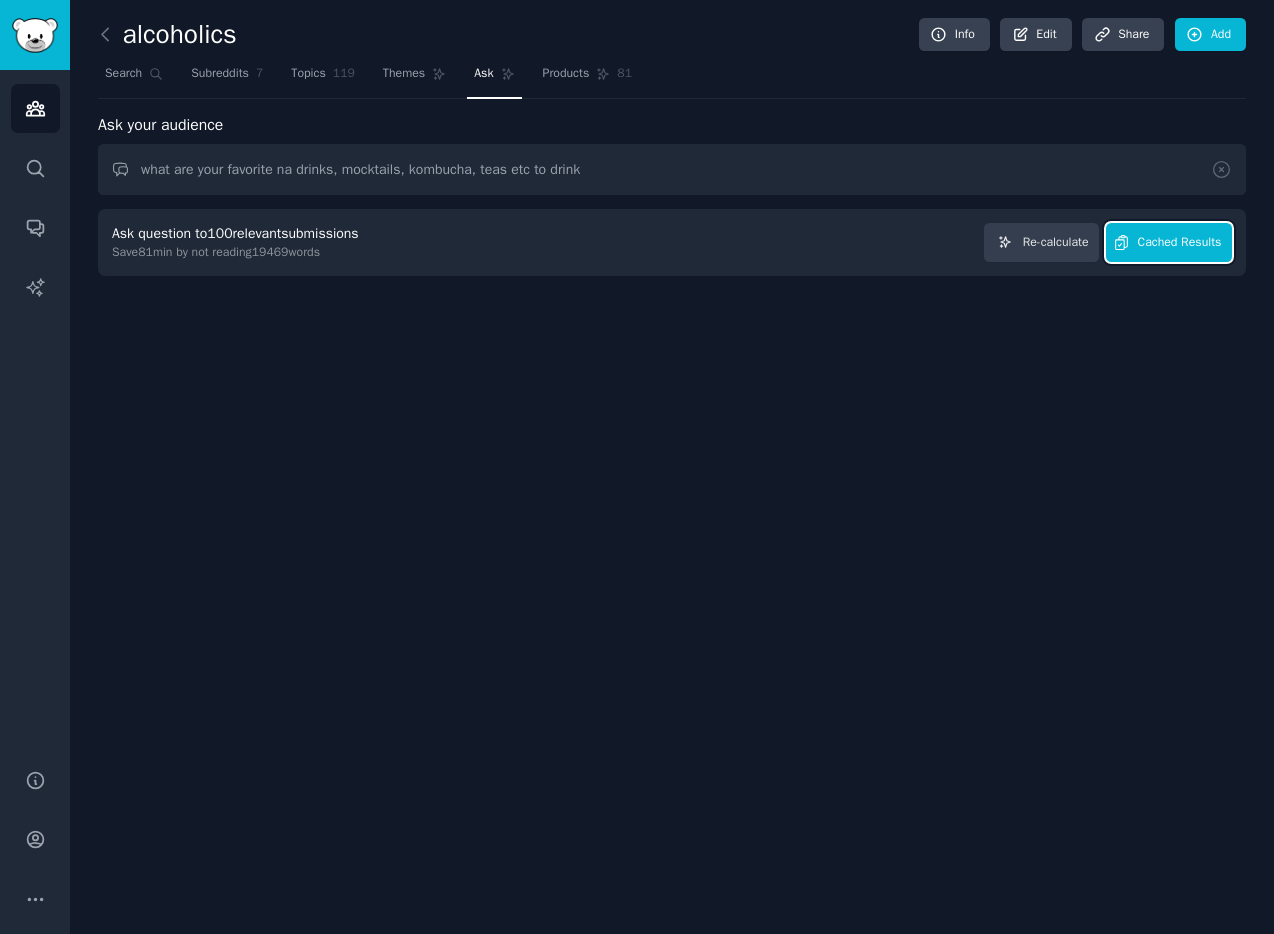 click on "Cached Results" at bounding box center [1180, 243] 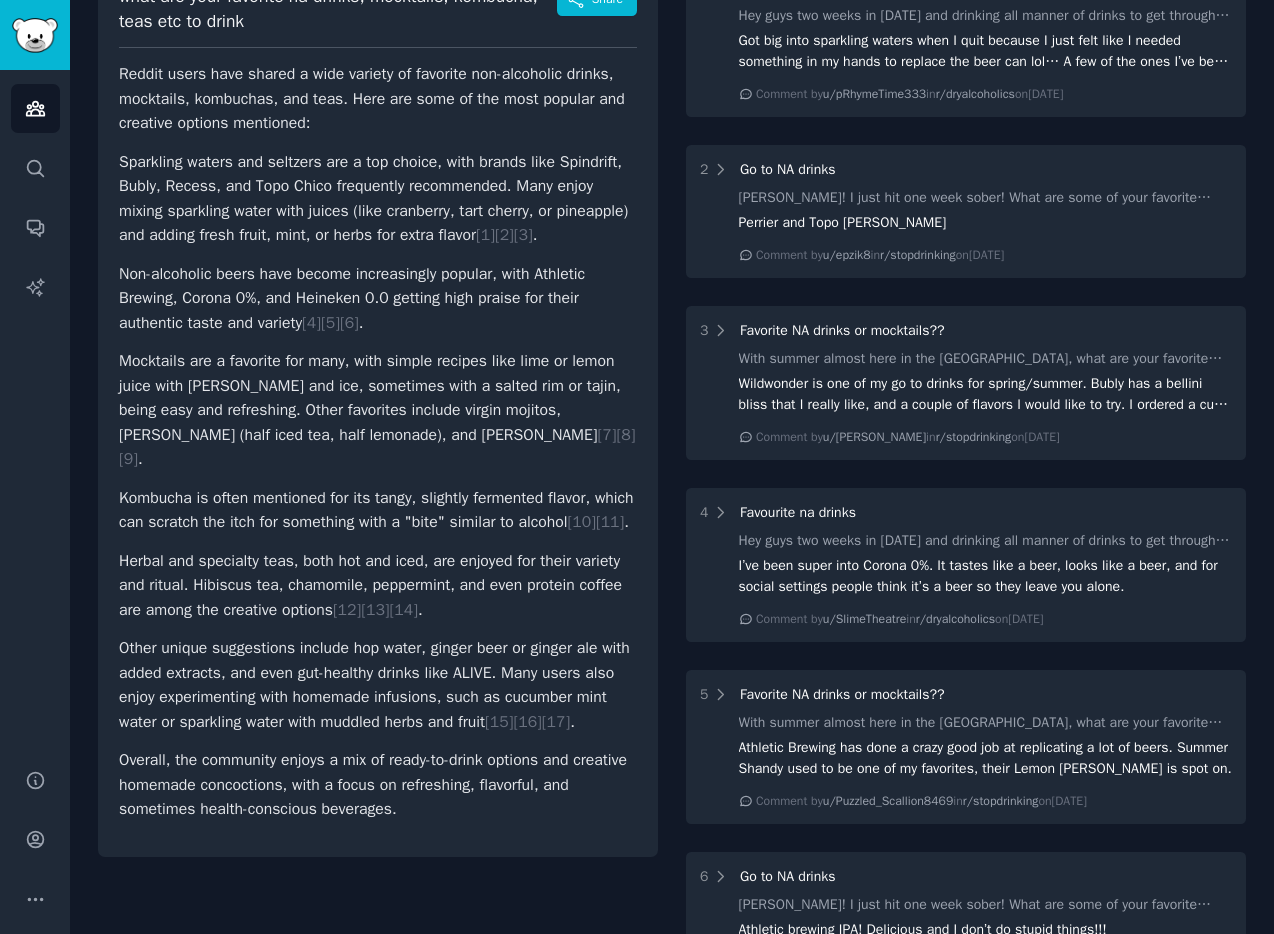 scroll, scrollTop: 261, scrollLeft: 0, axis: vertical 